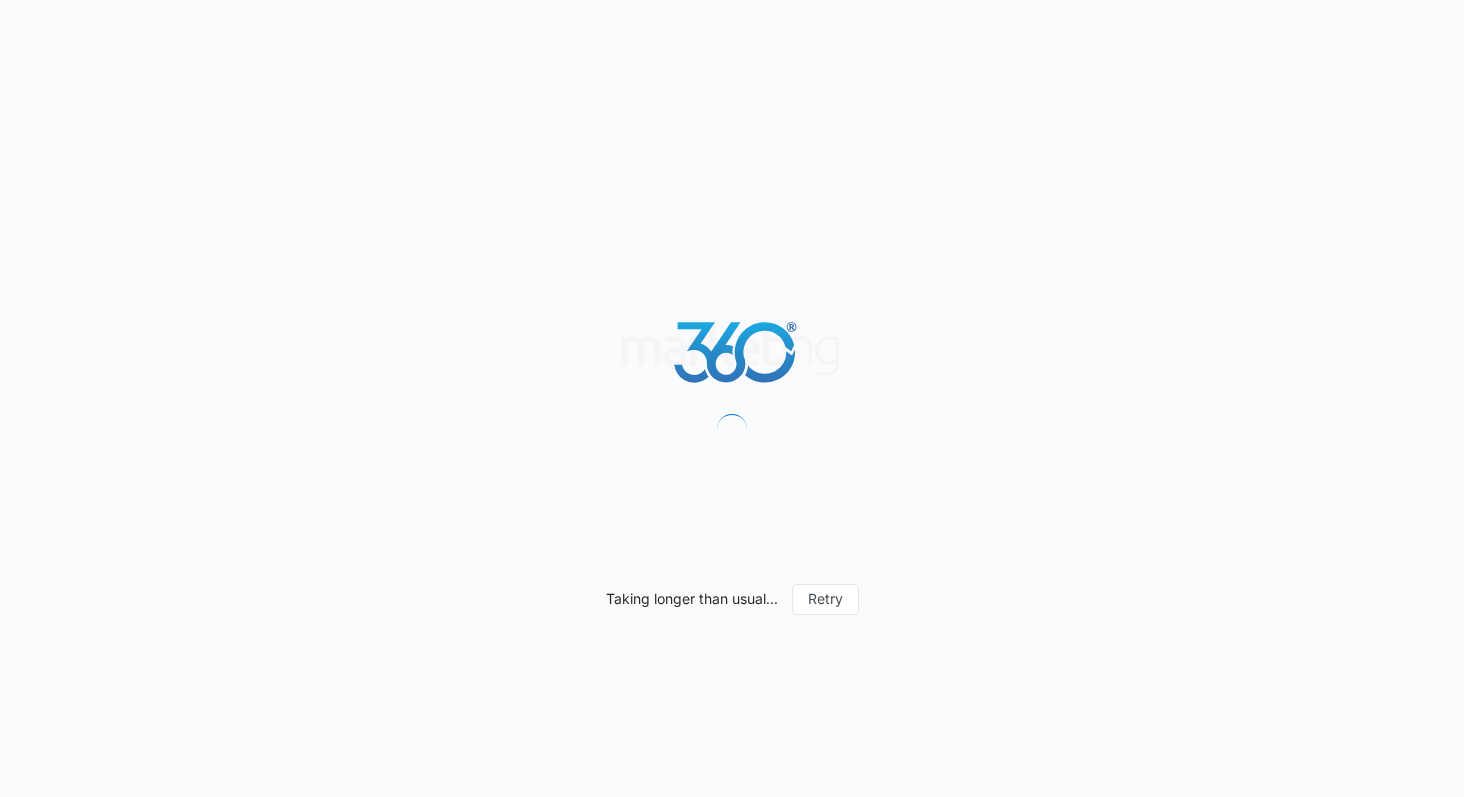 scroll, scrollTop: 0, scrollLeft: 0, axis: both 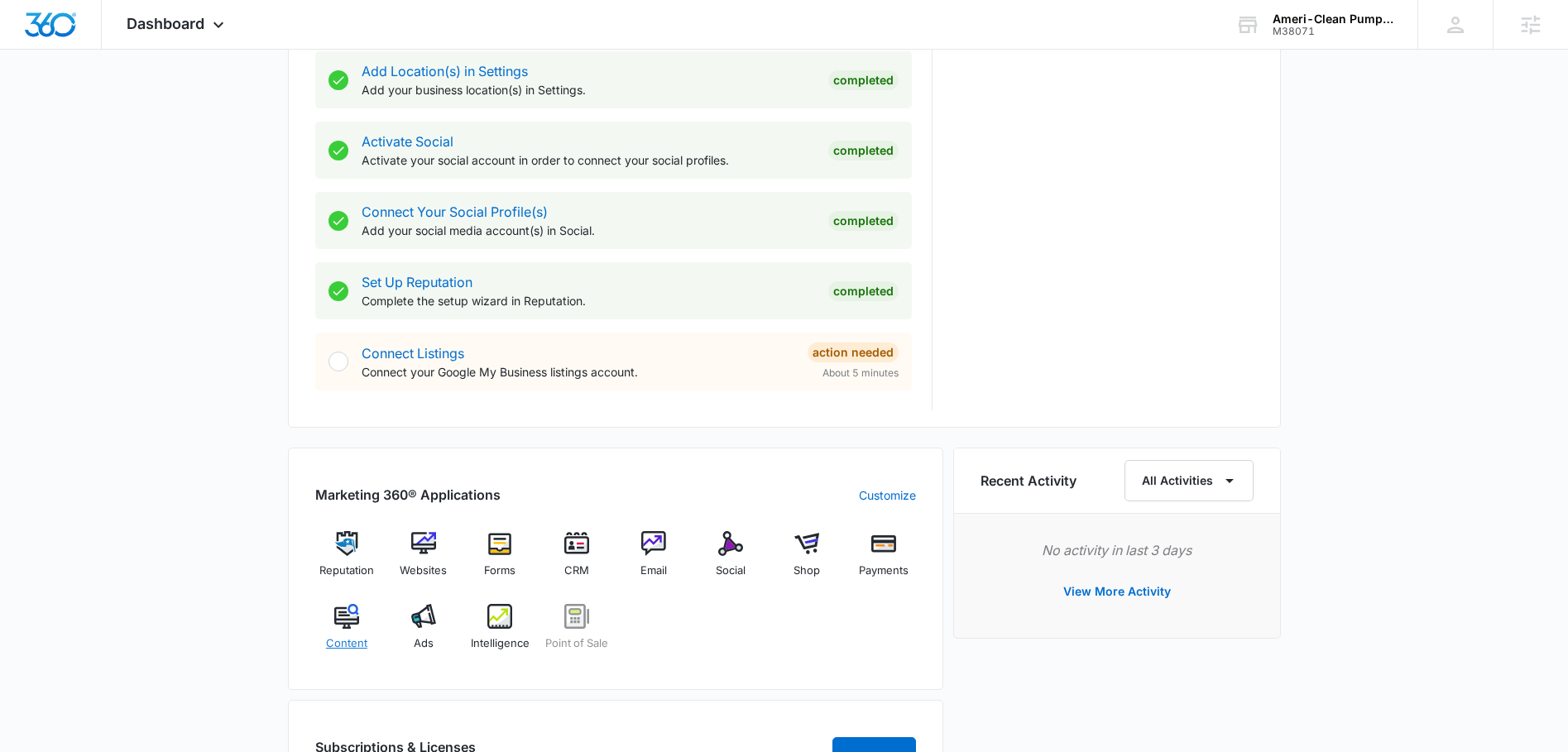 click at bounding box center [347, 616] 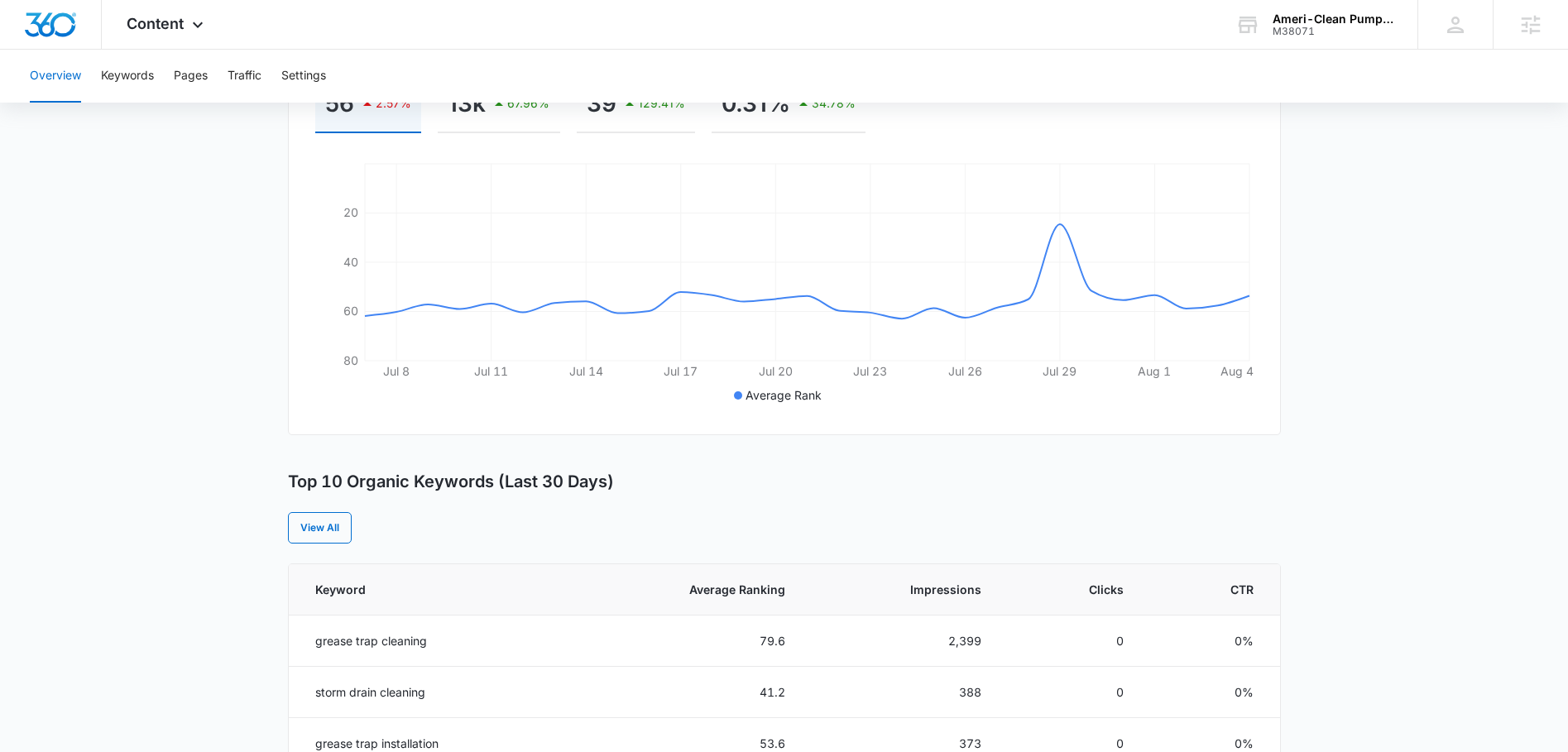 scroll, scrollTop: 0, scrollLeft: 0, axis: both 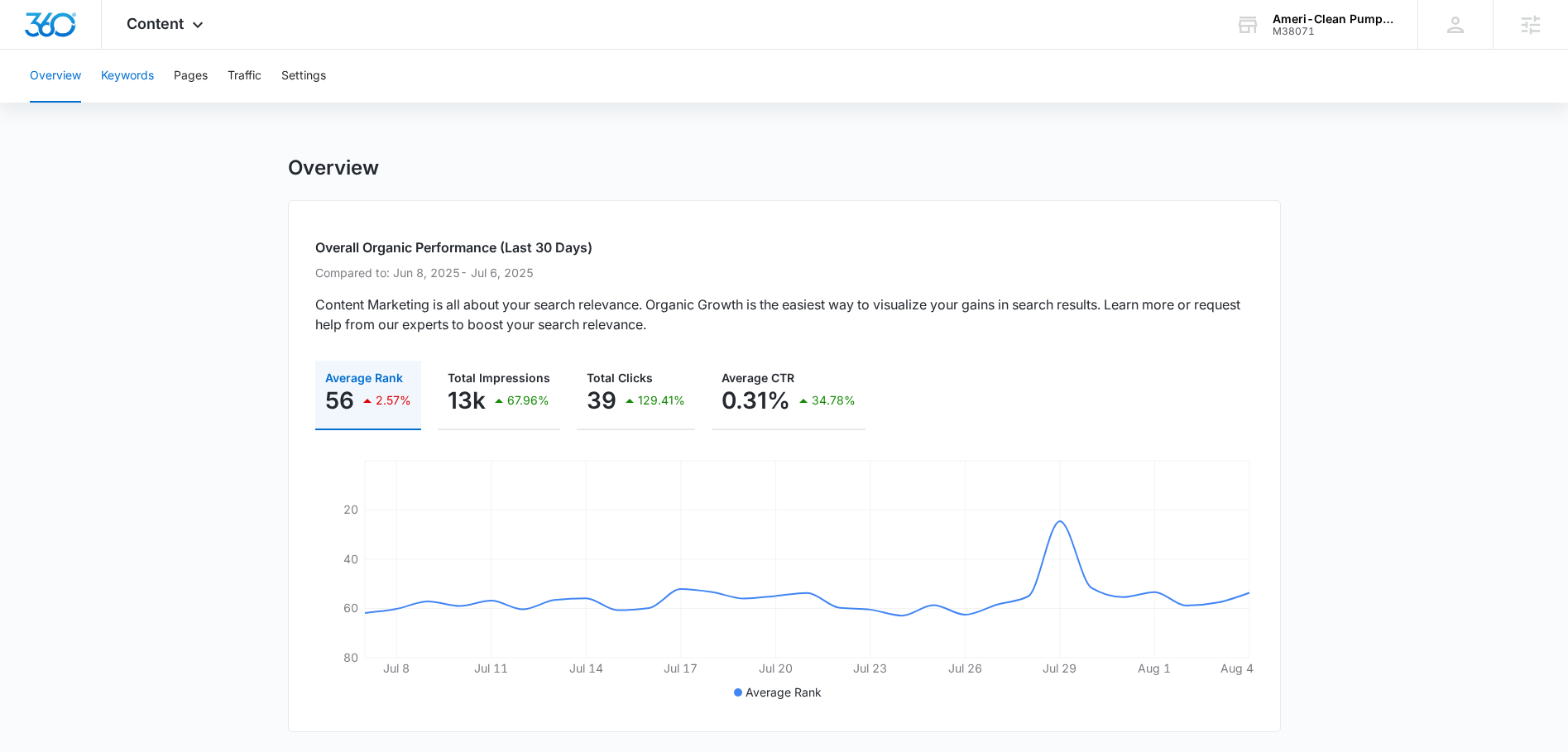 click on "Keywords" at bounding box center (127, 76) 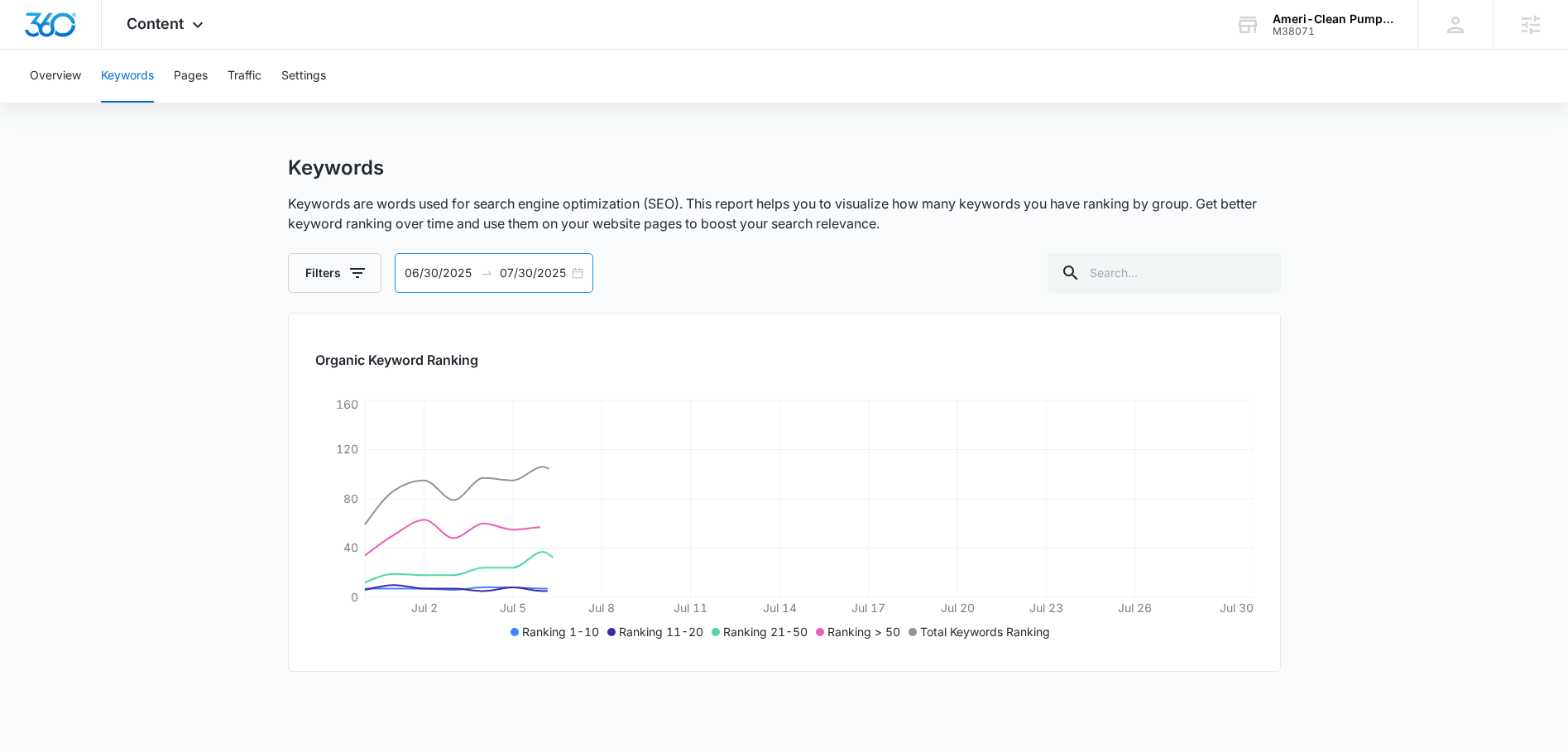 click on "06/30/2025 07/30/2025" at bounding box center (494, 273) 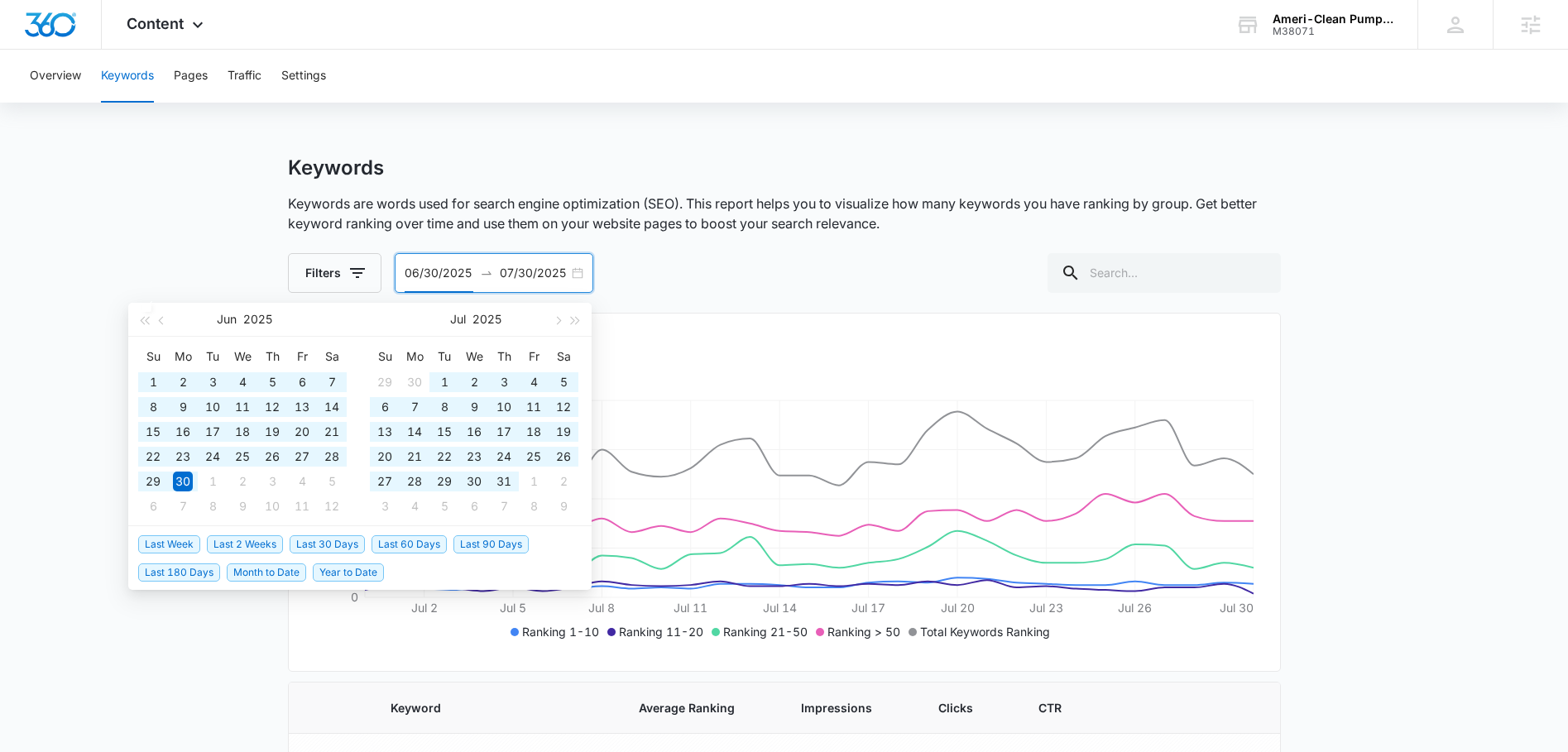 click on "Last 90 Days" at bounding box center (491, 544) 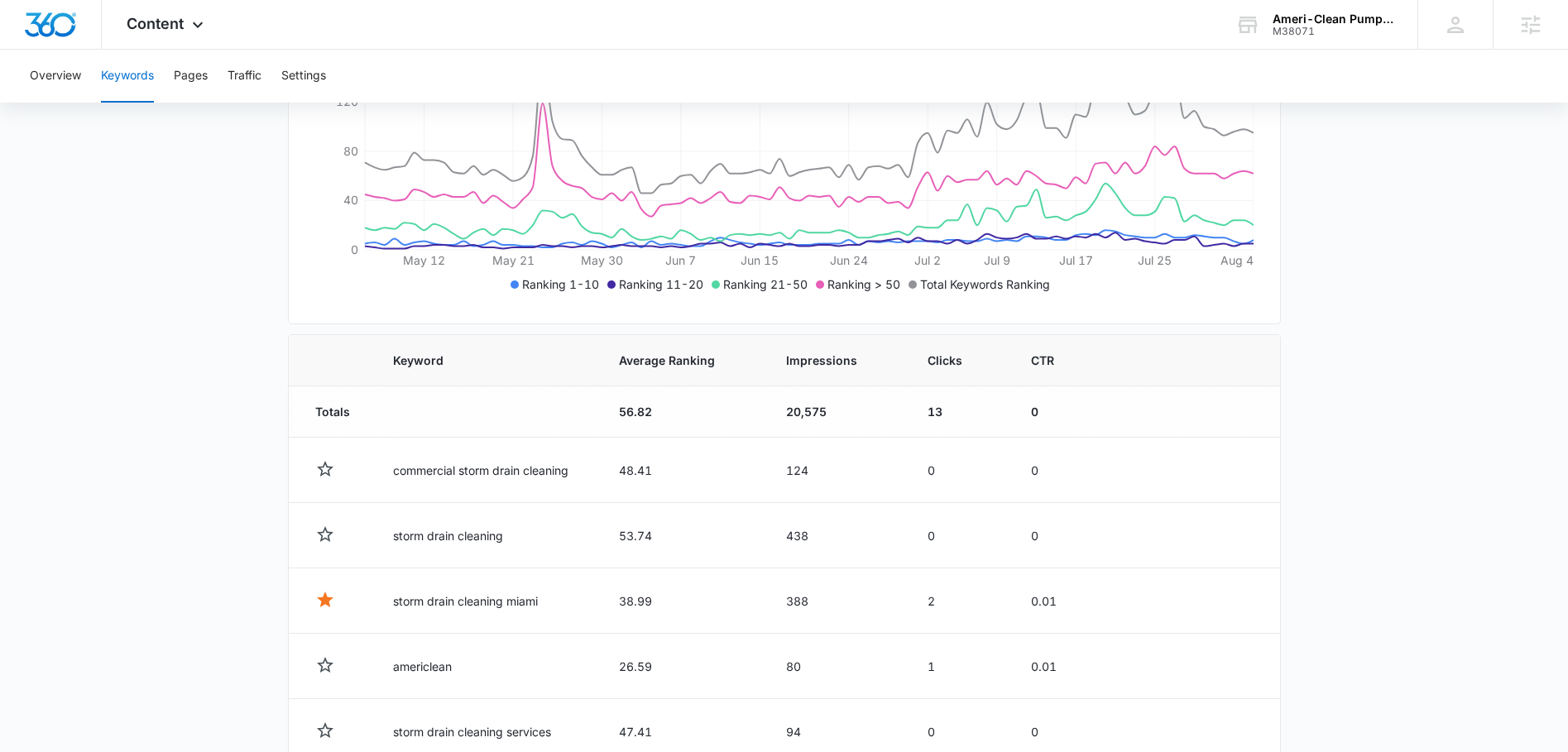 scroll, scrollTop: 0, scrollLeft: 0, axis: both 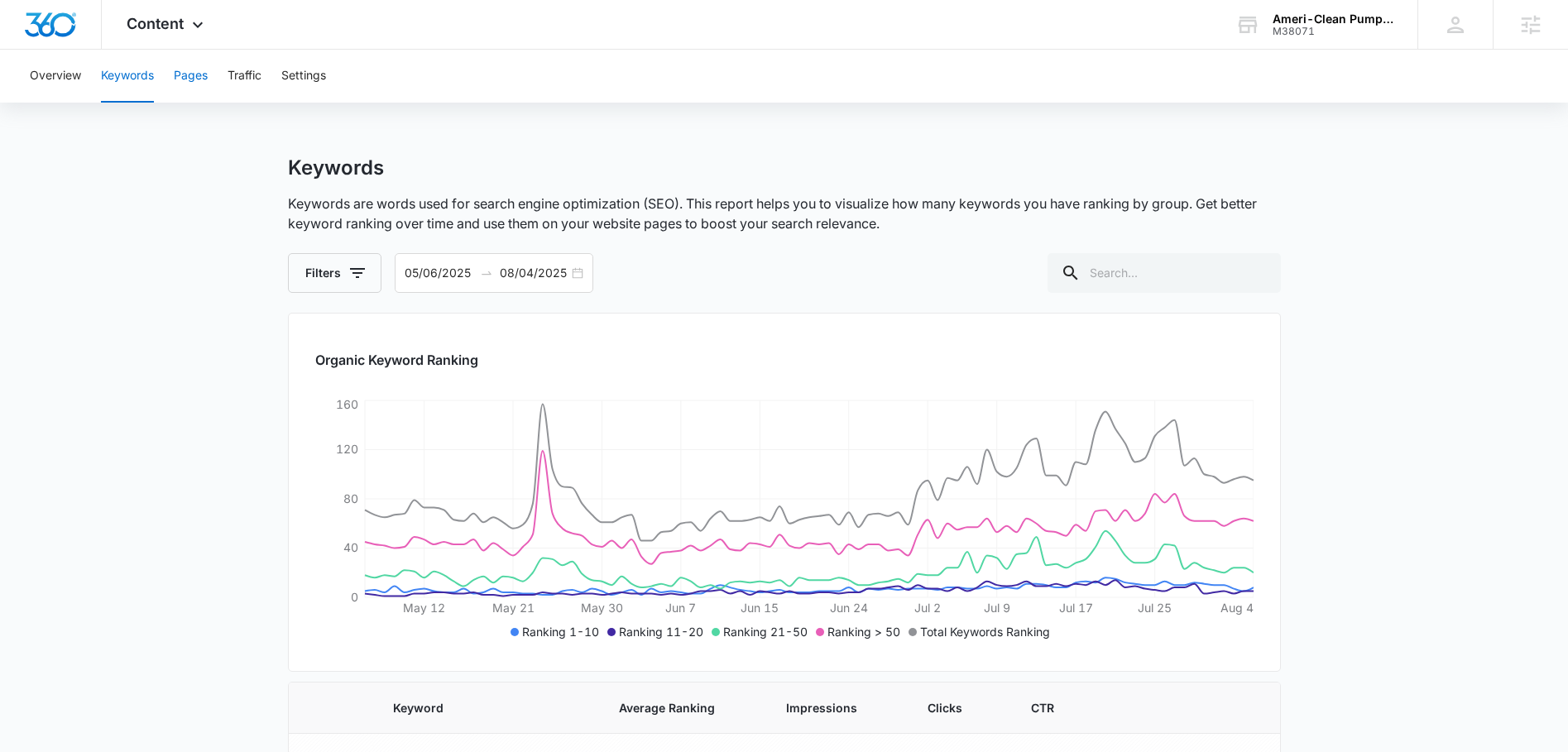 click on "Pages" at bounding box center (190, 76) 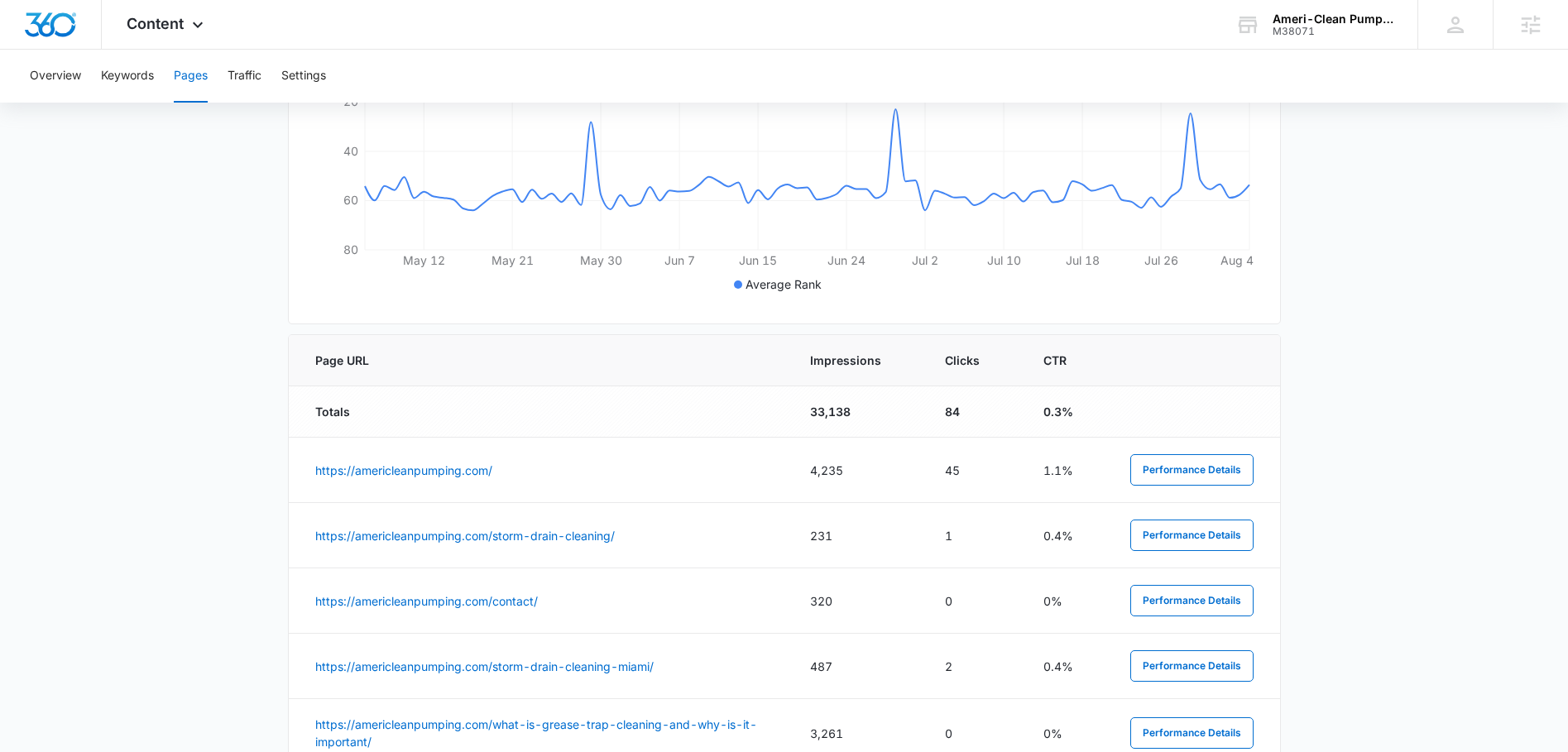 scroll, scrollTop: 443, scrollLeft: 0, axis: vertical 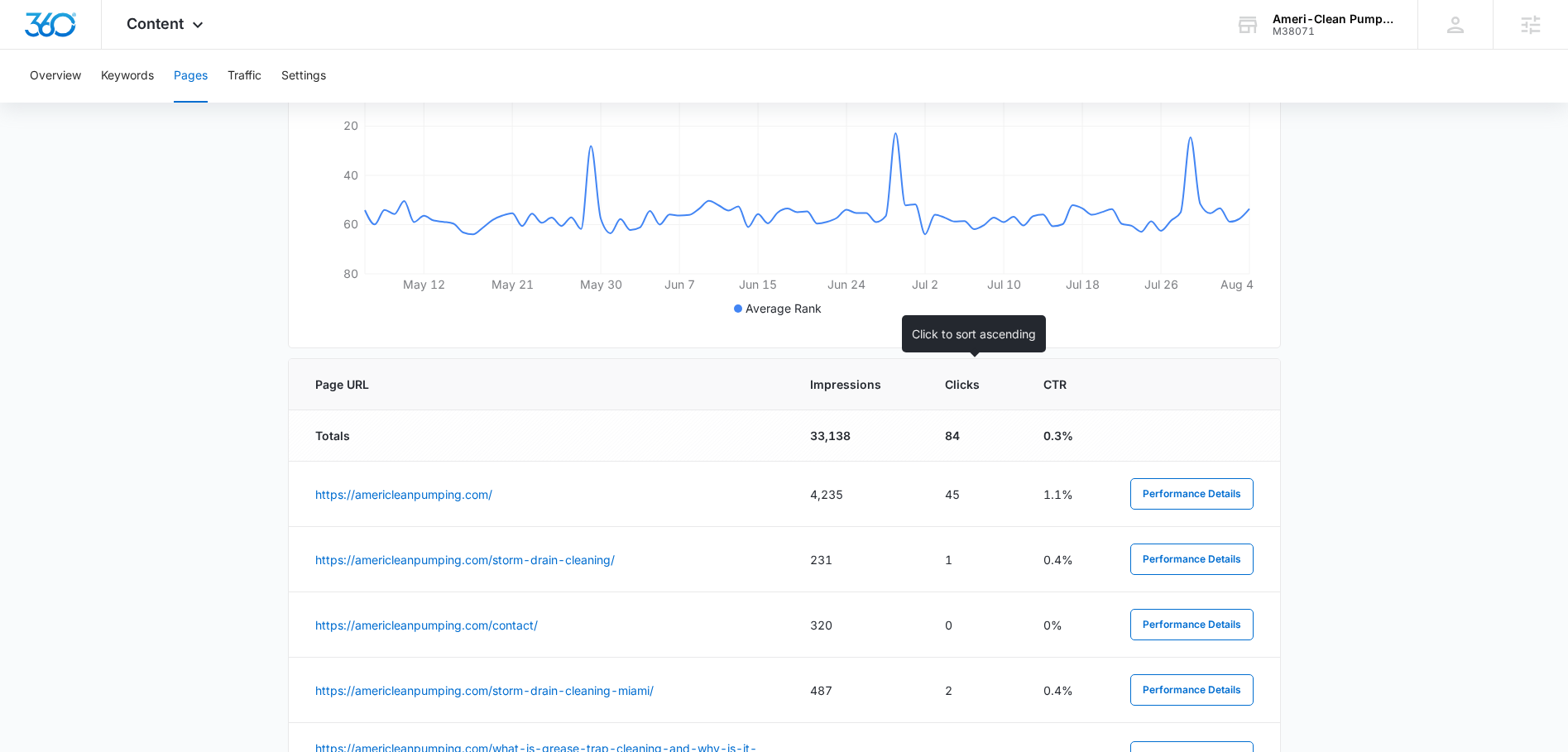 click on "Clicks" at bounding box center (962, 384) 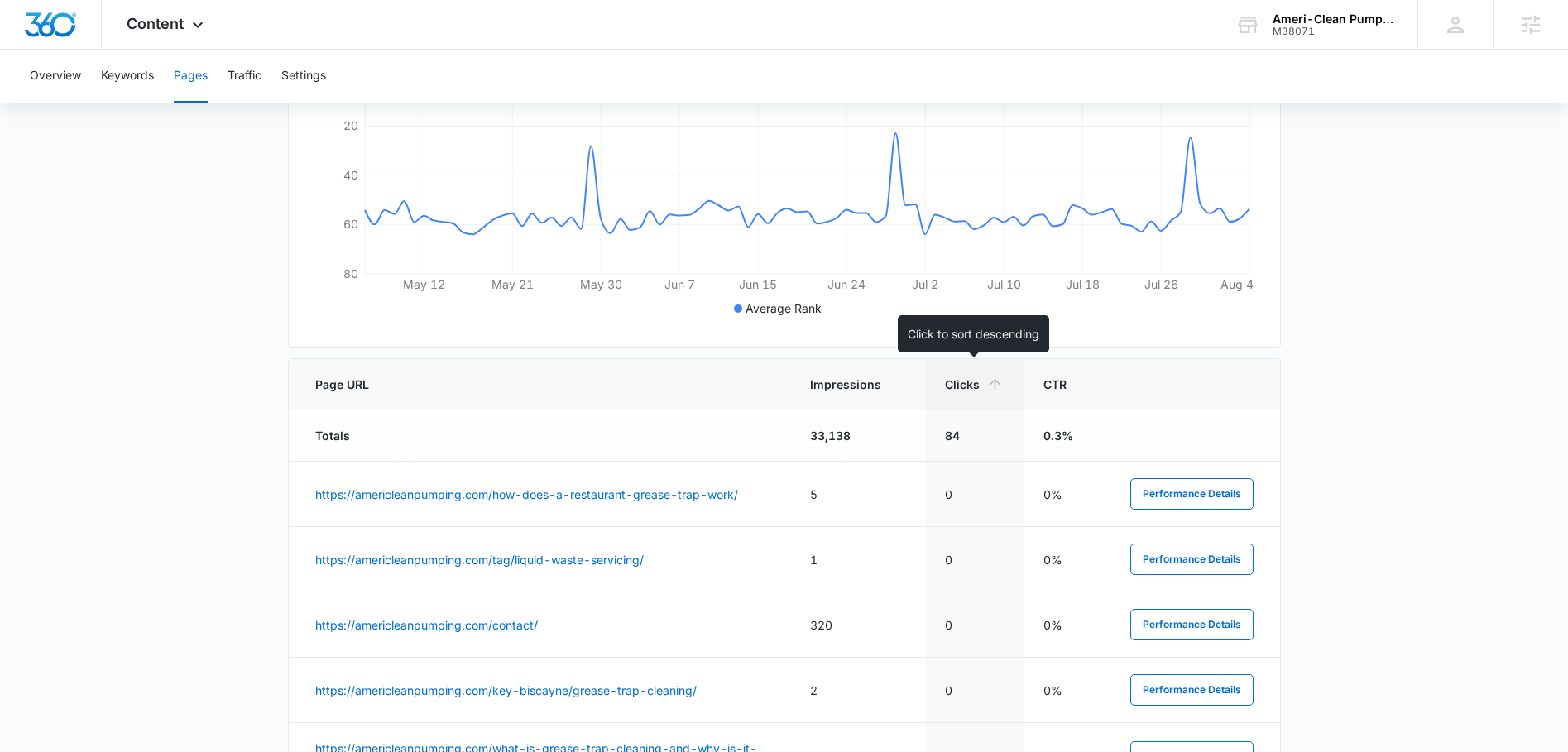 click on "Clicks" at bounding box center (962, 384) 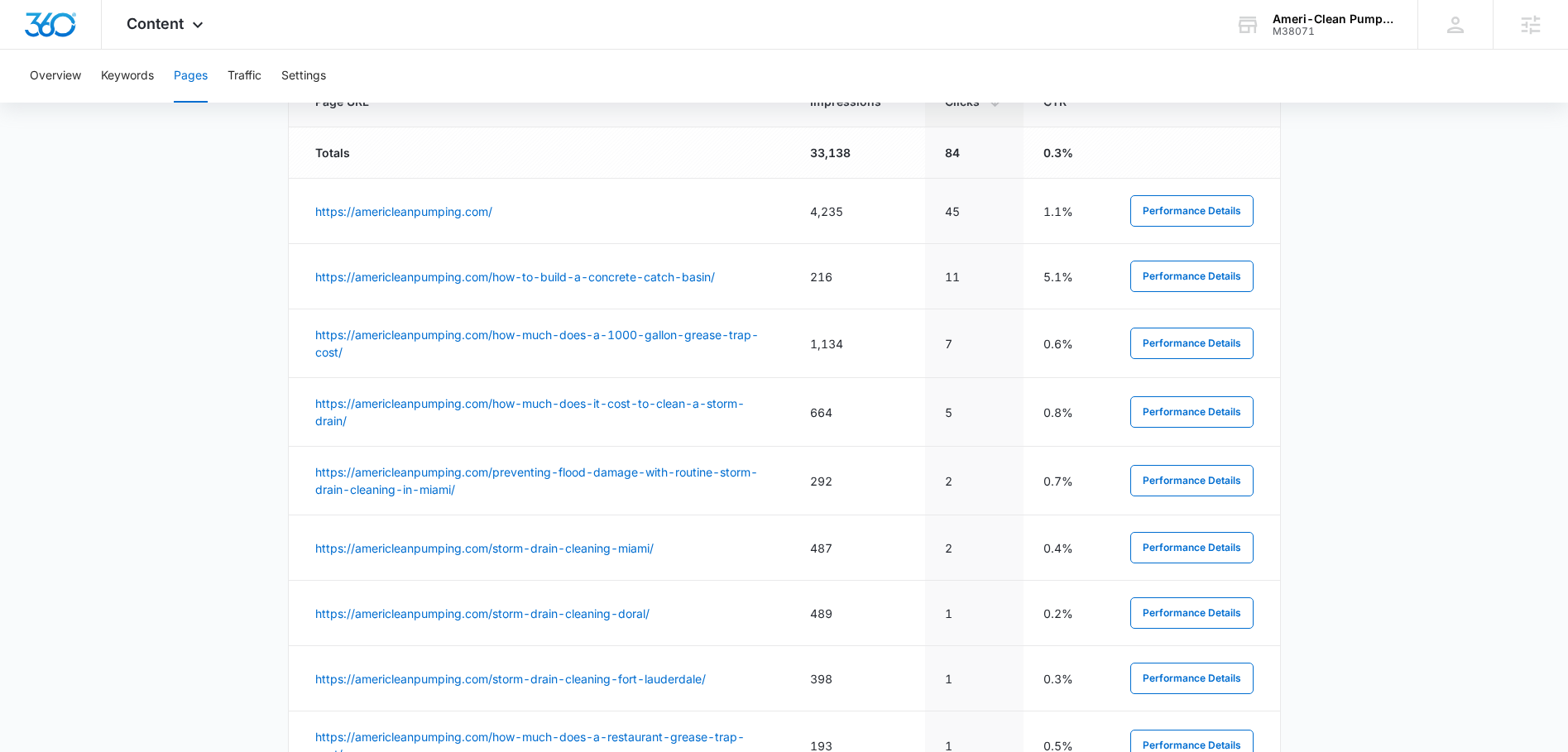 scroll, scrollTop: 758, scrollLeft: 0, axis: vertical 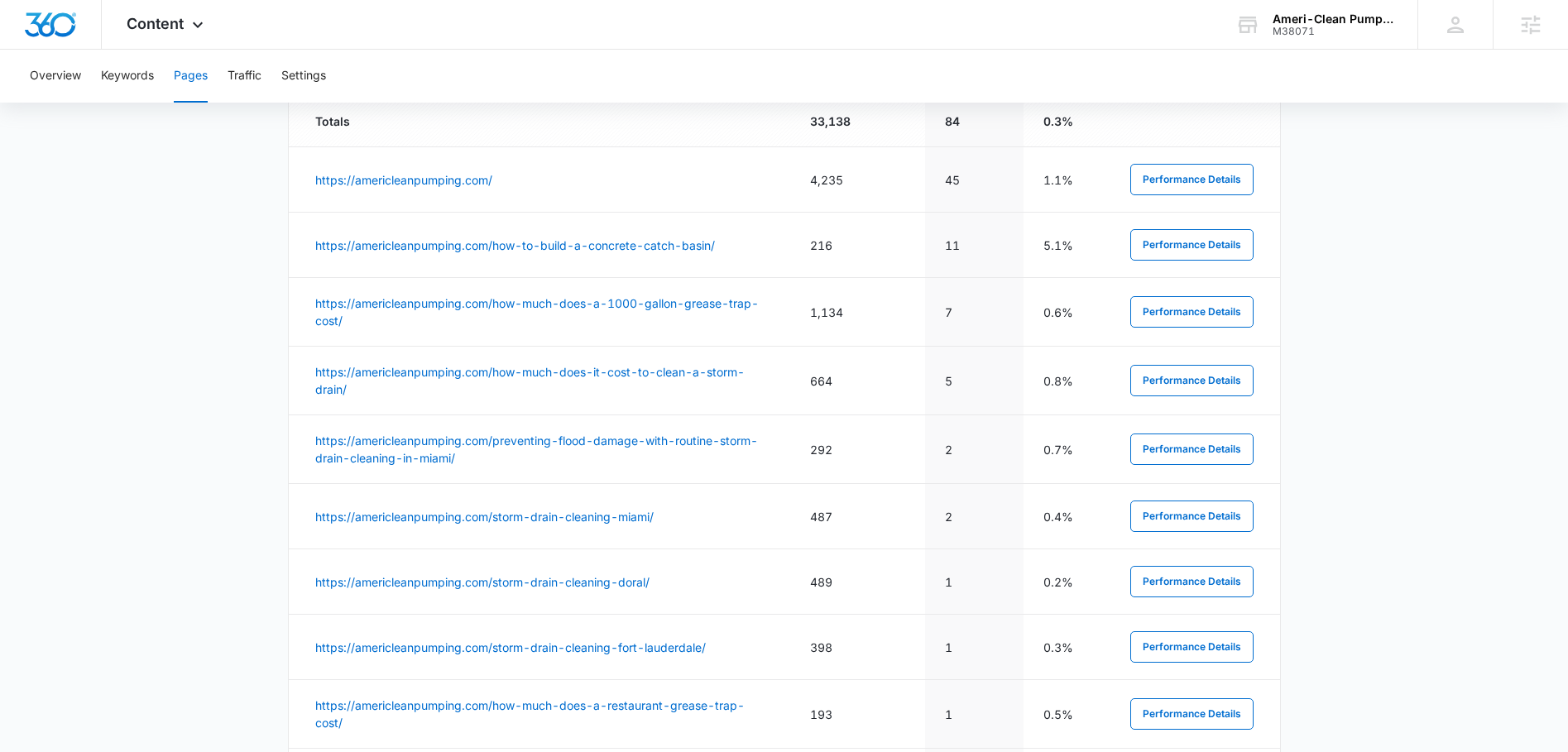 click on "Pages The Pages report shows data relative to your indexed website page URL's within your Google Search Console account. Your organic page performance indicates how you are appearing in search results when people search for keywords your pages are ranking for, and how likely they are to click on your pages. Filters [MM]/[DD]/[YEAR] [MM]/[DD]/[YEAR] Organic Page Performance Compared to:   Feb [YEAR]  -   May [YEAR] Average Rank 56 4.38%  Total Impressions 27k 58.24%  Total Clicks 79 8.22%  Average CTR 0.29% 30.95%  May [NUMBER] May [NUMBER] May [NUMBER] Jun [NUMBER] Jun [NUMBER] Jun [NUMBER] Jul [NUMBER] Jul [NUMBER] Jul [NUMBER] Jul [NUMBER] Aug [NUMBER] 20 40 60 80 Average Rank Page URL Impressions Clicks CTR Totals 33,138 84 0.3% https://americleanpumping.com/ 4,235 45 1.1% Performance Details https://americleanpumping.com/how-to-build-a-concrete-catch-basin/ 216 11 5.1% Performance Details https://americleanpumping.com/how-much-does-a-1000-gallon-grease-trap-cost/ 1,134 7 0.6% Performance Details https://americleanpumping.com/how-much-does-it-cost-to-clean-a-storm-drain/ 664 5 0.8% 2" at bounding box center [784, 151] 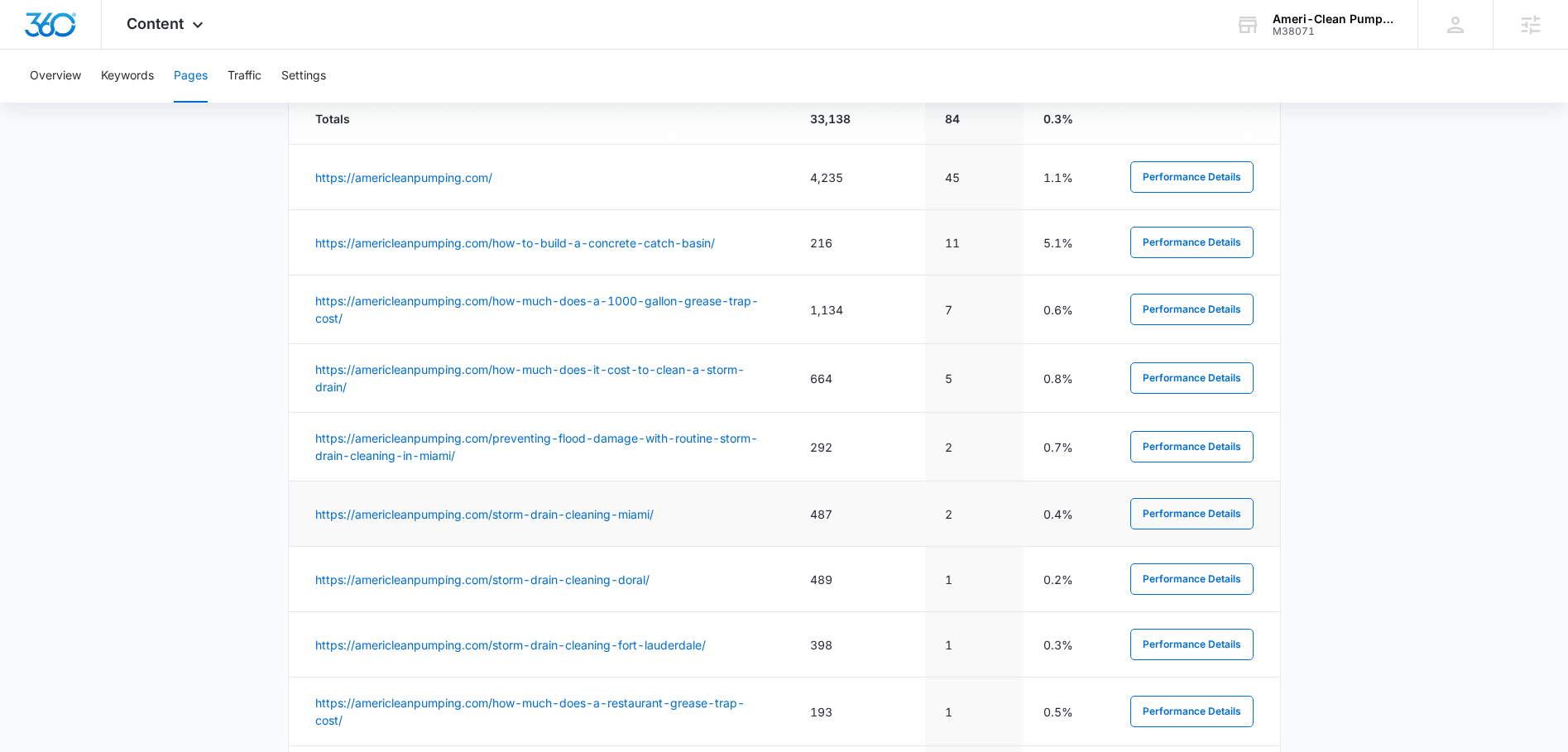 scroll, scrollTop: 759, scrollLeft: 0, axis: vertical 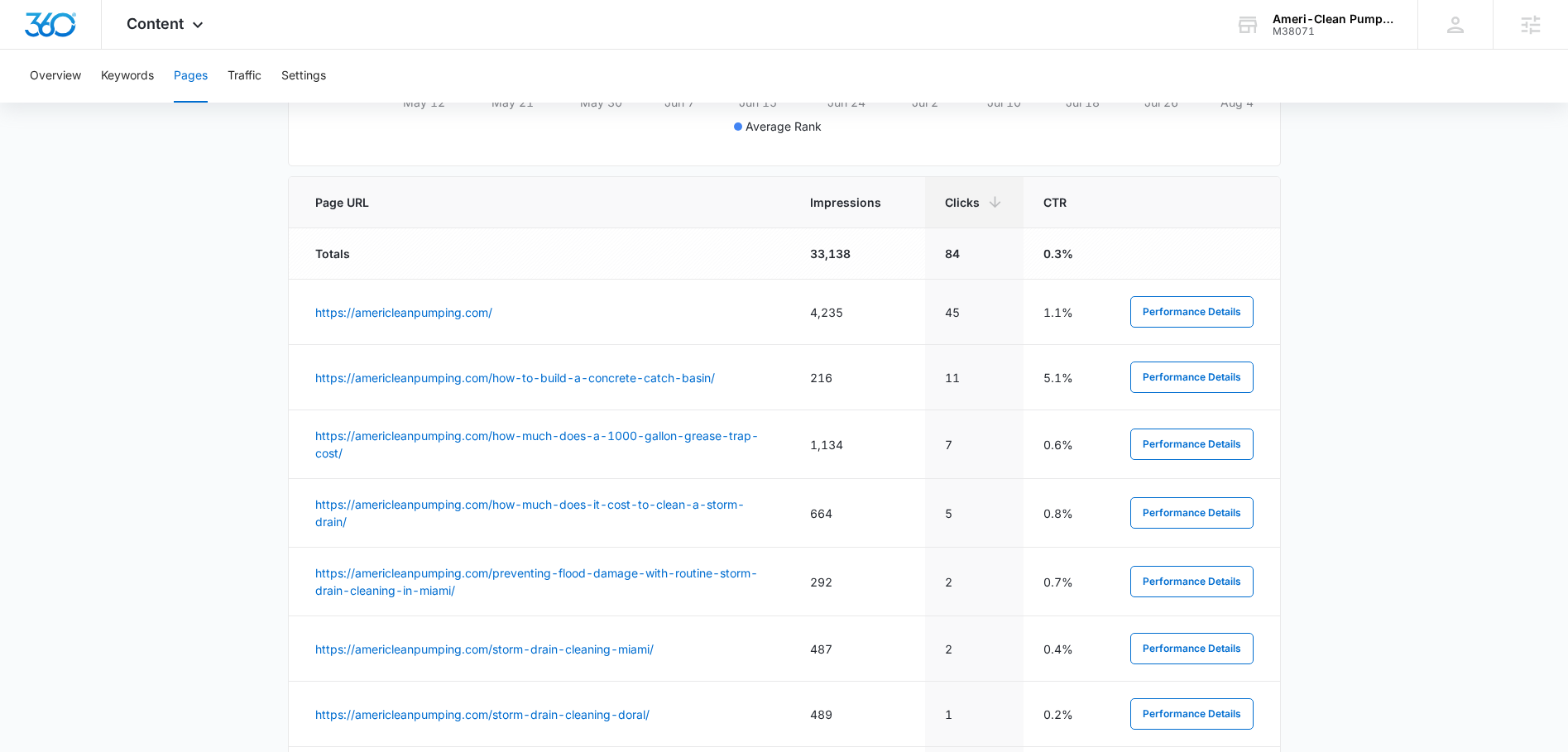 click on "Pages The Pages report shows data relative to your indexed website page URL's within your Google Search Console account. Your organic page performance indicates how you are appearing in search results when people search for keywords your pages are ranking for, and how likely they are to click on your pages. Filters [MM]/[DD]/[YEAR] [MM]/[DD]/[YEAR] Organic Page Performance Compared to:   Feb [YEAR]  -   May [YEAR] Average Rank 56 4.38%  Total Impressions 27k 58.24%  Total Clicks 79 8.22%  Average CTR 0.29% 30.95%  May [NUMBER] May [NUMBER] May [NUMBER] Jun [NUMBER] Jun [NUMBER] Jun [NUMBER] Jul [NUMBER] Jul [NUMBER] Jul [NUMBER] Jul [NUMBER] Aug [NUMBER] 20 40 60 80 Average Rank Page URL Impressions Clicks CTR Totals 33,138 84 0.3% https://americleanpumping.com/ 4,235 45 1.1% Performance Details https://americleanpumping.com/how-to-build-a-concrete-catch-basin/ 216 11 5.1% Performance Details https://americleanpumping.com/how-much-does-a-1000-gallon-grease-trap-cost/ 1,134 7 0.6% Performance Details https://americleanpumping.com/how-much-does-it-cost-to-clean-a-storm-drain/ 664 5 0.8% 2" at bounding box center (784, 284) 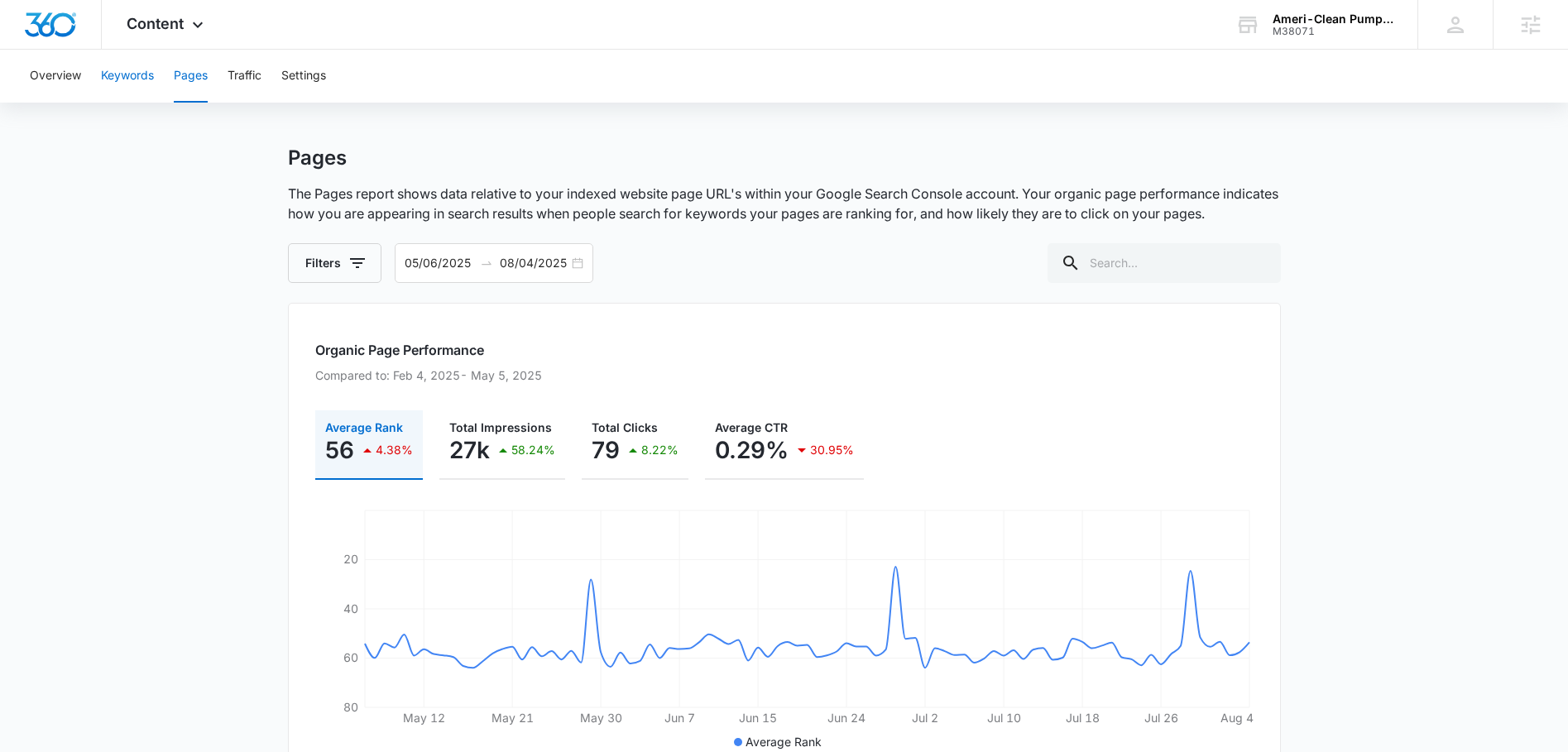 scroll, scrollTop: 0, scrollLeft: 0, axis: both 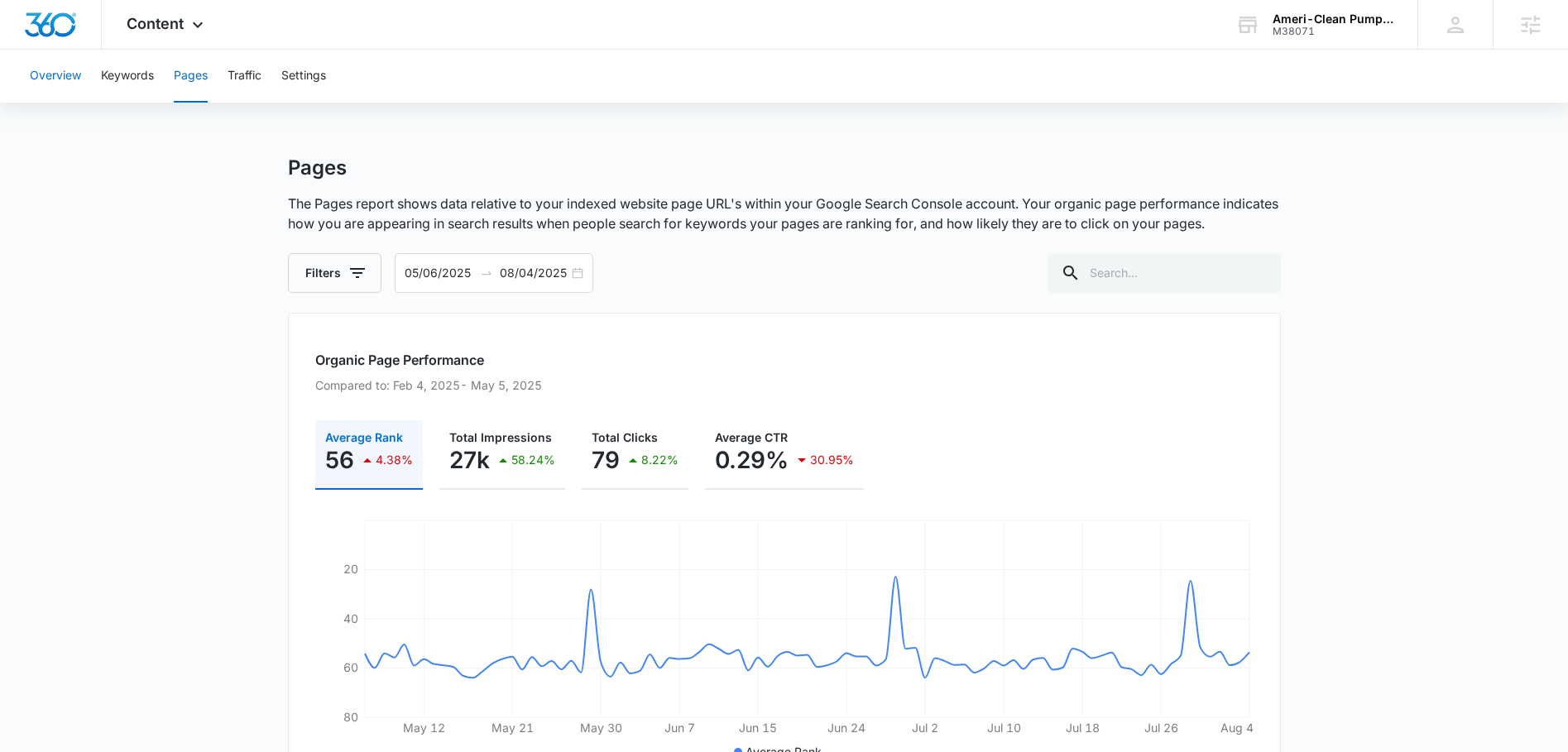 click on "Overview" at bounding box center [55, 76] 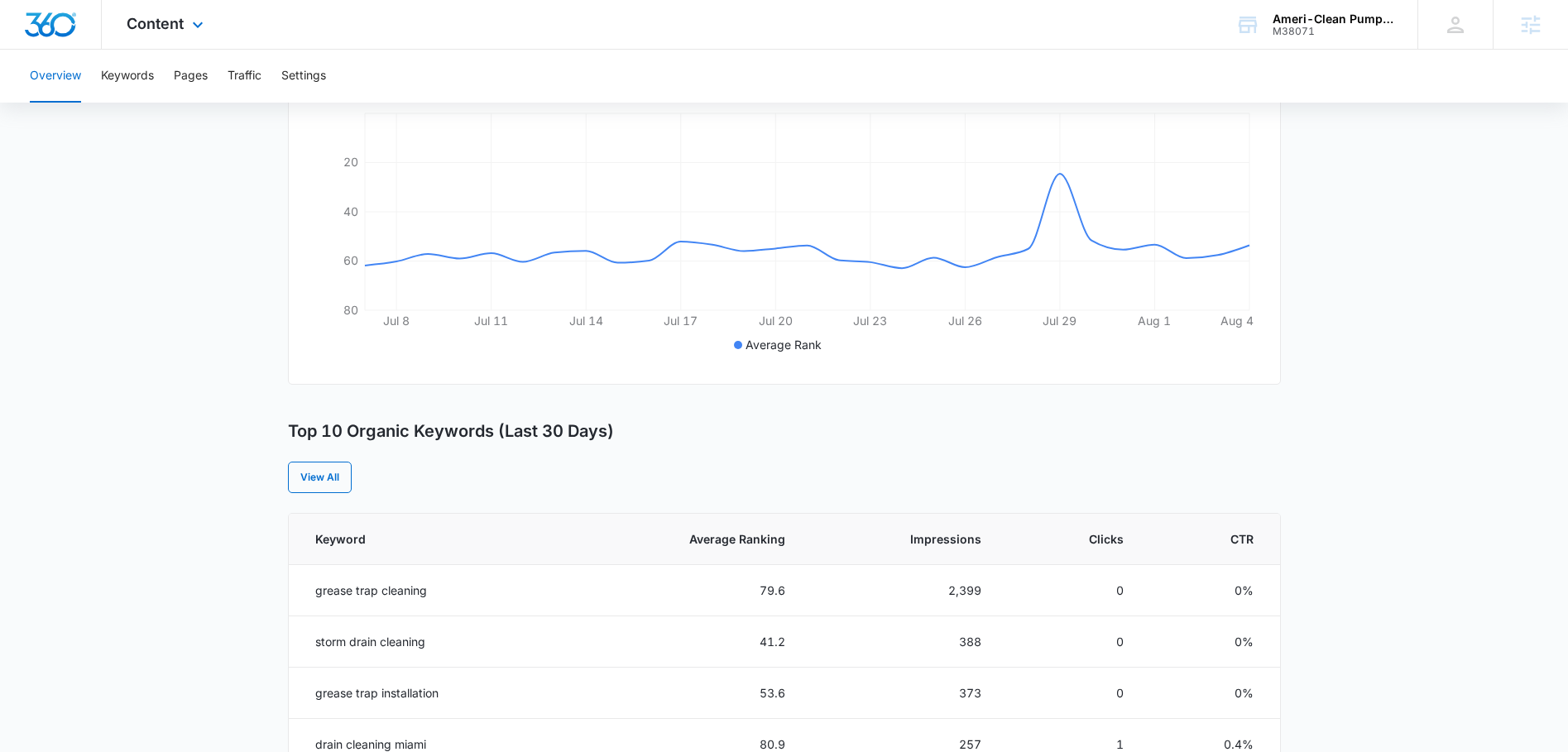 scroll, scrollTop: 112, scrollLeft: 0, axis: vertical 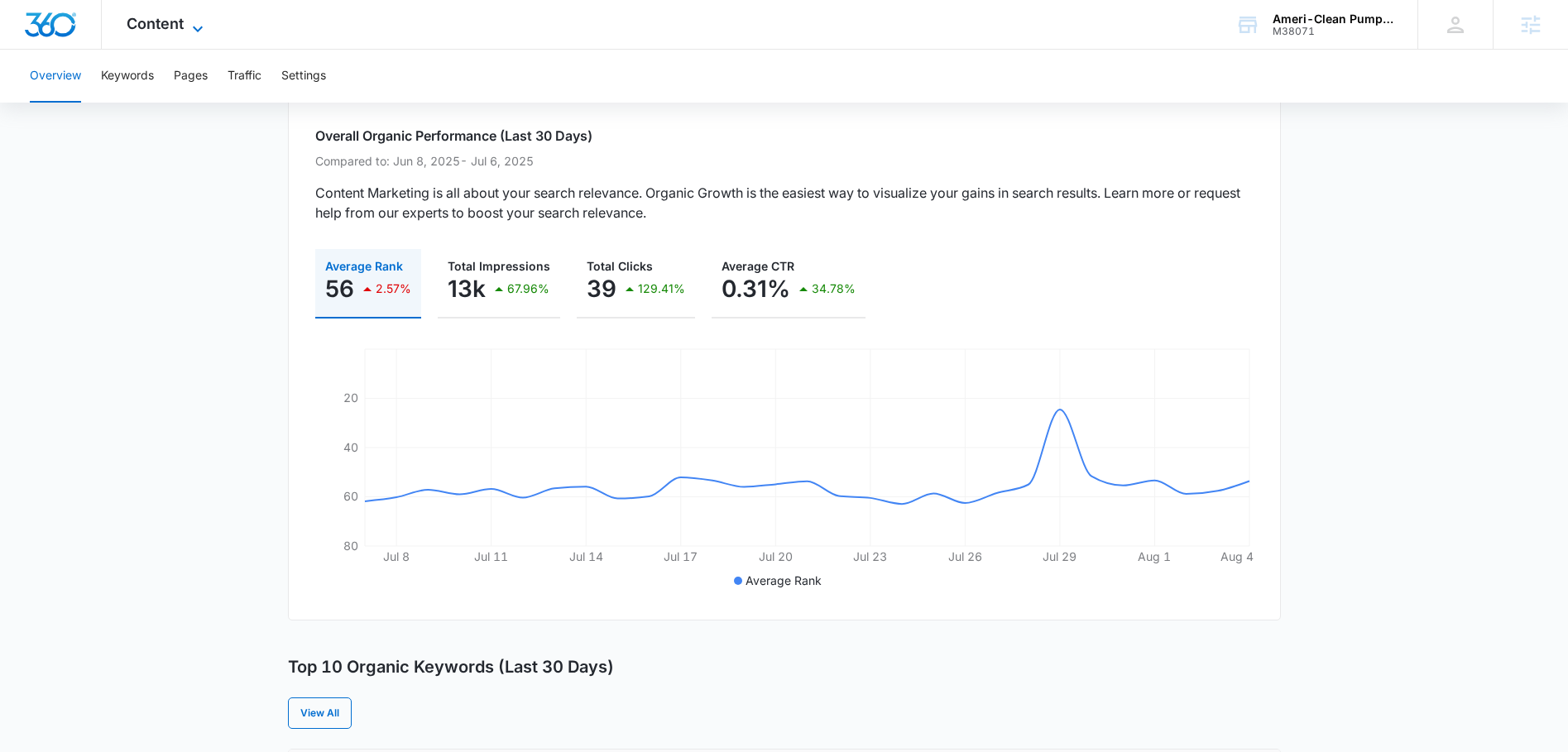 click 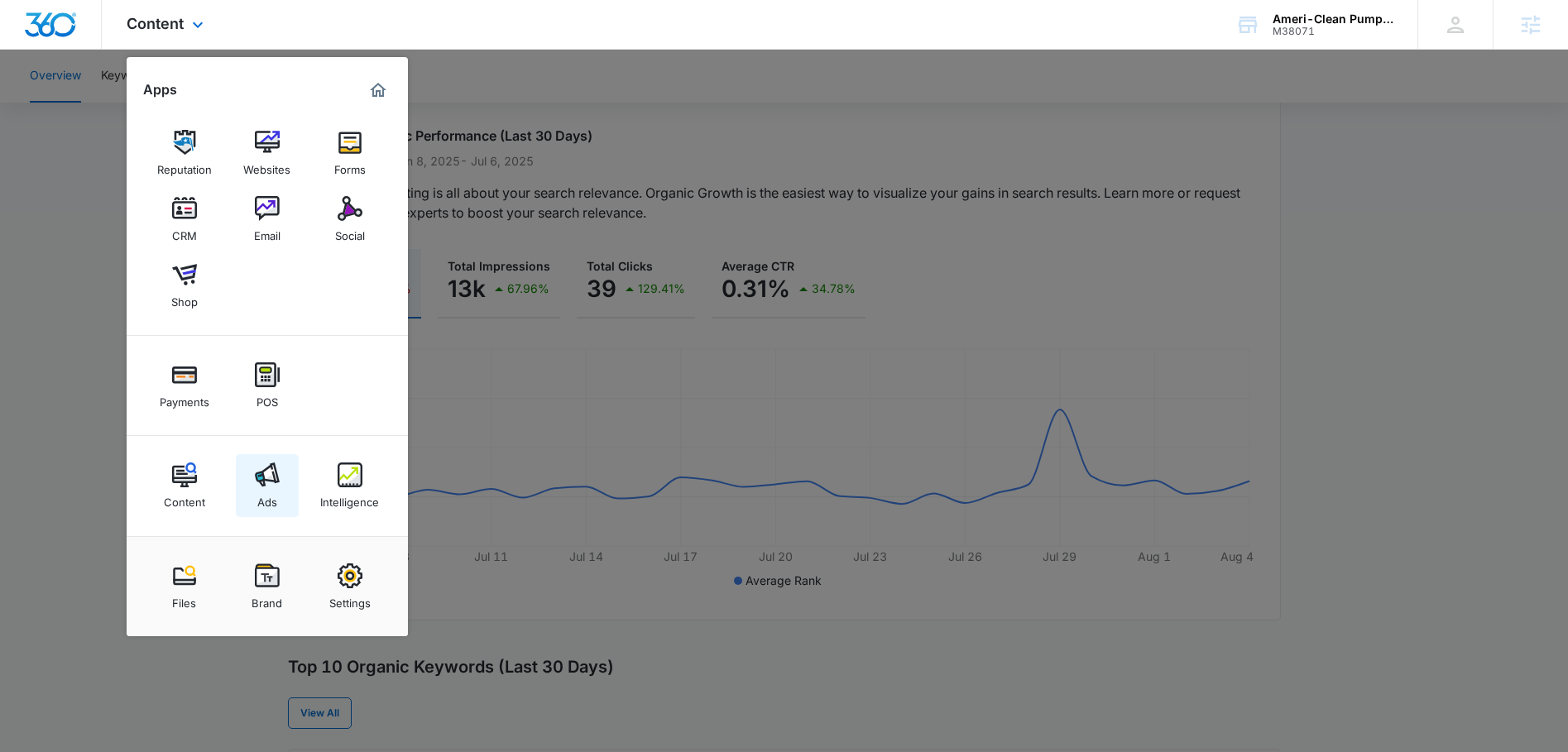 click at bounding box center (267, 475) 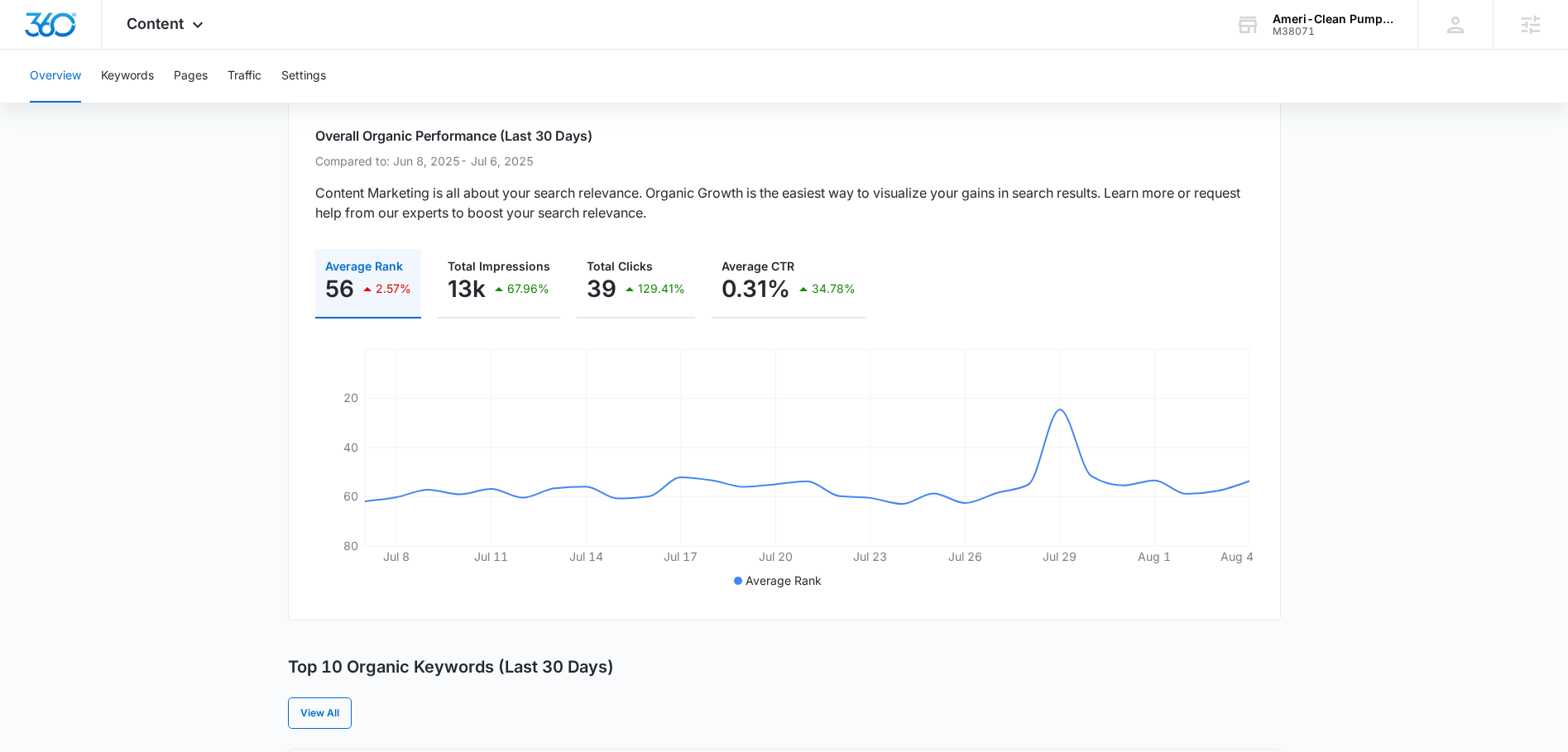 scroll, scrollTop: 0, scrollLeft: 0, axis: both 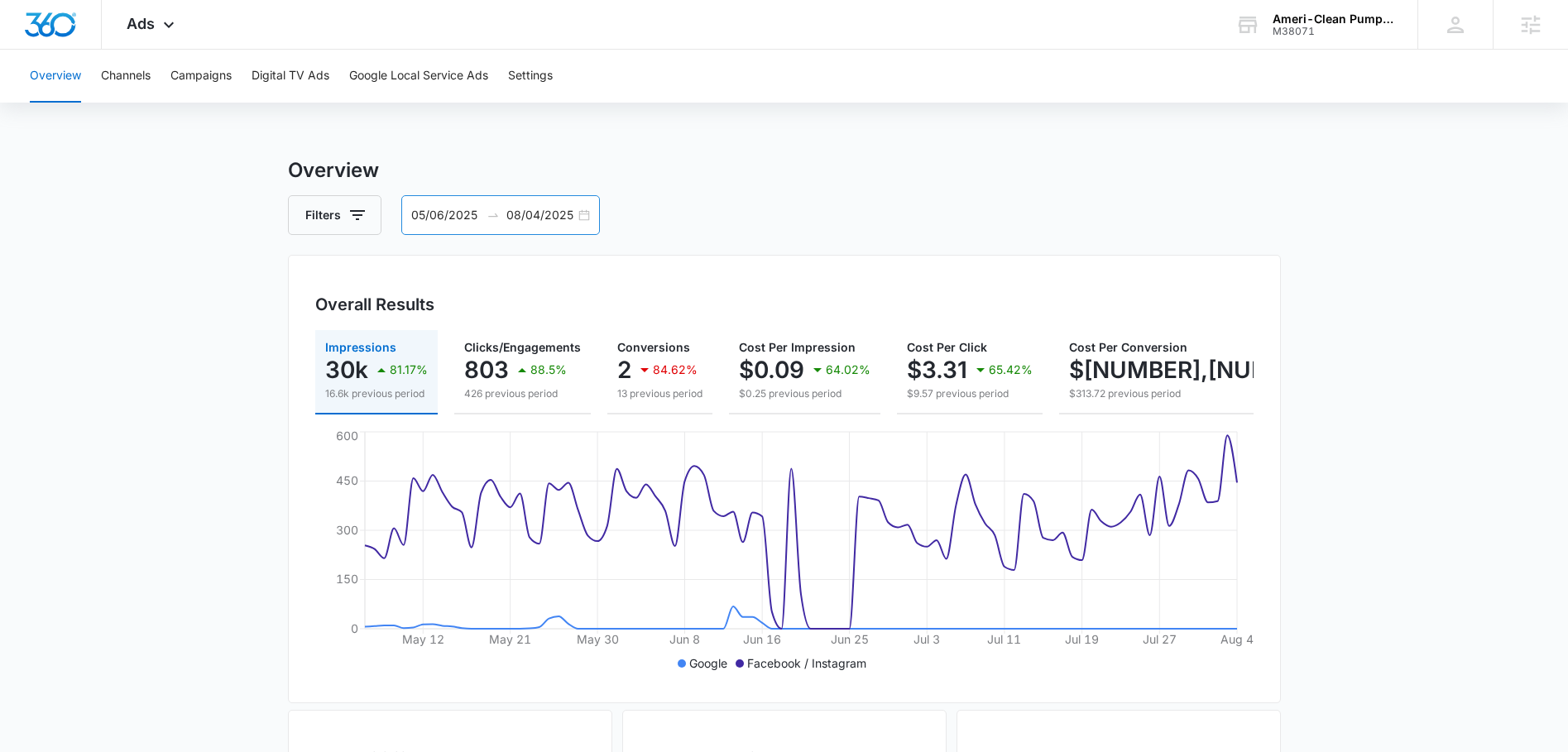 click on "[MM]/[DD]/[YEAR] [MM]/[DD]/[YEAR]" at bounding box center (501, 215) 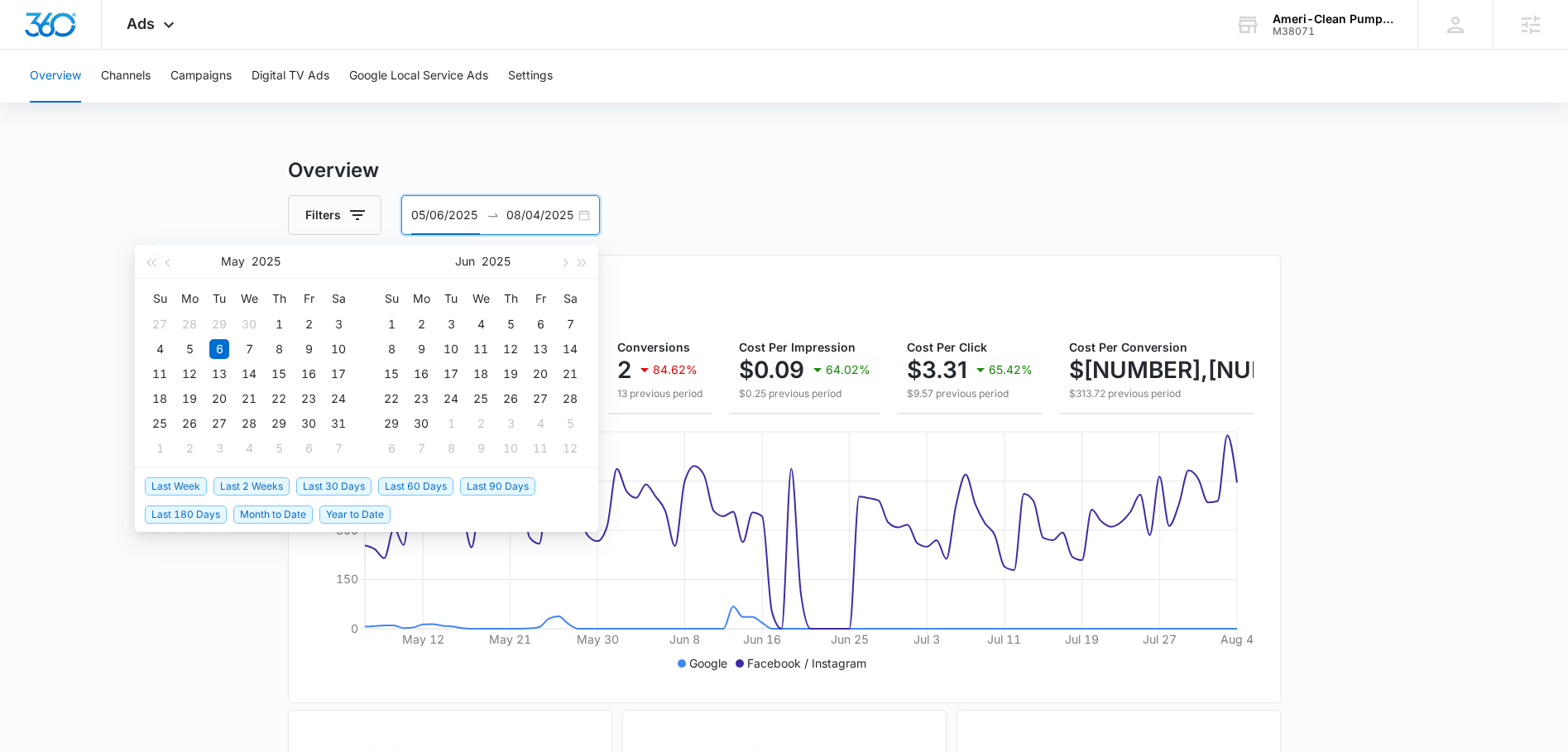 click on "Last 30 Days" at bounding box center [333, 486] 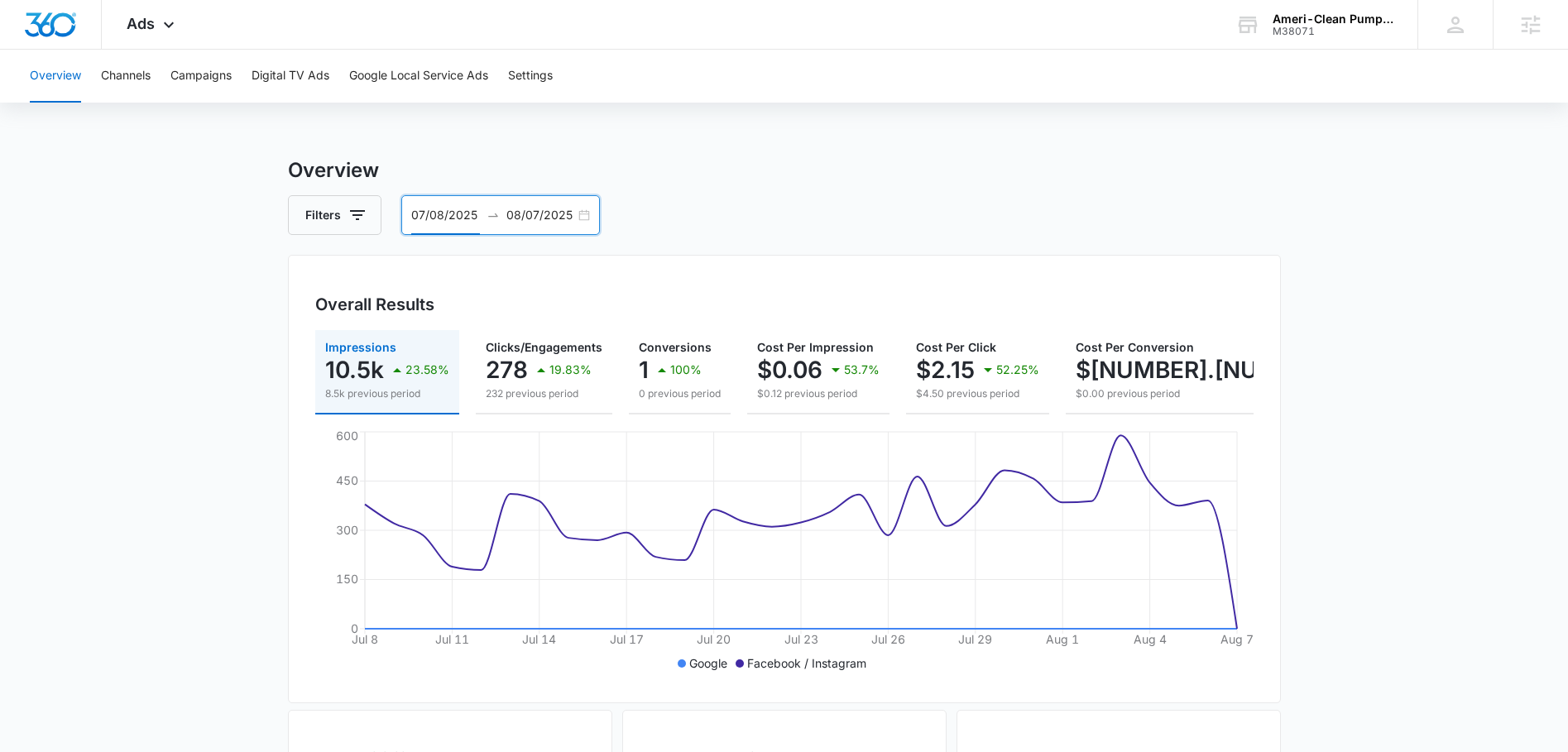 click on "07/08/2025 08/07/2025" at bounding box center [501, 215] 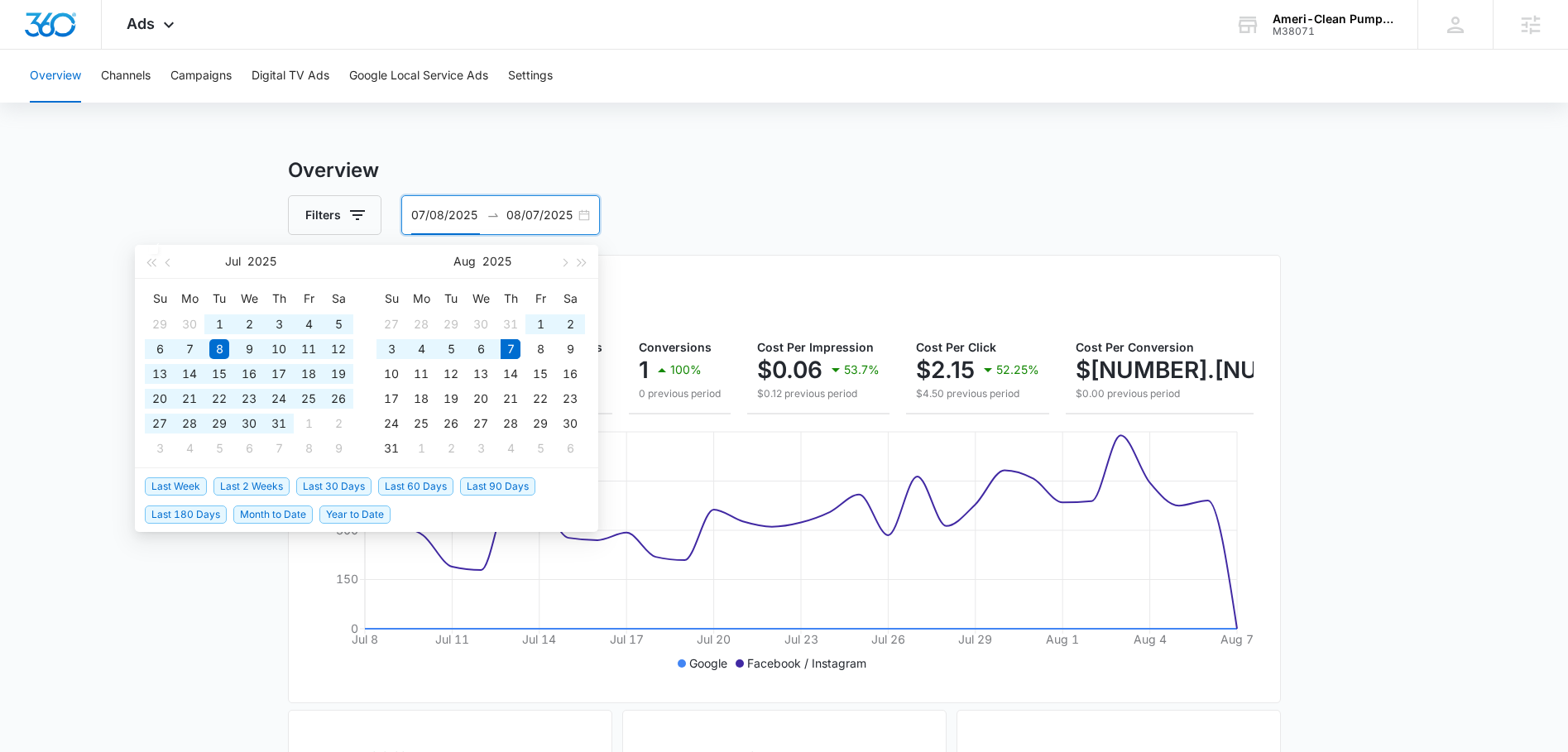 click on "Year to Date" at bounding box center [355, 515] 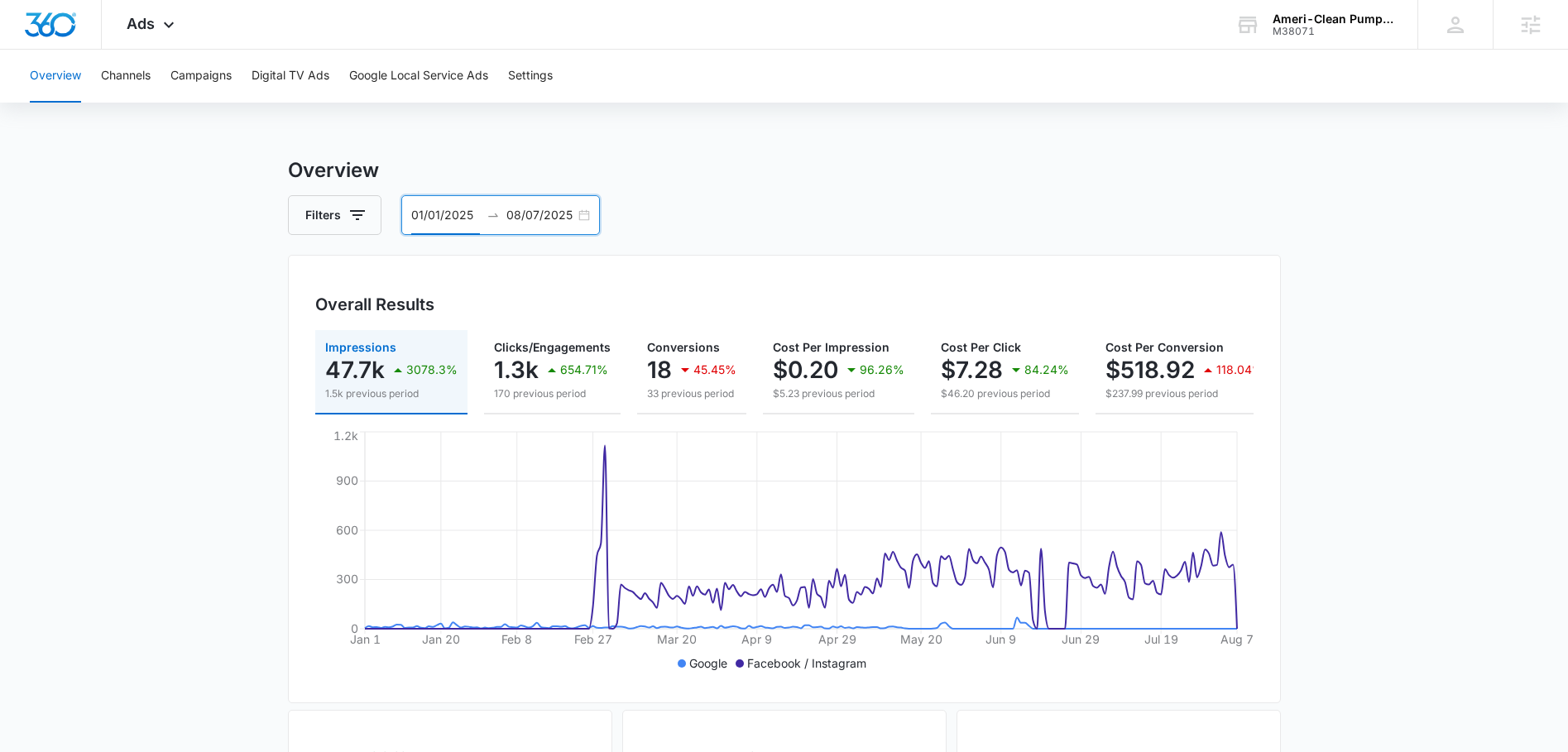 click on "[MM]/[DD]/[YEAR] [MM]/[DD]/[YEAR]" at bounding box center [501, 215] 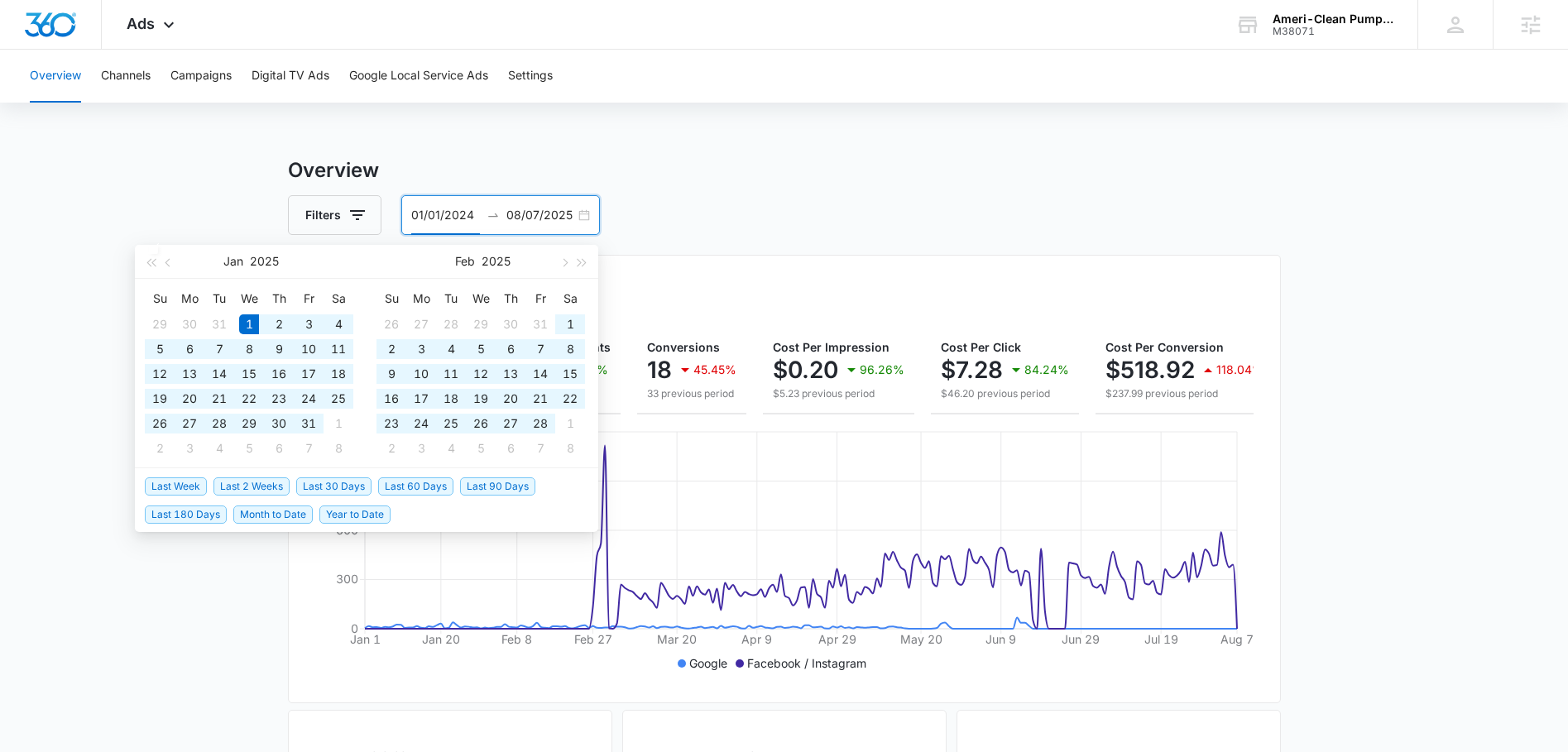 type on "01/01/2024" 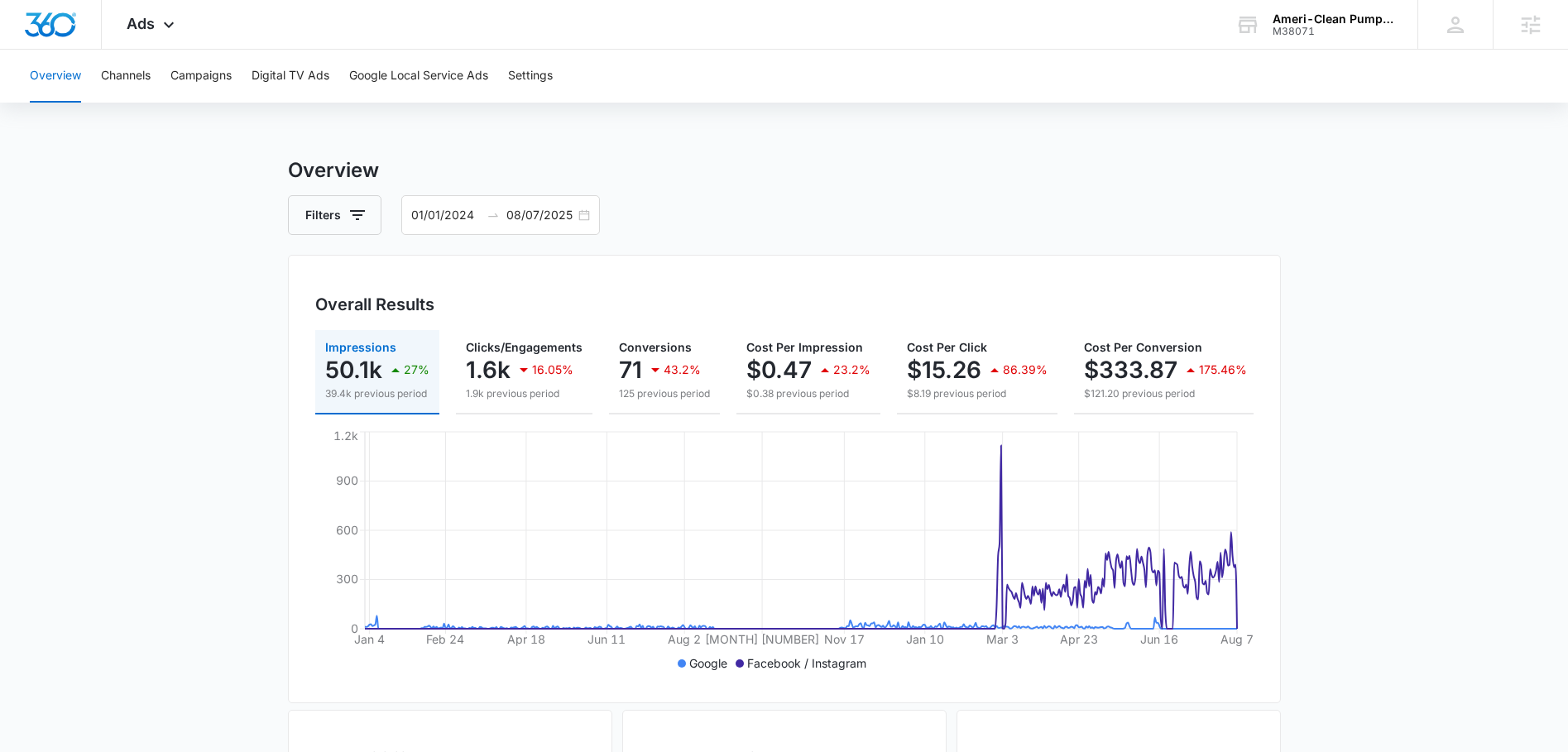 click on "Overview Filters [MM]/[DD]/[YEAR] [MM]/[DD]/[YEAR] Overall Results Impressions 50.1k 27%  39.4k previous period Clicks/Engagements 1.6k 16.05%  1.9k previous period Conversions 71 43.2%  125 previous period Cost Per Impression $[NUMBER].[NUMBER] 23.2%  $[NUMBER].[NUMBER] previous period Cost Per Click $[NUMBER].[NUMBER] 86.39%  $[NUMBER].[NUMBER] previous period Cost Per Conversion $[NUMBER].[NUMBER] 175.46%  $[NUMBER].[NUMBER] previous period Total Spend $[NUMBER],[NUMBER].[NUMBER] 56.46%  $[NUMBER],[NUMBER].[NUMBER] previous period Jan [NUMBER] Feb [NUMBER] Apr [NUMBER] Jun [NUMBER] Aug [NUMBER] Sep [NUMBER] Nov [NUMBER] Jan [NUMBER] Mar [NUMBER] Apr [NUMBER] Jun [NUMBER] Aug [NUMBER] 0 300 600 900 1.2k Google Facebook / Instagram Overall Visibility Jan. [YEAR] - Aug. [YEAR] Impressions 50,055 27%  from 39,413 Aug [YEAR] Aug [YEAR] 0 1.6k 3.2k Jan. [YEAR] - Aug. [YEAR] May. [YEAR] - Dec. [YEAR] Market Share (Search channels only) 0% 0%  from 0% Cost Per Impression $[NUMBER].[NUMBER] 23.2%  from $[NUMBER].[NUMBER] Overall Conversions Jan. [YEAR] - Aug. [YEAR] Conversions 71 43.2%  from 125 Aug [YEAR] Aug [YEAR] 0 4 8 Jan. [YEAR] - Aug. [YEAR] May. [YEAR] - Dec. [YEAR] Conversion Rate 4.6% 32.4%  0" at bounding box center [784, 750] 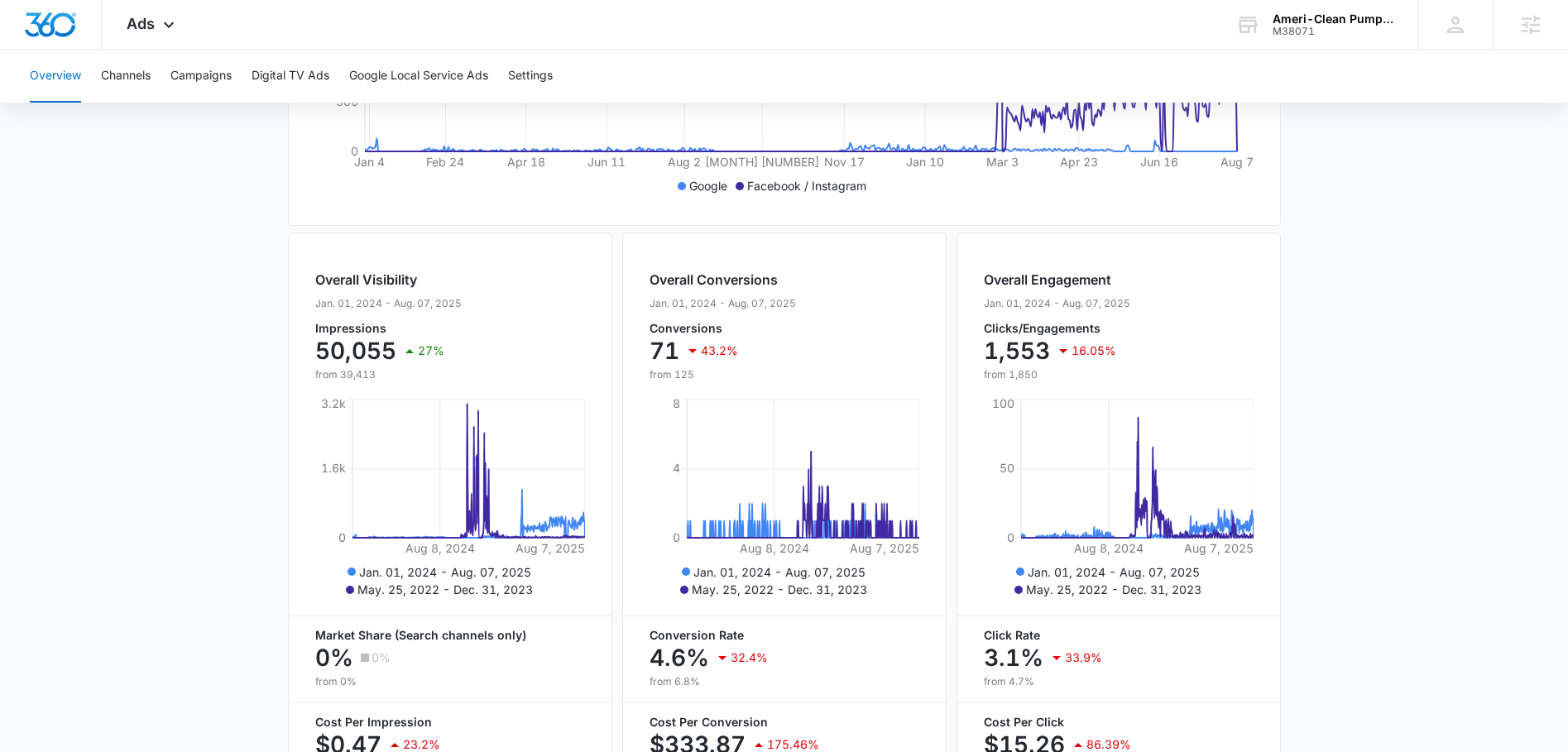 scroll, scrollTop: 0, scrollLeft: 0, axis: both 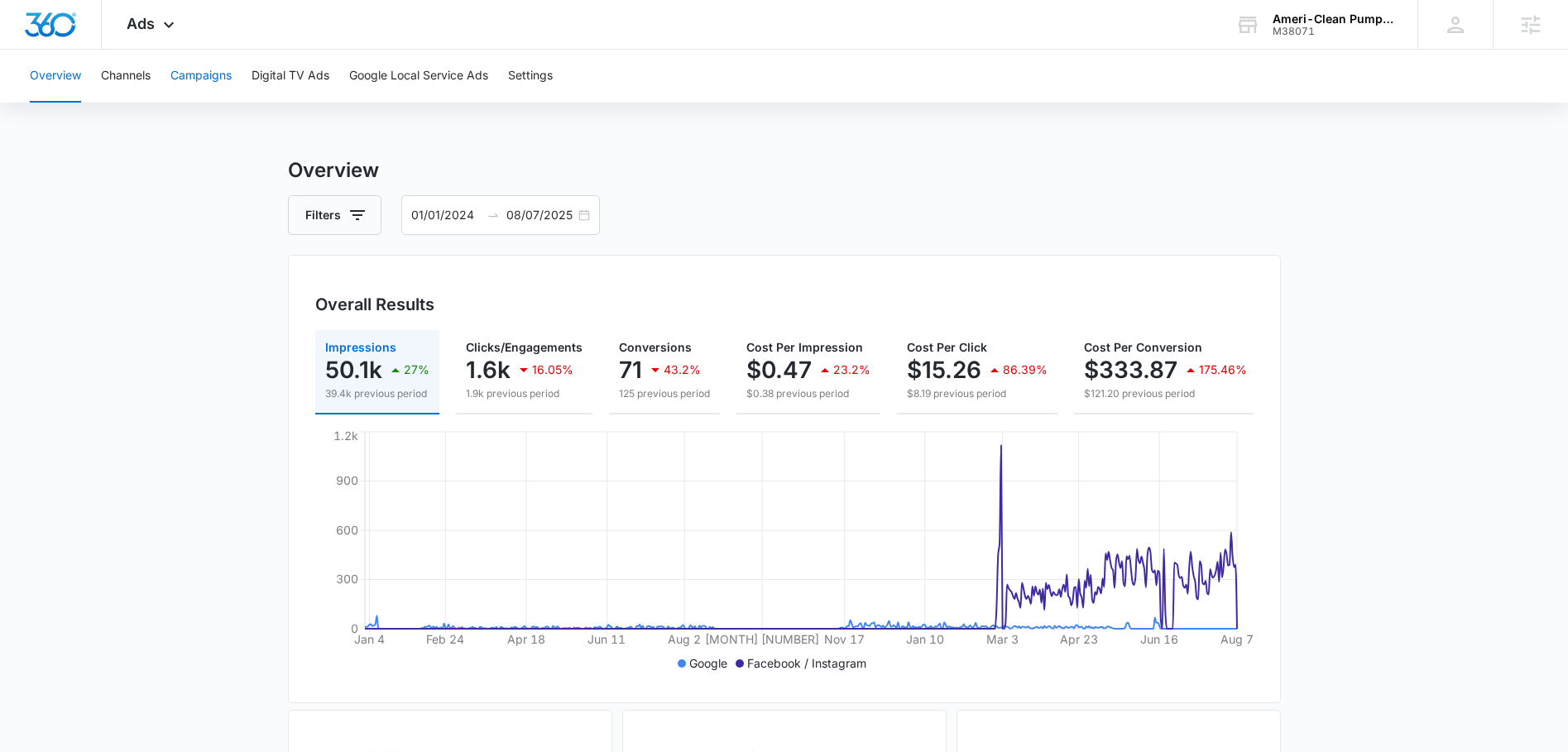 click on "Campaigns" at bounding box center [201, 76] 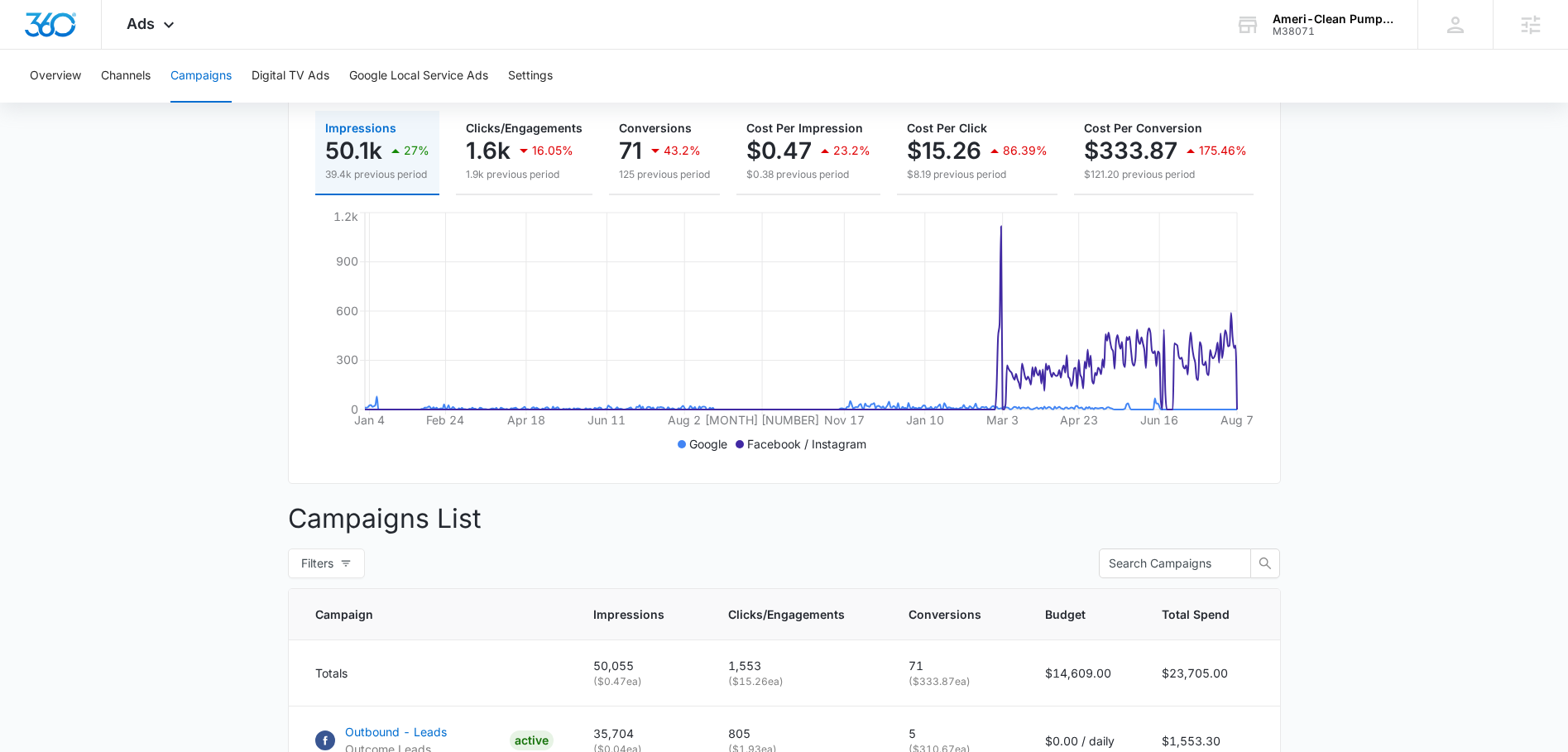 scroll, scrollTop: 0, scrollLeft: 0, axis: both 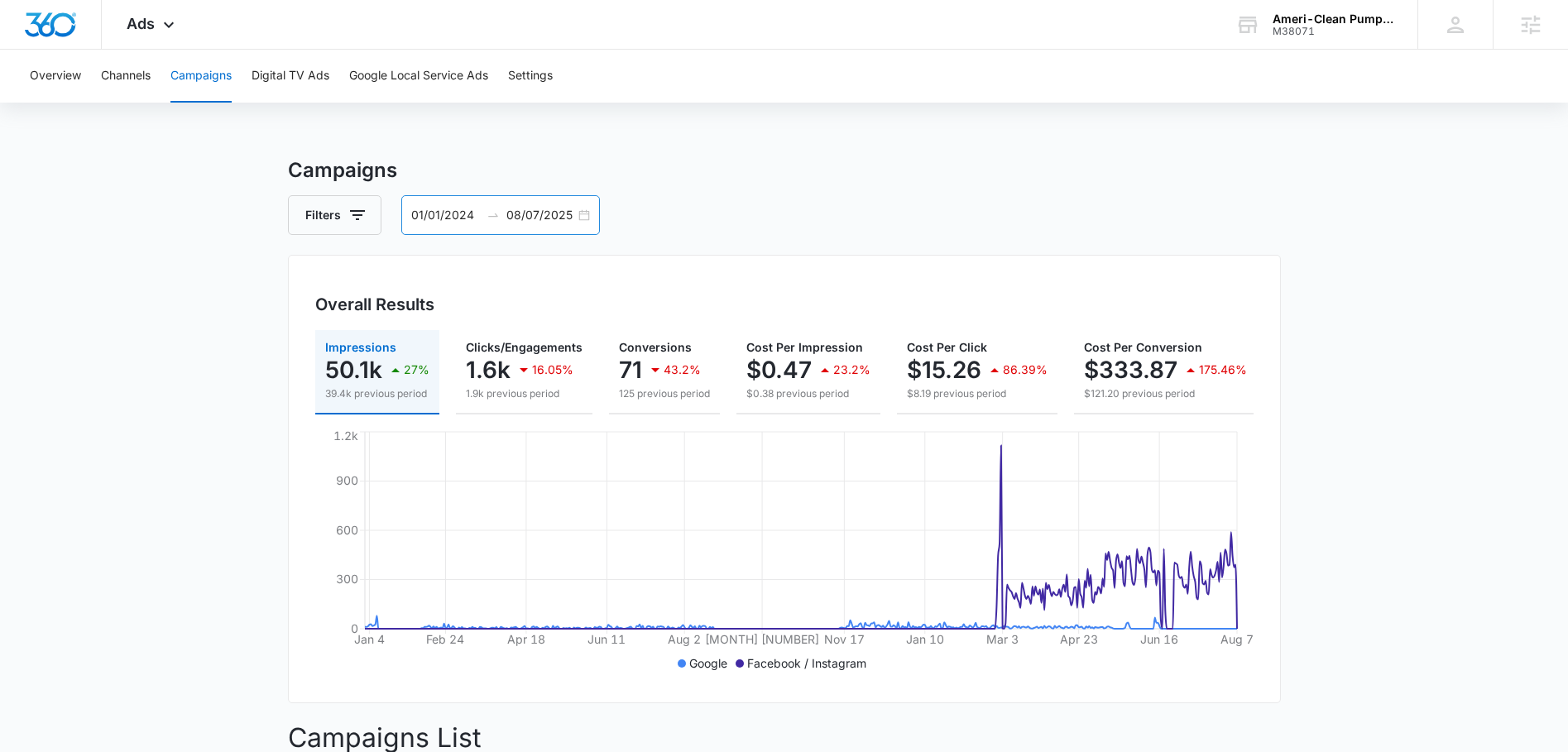 click on "[MM]/[DD]/[YEAR] [MM]/[DD]/[YEAR]" at bounding box center (501, 215) 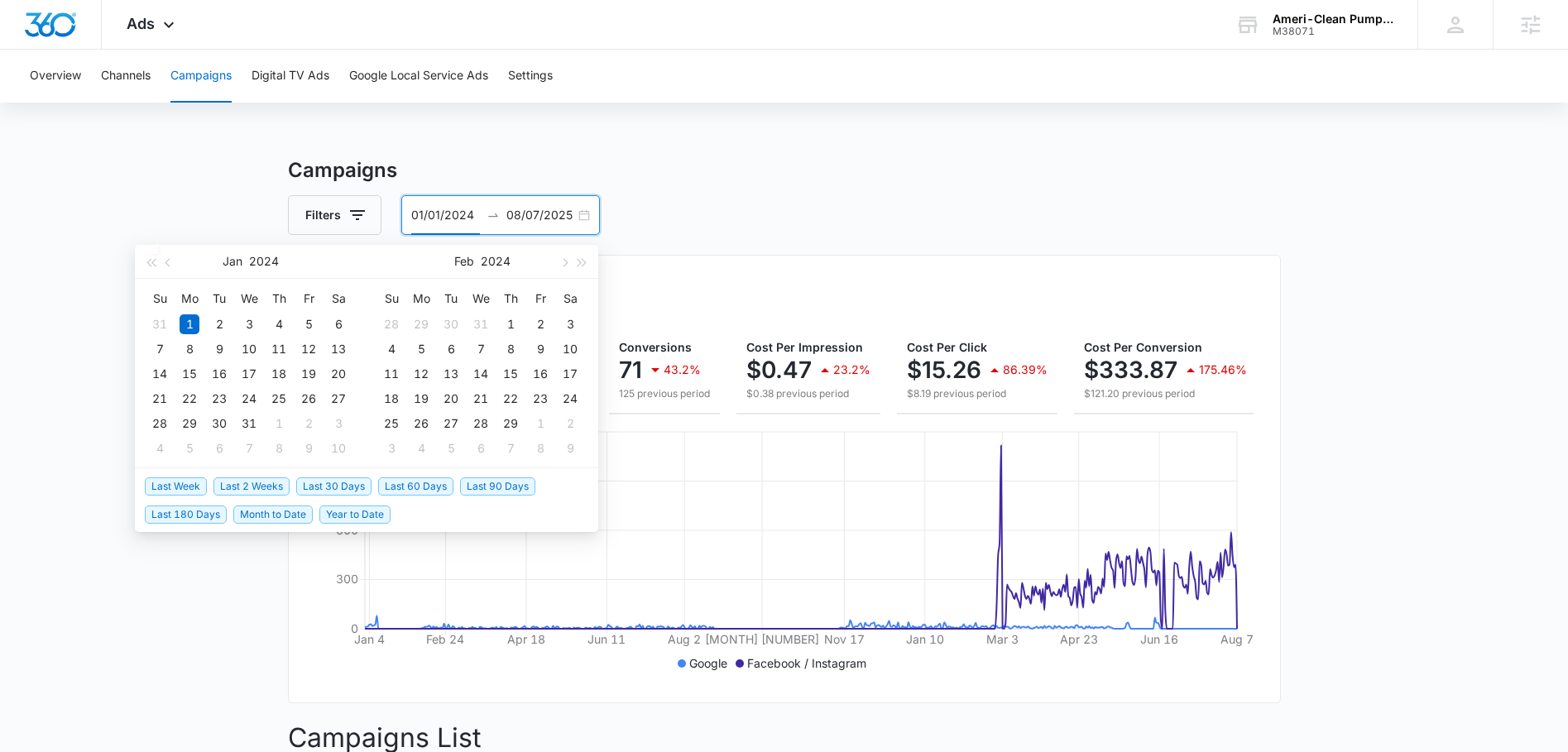 click on "Last 30 Days" at bounding box center (333, 486) 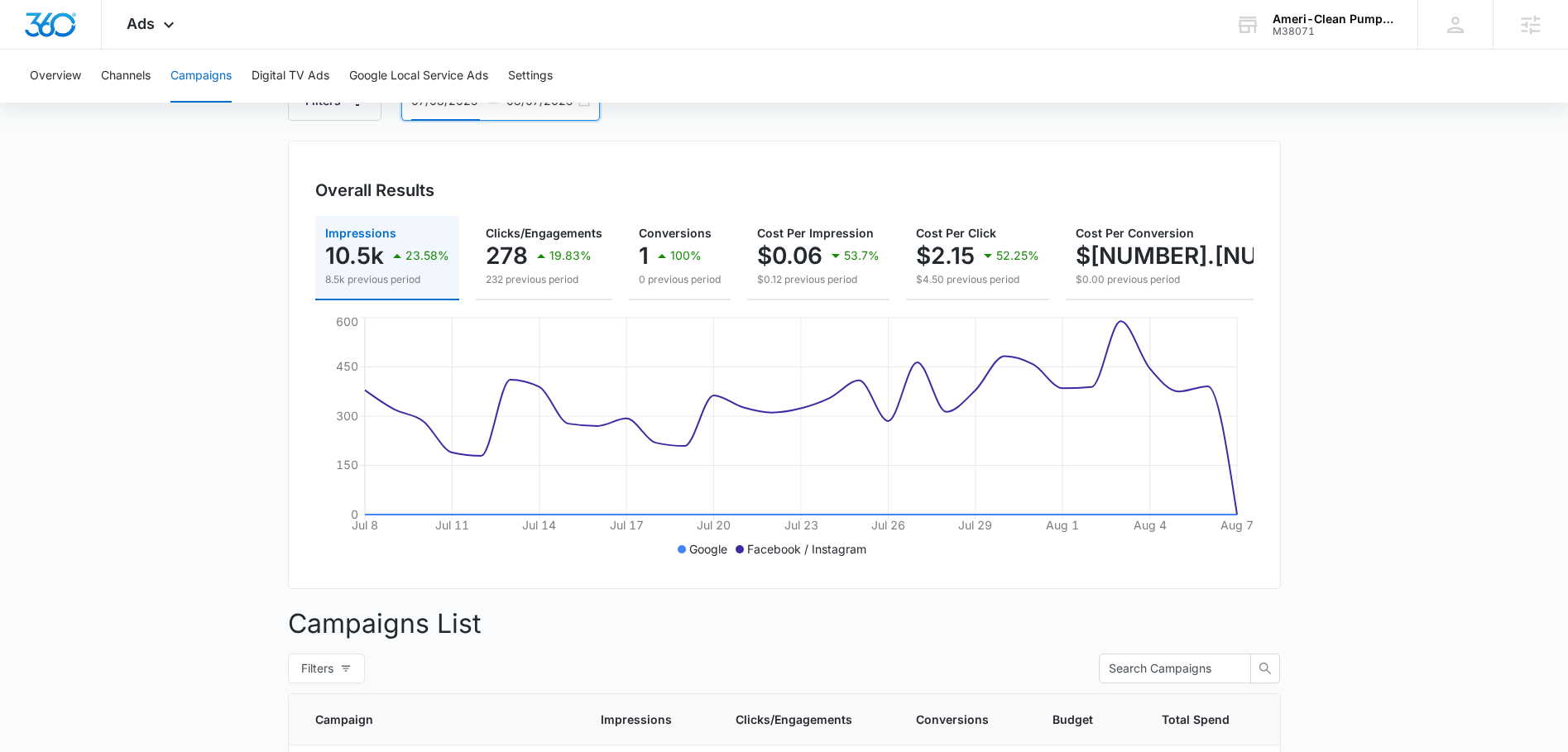 scroll, scrollTop: 0, scrollLeft: 0, axis: both 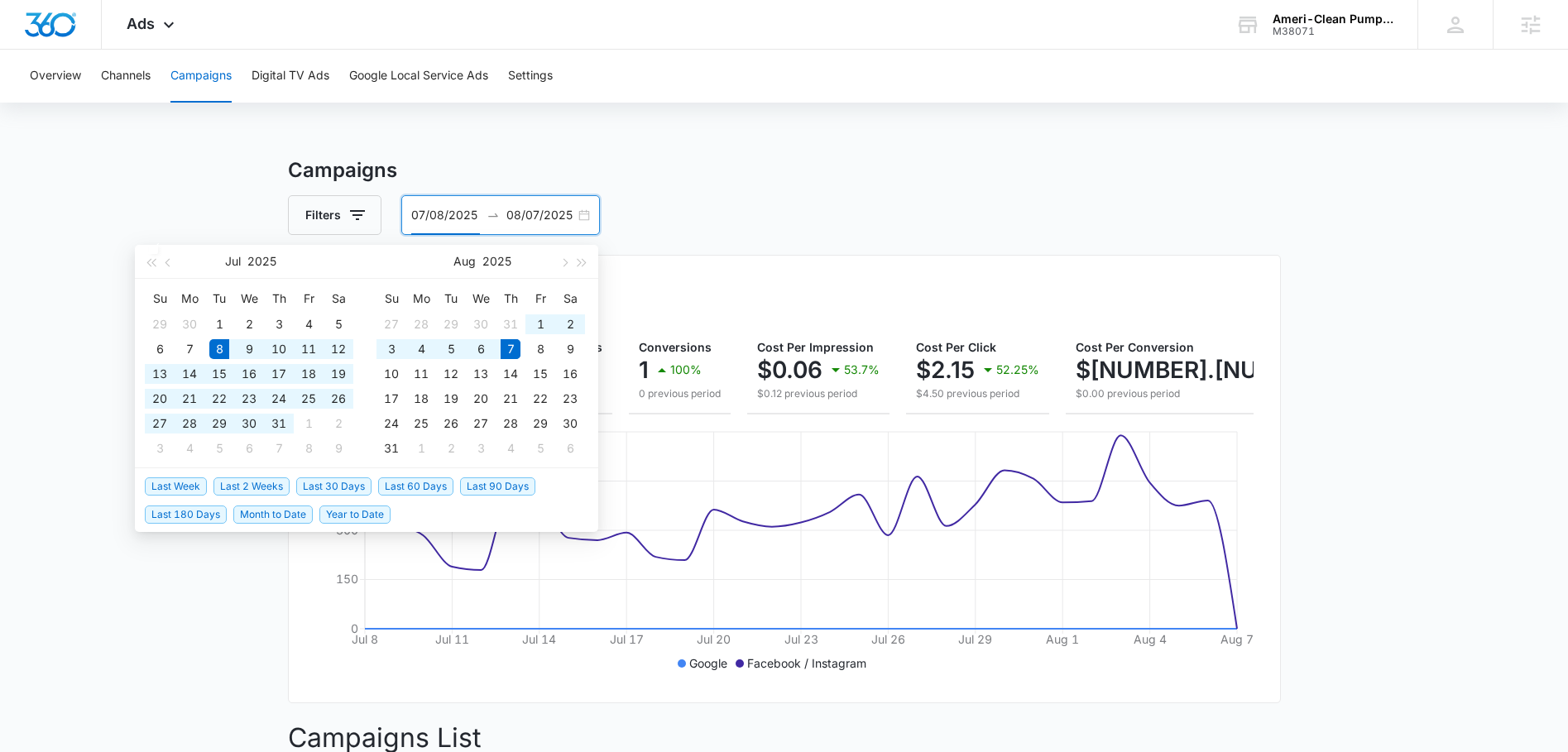 click on "07/08/2025" at bounding box center [445, 215] 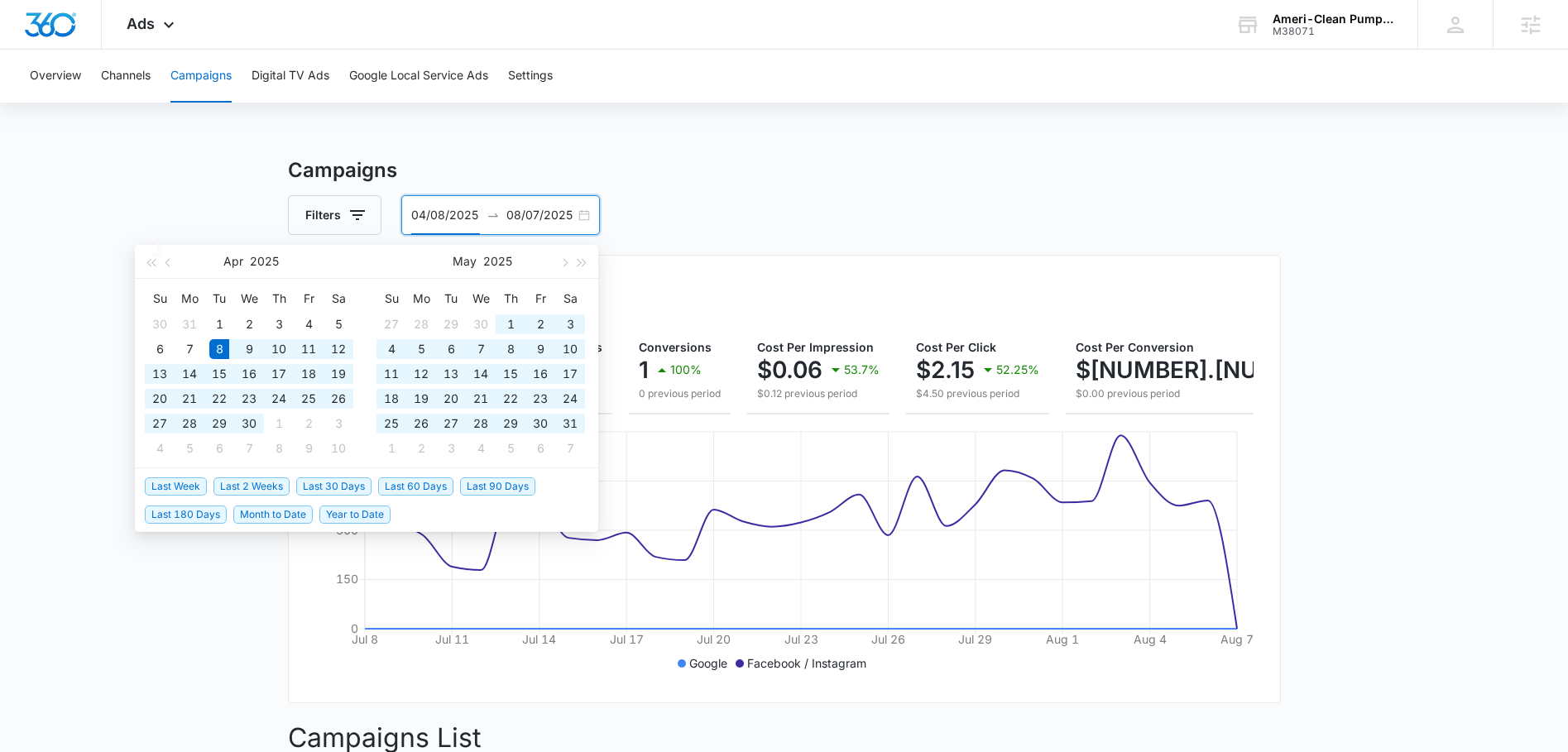 type on "04/08/2025" 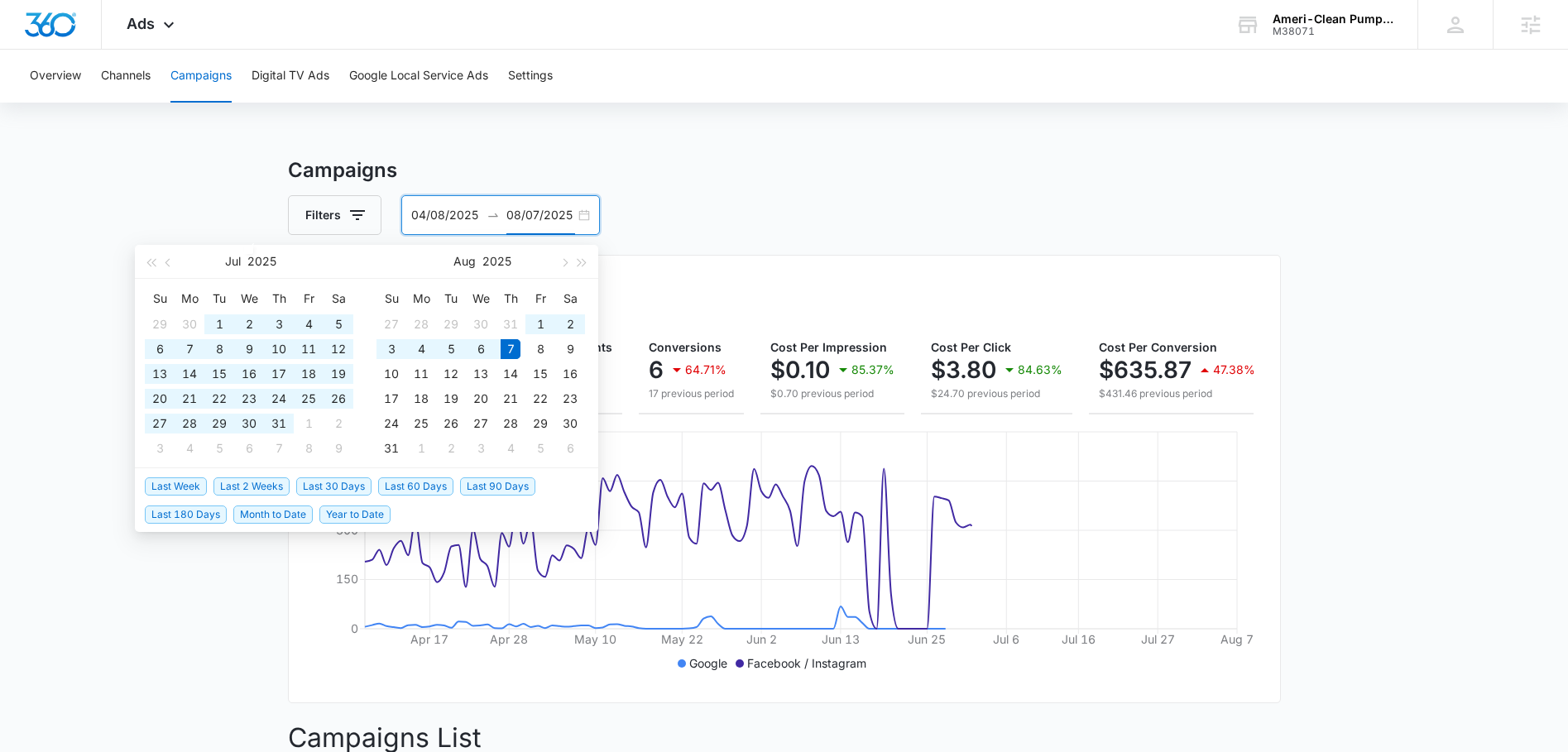 click on "Campaigns Filters [MM]/[DD]/[YEAR] [MM]/[DD]/[YEAR] Overall Results Impressions 37.4k 255.46%  10.5k previous period Clicks/Engagements 1k 238.38%  297 previous period Conversions 6 64.71%  17 previous period Cost Per Impression $[NUMBER].[NUMBER] 85.37%  $[NUMBER].[NUMBER] previous period Cost Per Click $[NUMBER].[NUMBER] 84.63%  $[NUMBER].[NUMBER] previous period Cost Per Conversion $[NUMBER].[NUMBER] 47.38%  $[NUMBER].[NUMBER] previous period Total Spend $[NUMBER],[NUMBER].[NUMBER] 47.98%  $[NUMBER],[NUMBER].[NUMBER] previous period Apr [NUMBER] Apr [NUMBER] May [NUMBER] May [NUMBER] Jun [NUMBER] Jun [NUMBER] Jun [NUMBER] Jul [NUMBER] Jul [NUMBER] Jul [NUMBER] Aug [NUMBER] 0 150 300 450 600 Google Facebook / Instagram Campaigns List Filters Campaign Impressions Clicks/Engagements Conversions Budget Total Spend Totals 37,359 ( $[NUMBER].[NUMBER]  ea) 1,005 ( $[NUMBER].[NUMBER]  ea) 6 ( $[NUMBER].[NUMBER]  ea) $[NUMBER].[NUMBER]   $[NUMBER],[NUMBER].[NUMBER] Outbound - Leads Outcome Leads ACTIVE 26,414 ( $[NUMBER].[NUMBER]  ea) 587 ( $[NUMBER].[NUMBER]  ea) 5 ( $[NUMBER].[NUMBER]  ea) $[NUMBER].[NUMBER]    / daily $[NUMBER],[NUMBER].[NUMBER] RET - Leads Outcome Leads ACTIVE 10,356 ( $[NUMBER].[NUMBER]  ea) 350 ( $[NUMBER].[NUMBER]  ea) 0 ( $[NUMBER].[NUMBER]  ea) $[NUMBER].[NUMBER]    / daily $[NUMBER].[NUMBER] Search - Grease Traps Search PAUSED 341 ( $[NUMBER].[NUMBER]  ea) 20 ( $[NUMBER].[NUMBER]  ea) 1" at bounding box center [784, 770] 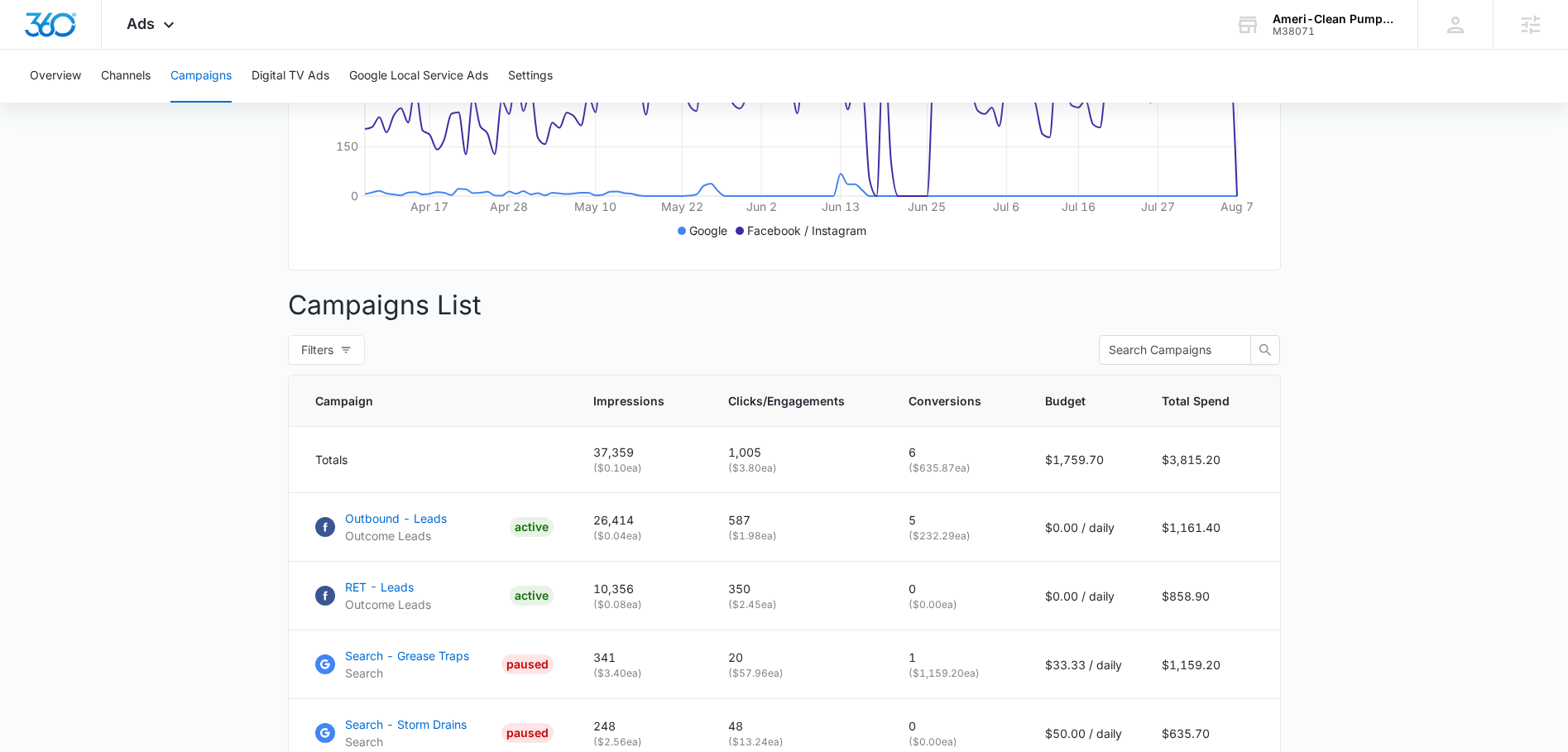 scroll, scrollTop: 438, scrollLeft: 0, axis: vertical 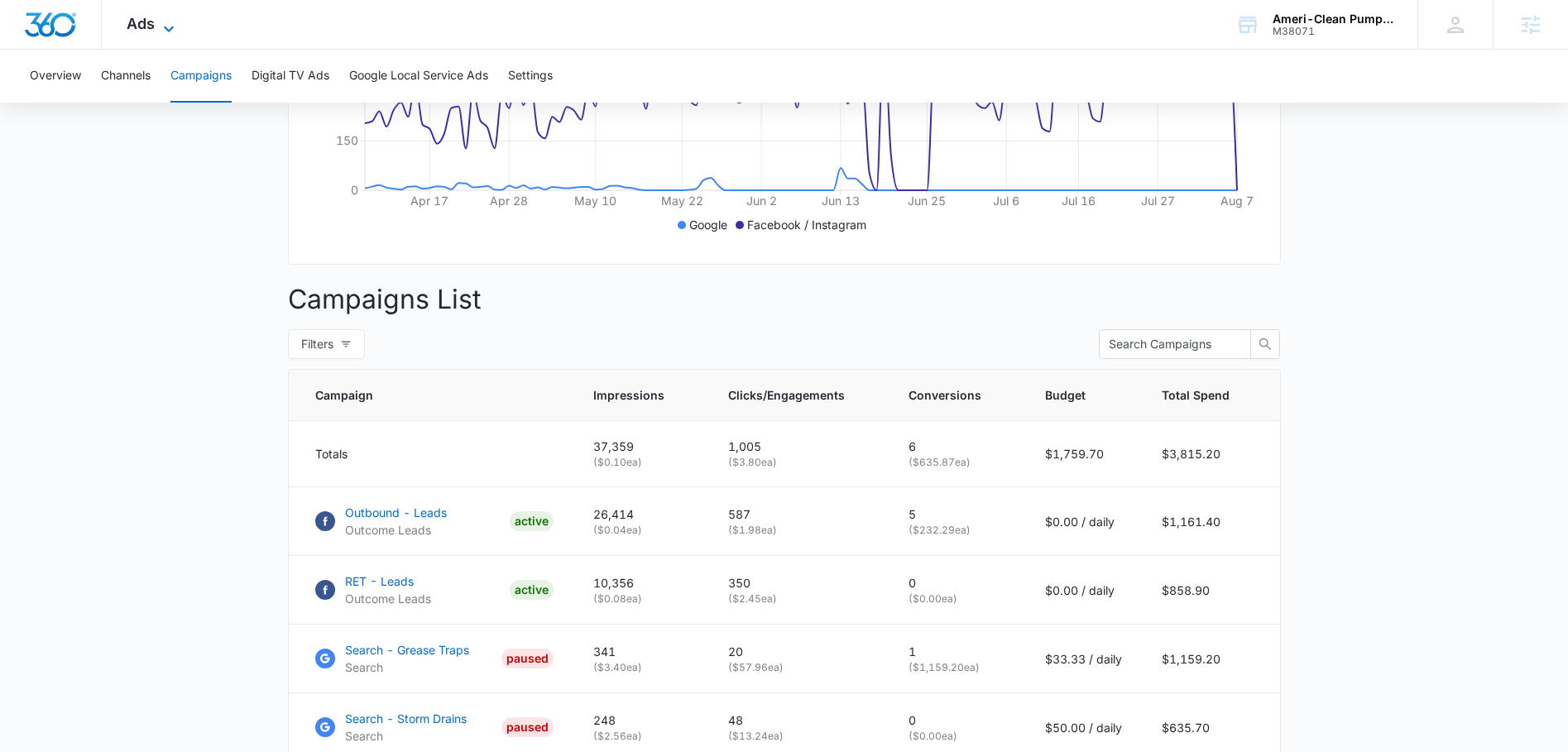 click on "Ads" at bounding box center (141, 23) 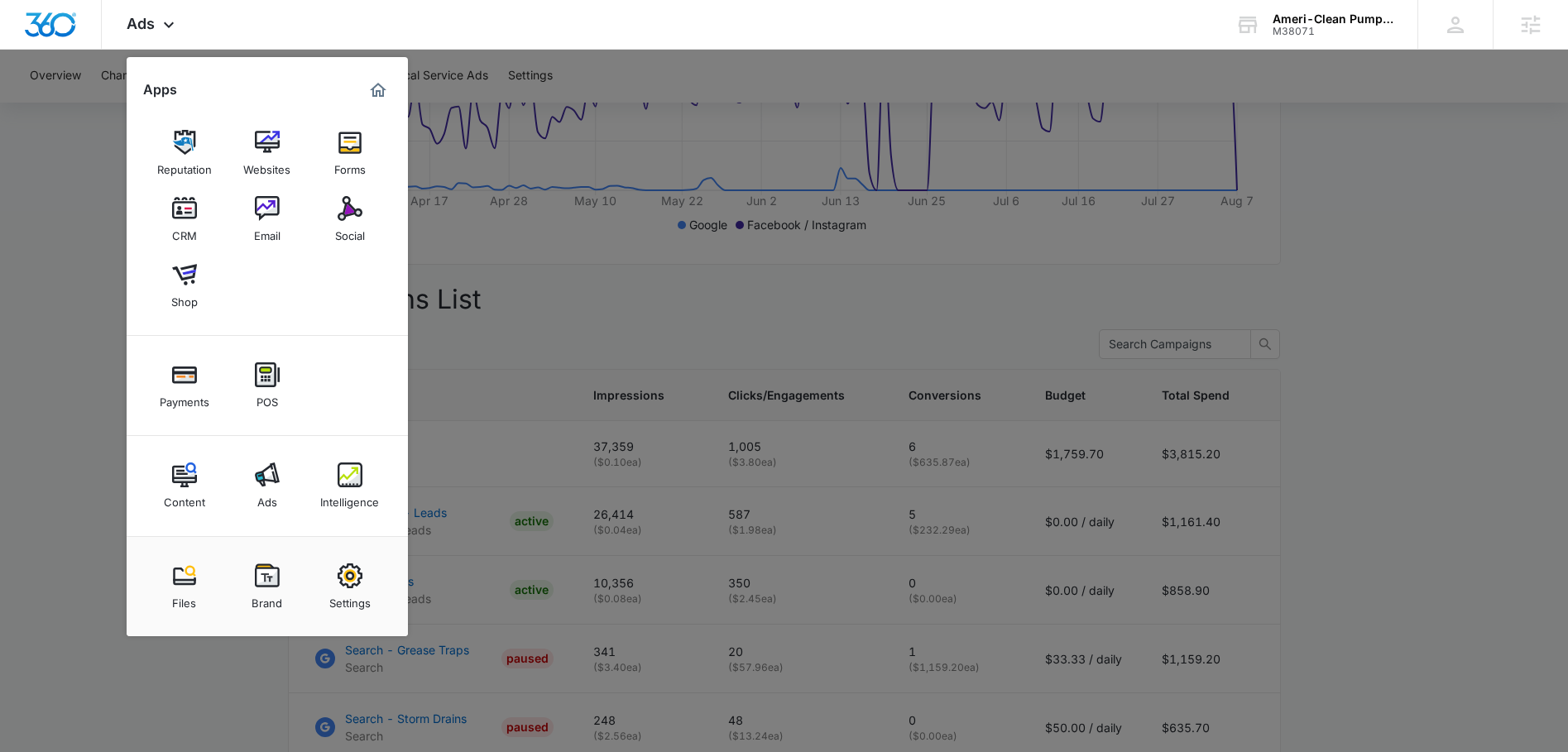 drag, startPoint x: 336, startPoint y: 479, endPoint x: 355, endPoint y: 256, distance: 223.80795 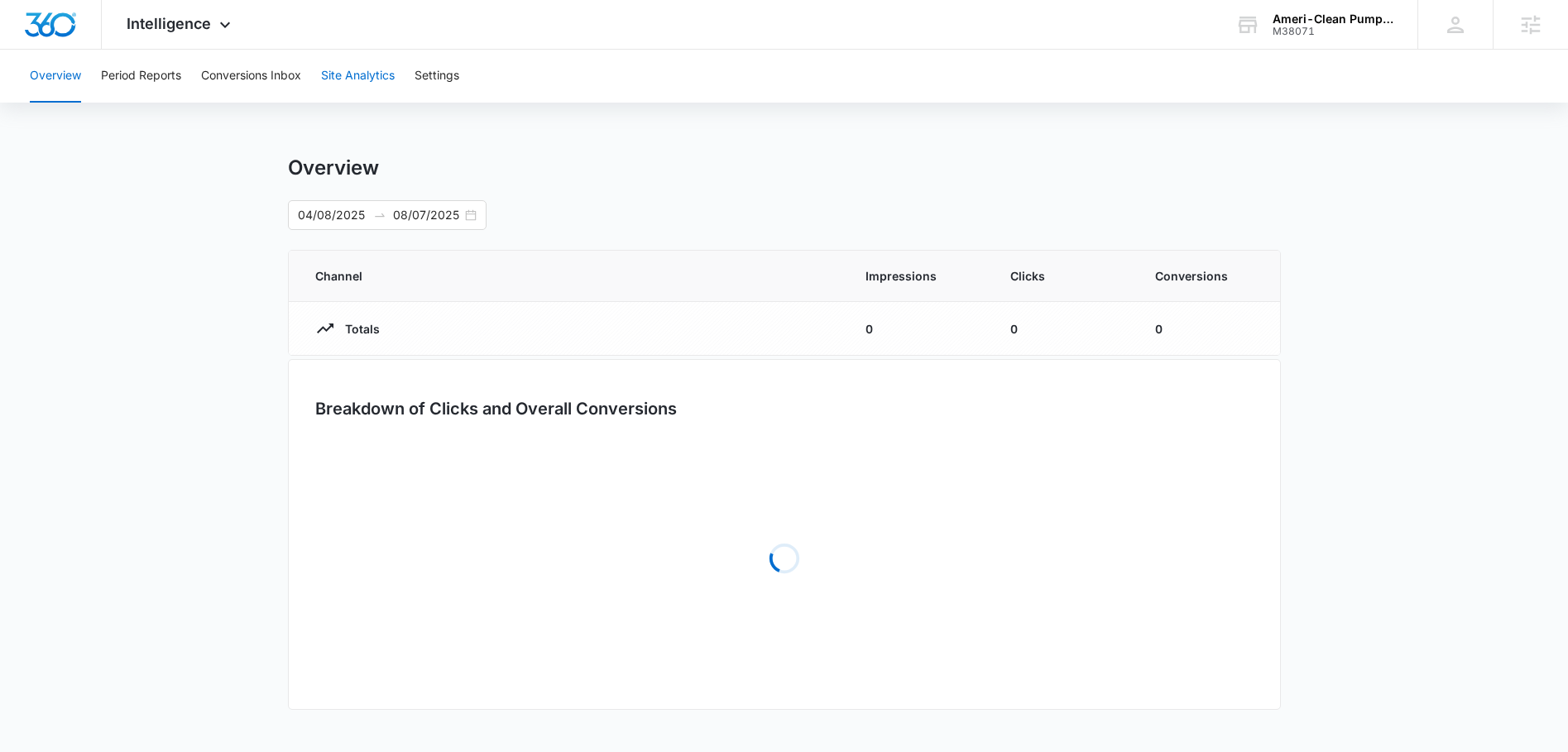 scroll, scrollTop: 0, scrollLeft: 0, axis: both 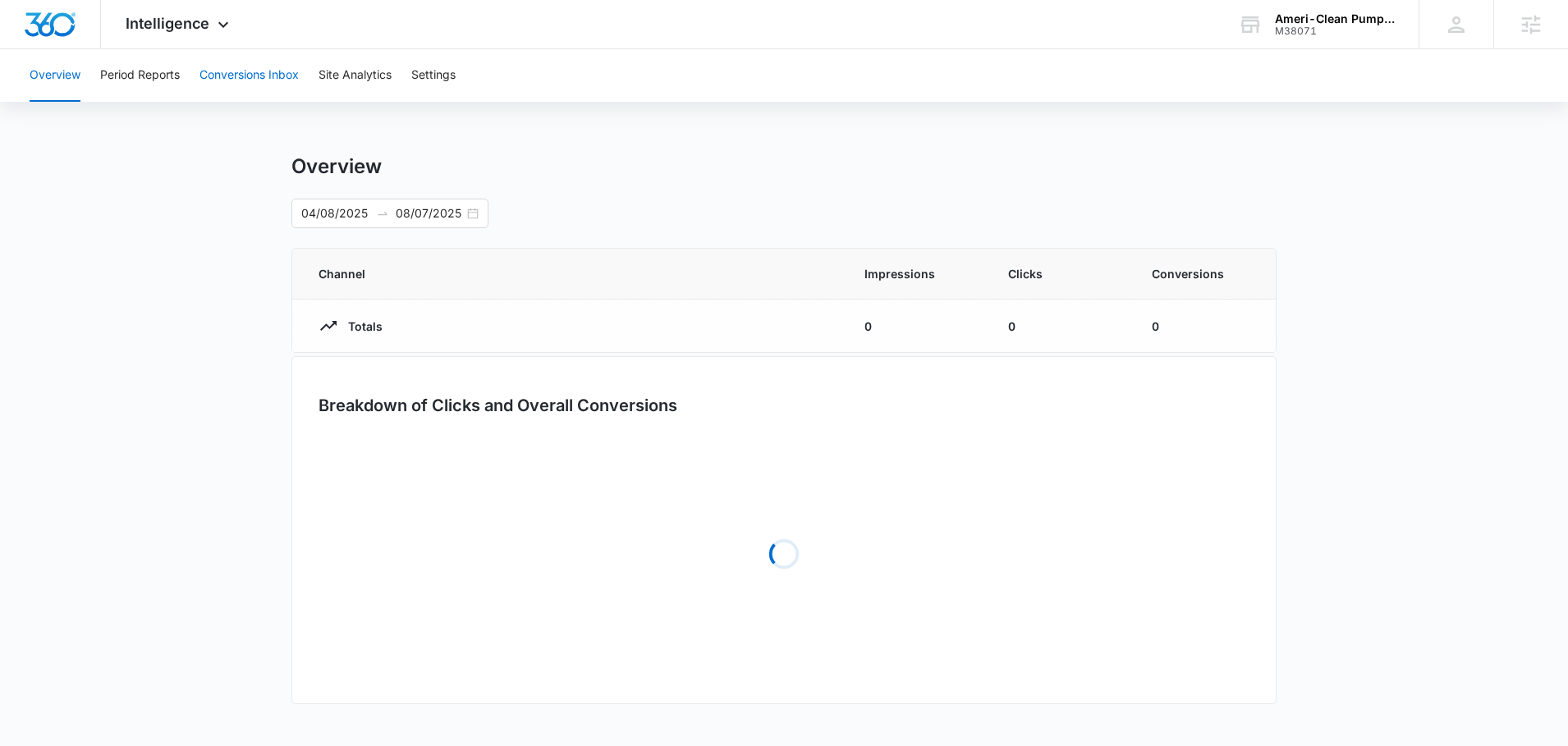 click on "Conversions Inbox" at bounding box center [249, 76] 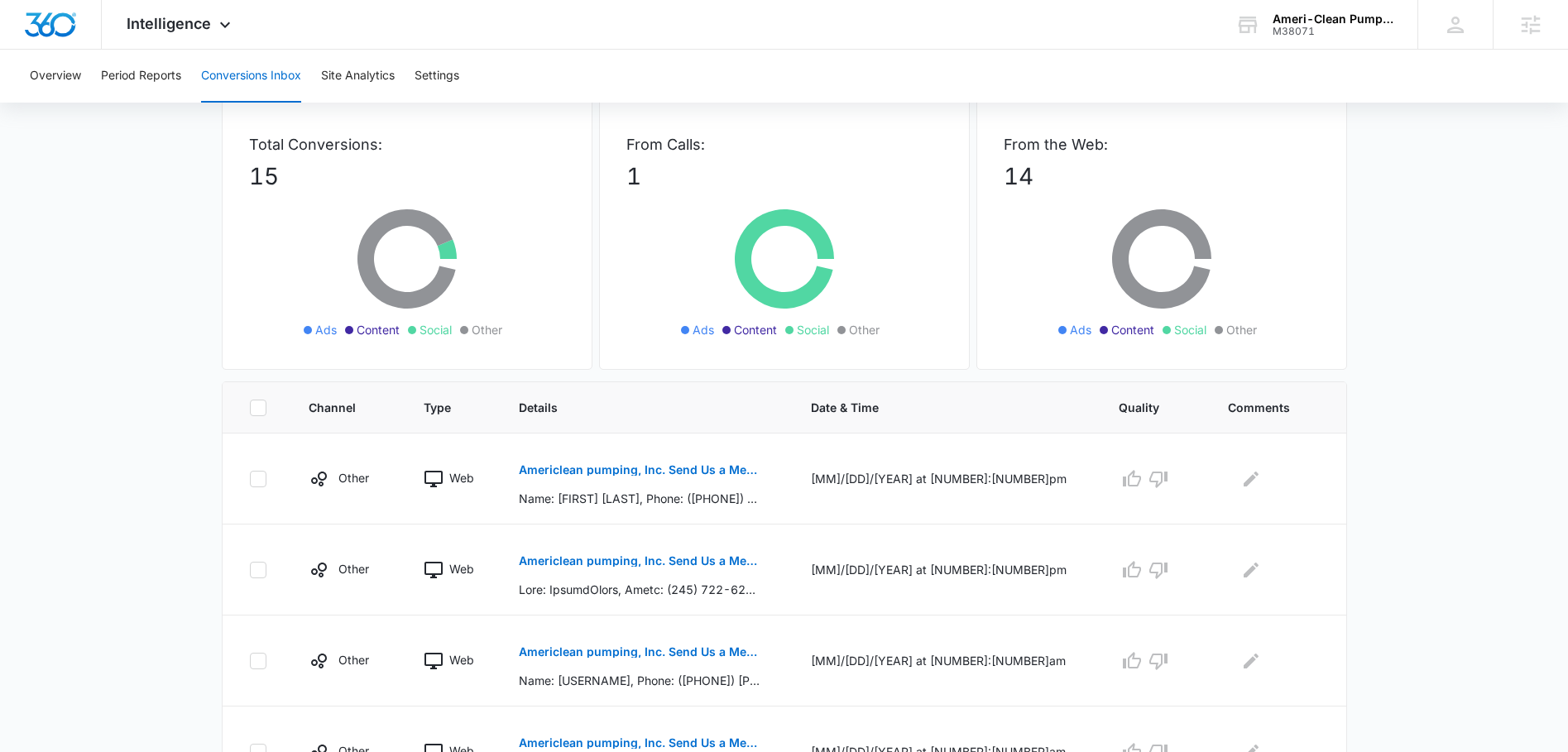 scroll, scrollTop: 156, scrollLeft: 0, axis: vertical 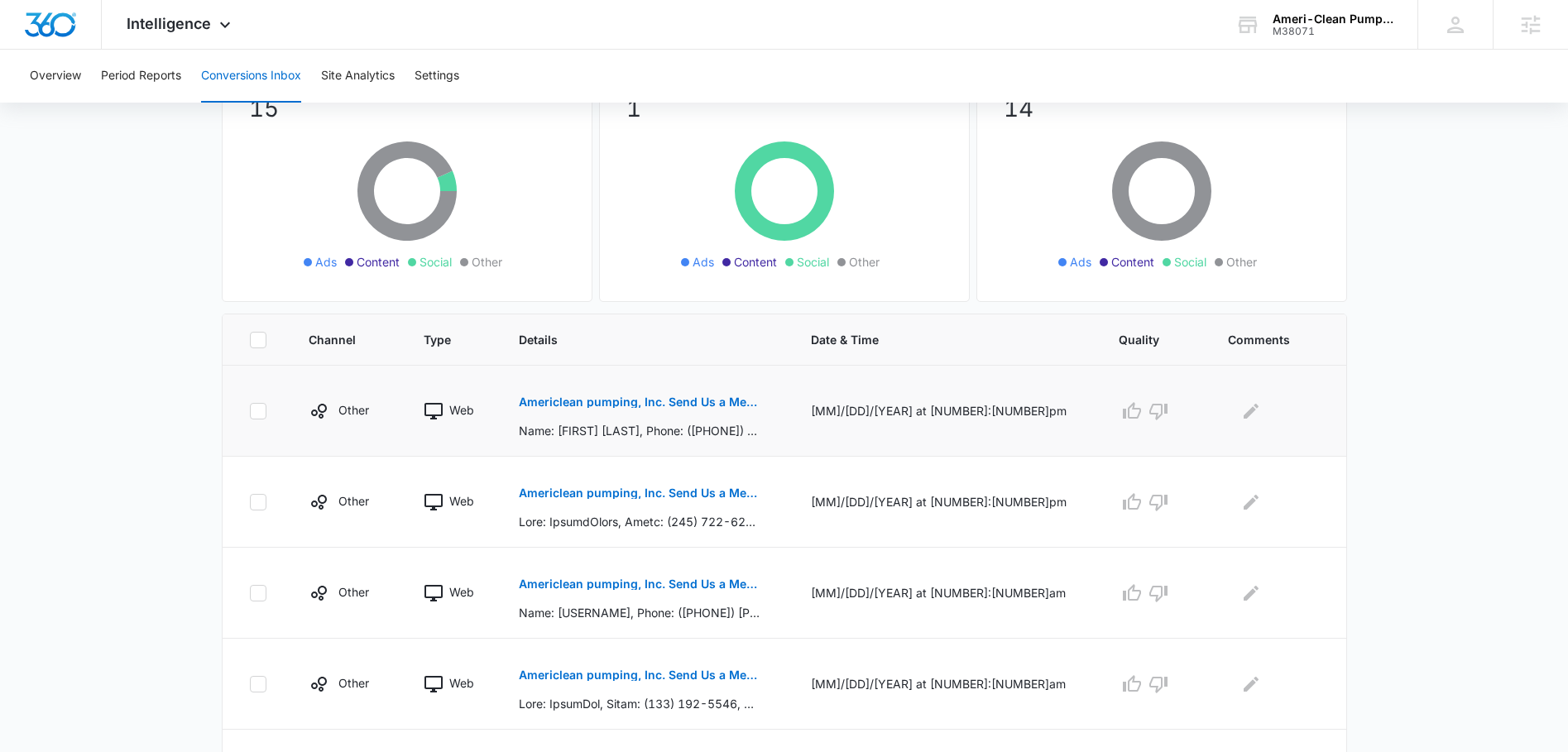 click on "Americlean pumping, Inc. Send Us a Message Submission" at bounding box center (639, 402) 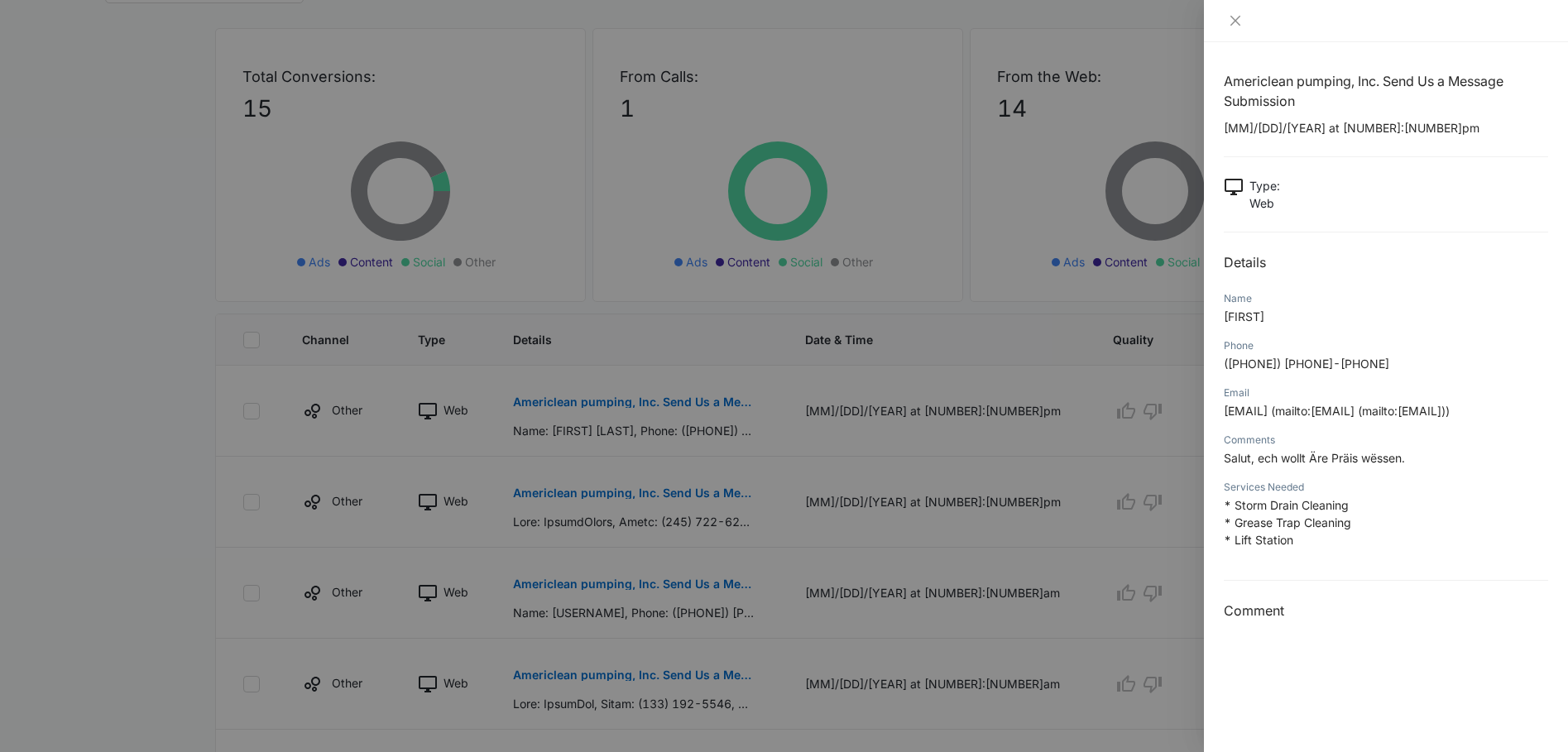 click at bounding box center (784, 376) 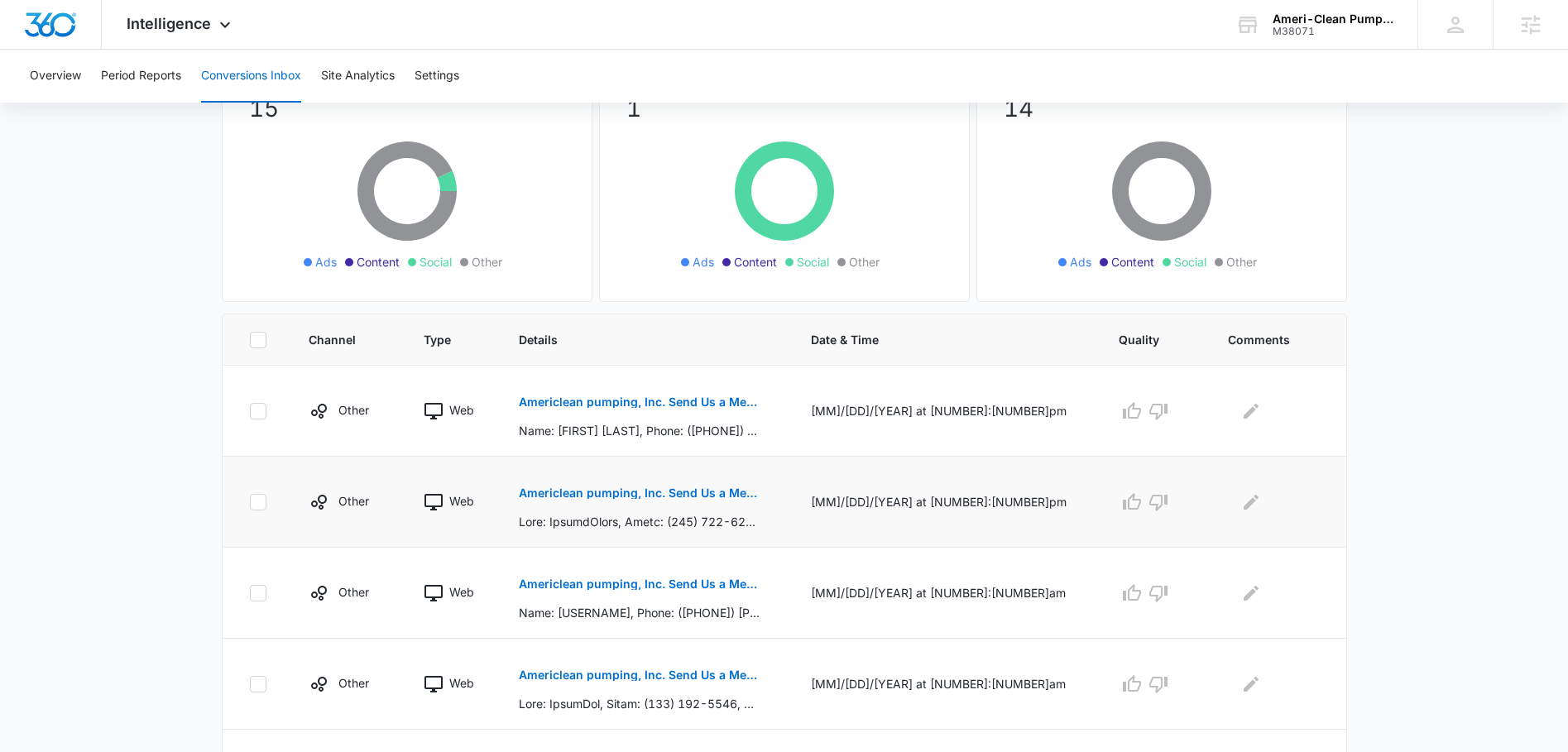 click on "Americlean pumping, Inc. Send Us a Message Submission" at bounding box center [639, 493] 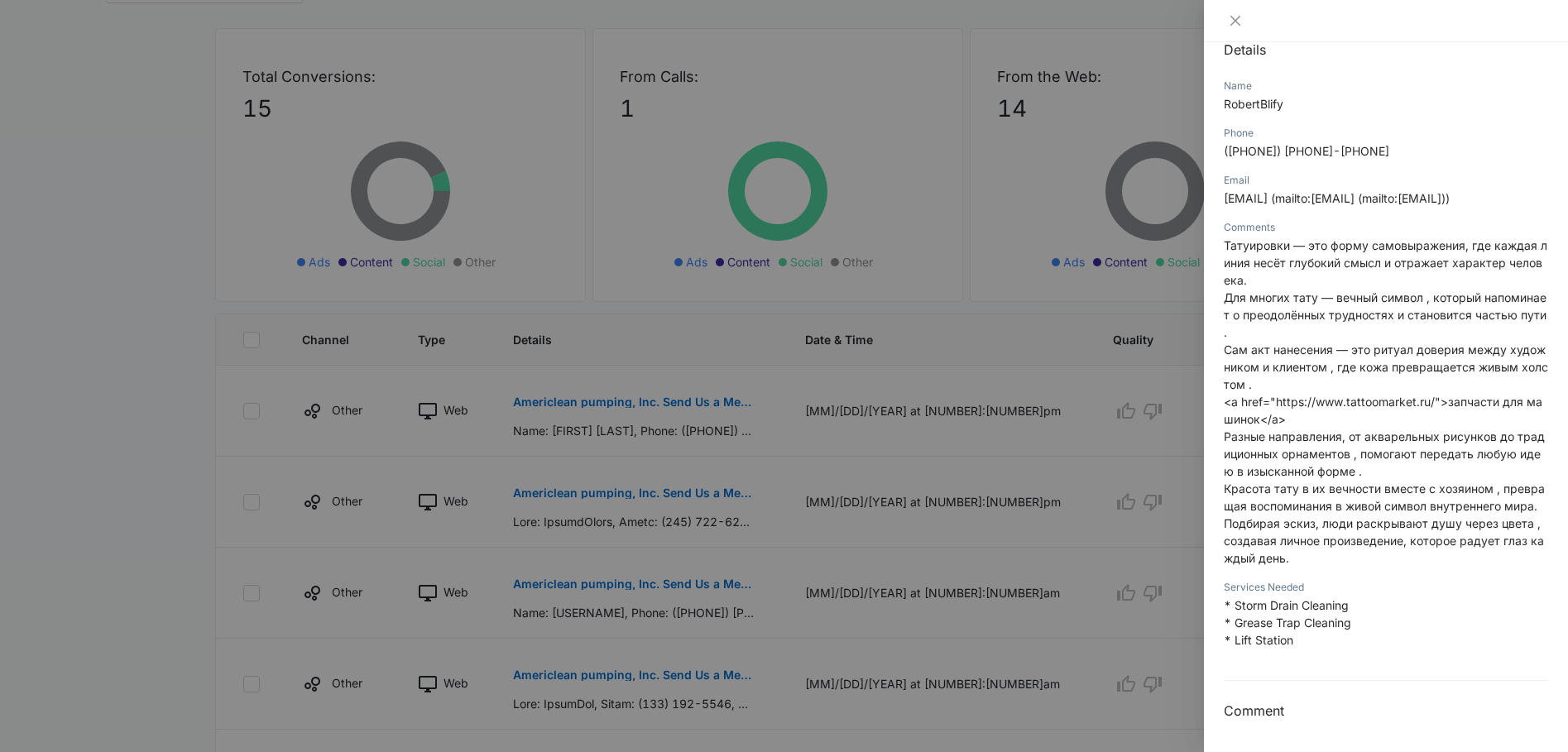 scroll, scrollTop: 0, scrollLeft: 0, axis: both 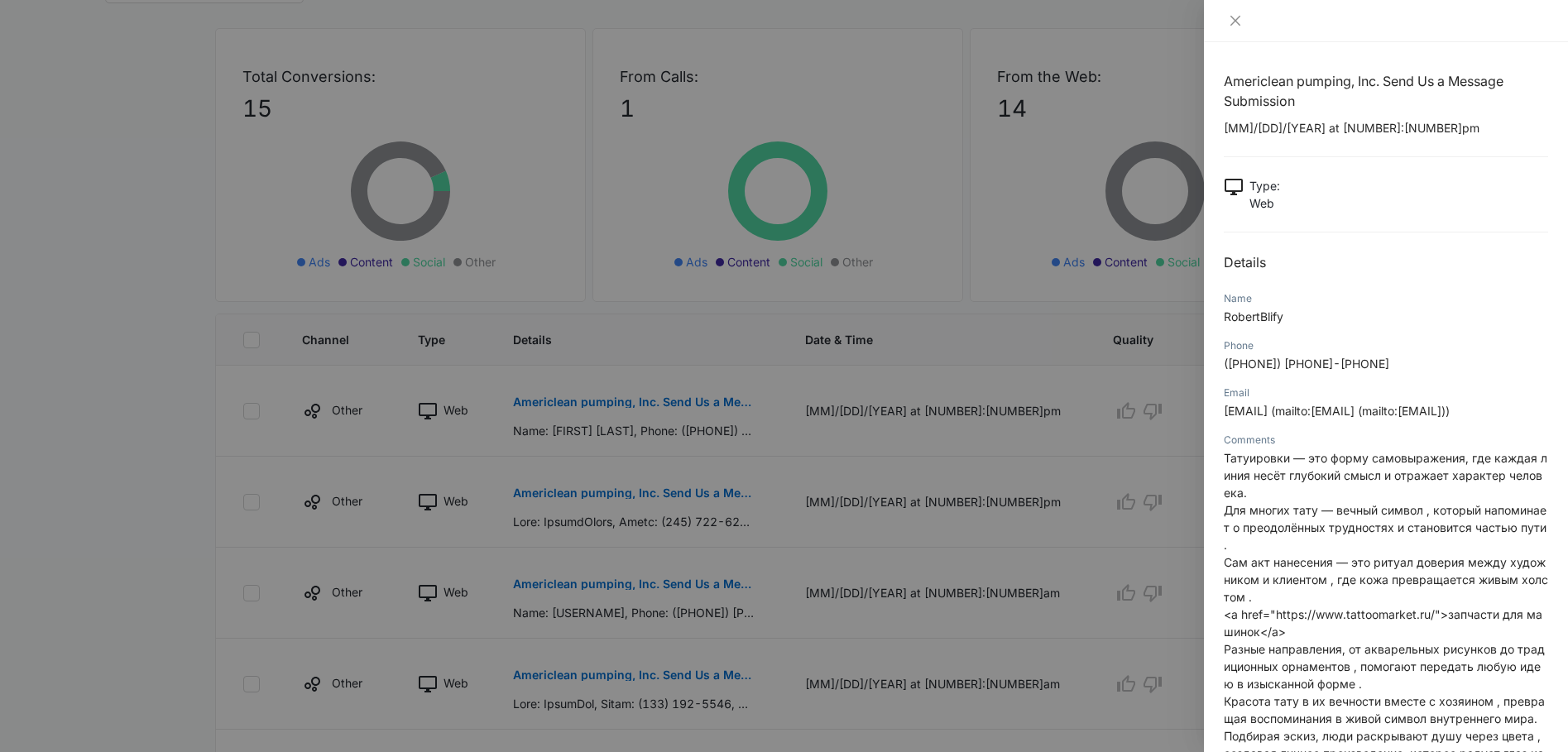 drag, startPoint x: 1115, startPoint y: 539, endPoint x: 1153, endPoint y: 529, distance: 39.293765 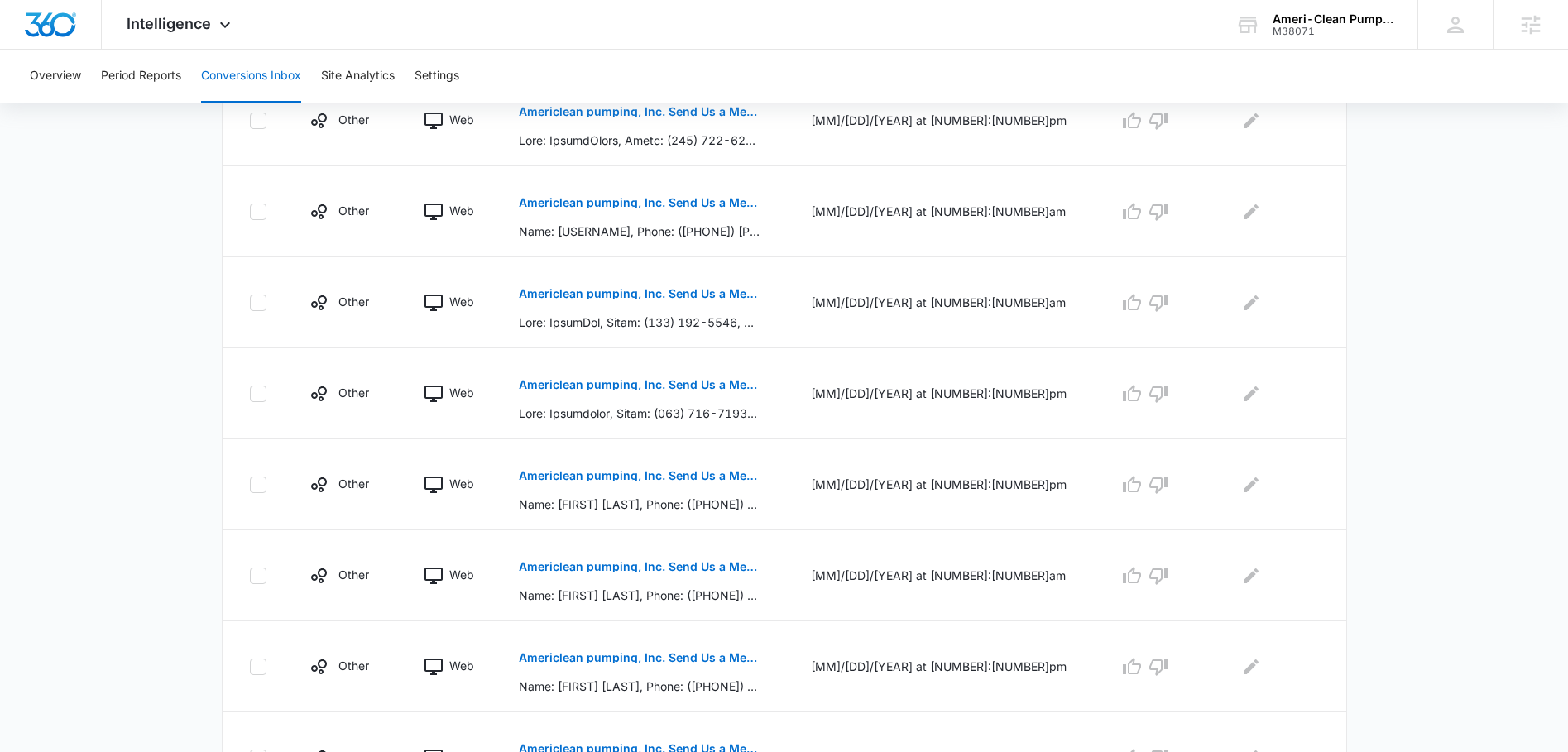 scroll, scrollTop: 540, scrollLeft: 0, axis: vertical 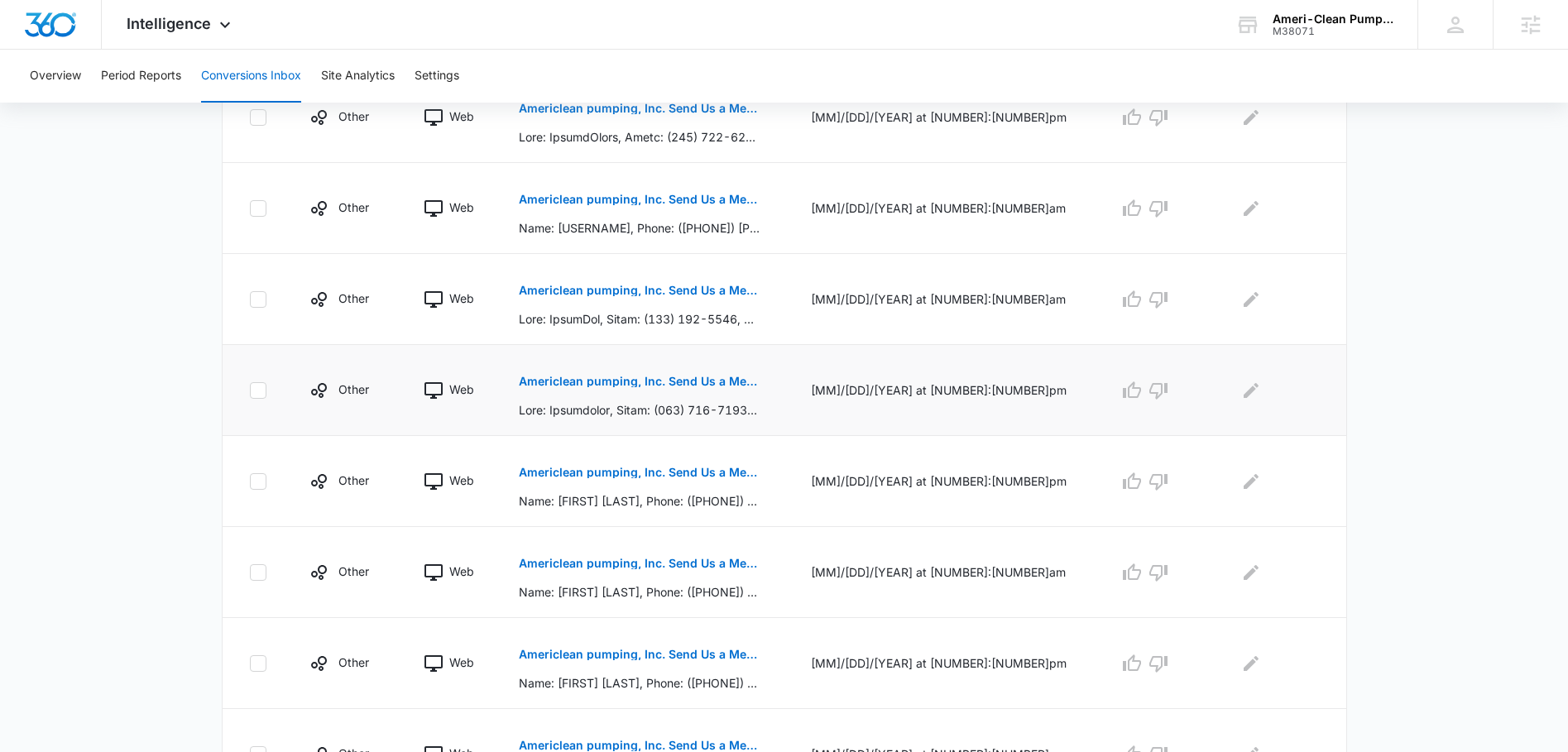 click on "Americlean pumping, Inc. Send Us a Message Submission" at bounding box center (639, 381) 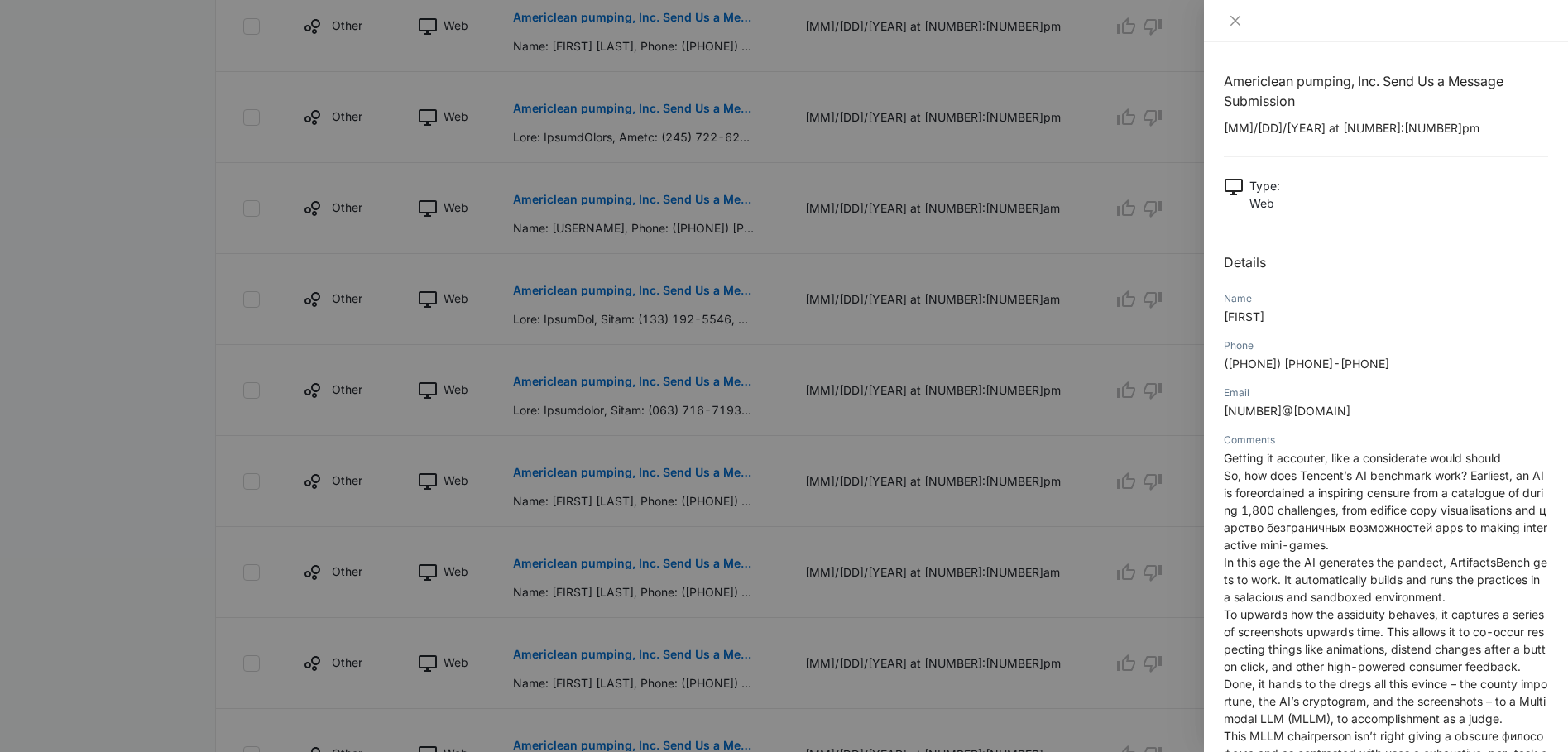 click at bounding box center [784, 376] 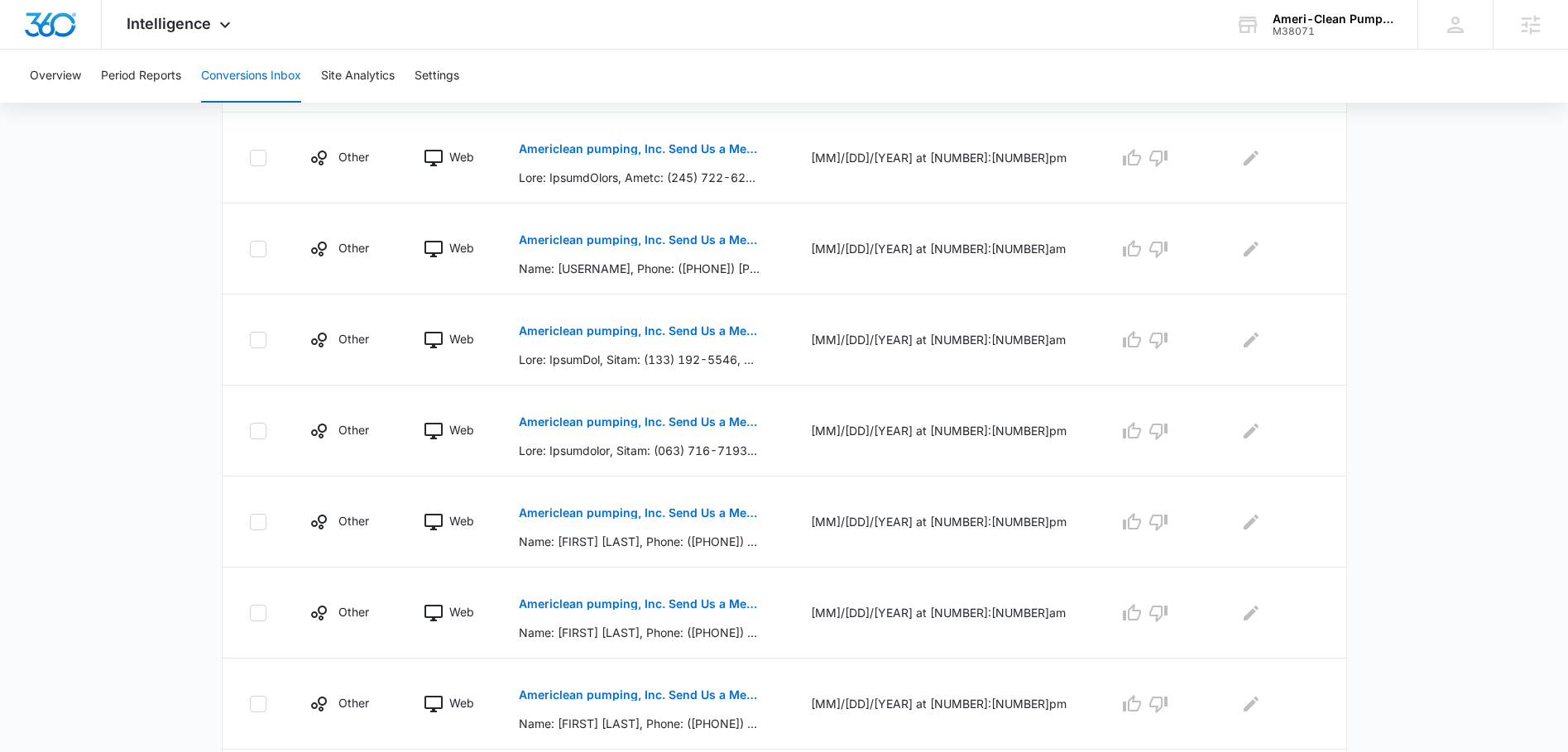 scroll, scrollTop: 730, scrollLeft: 0, axis: vertical 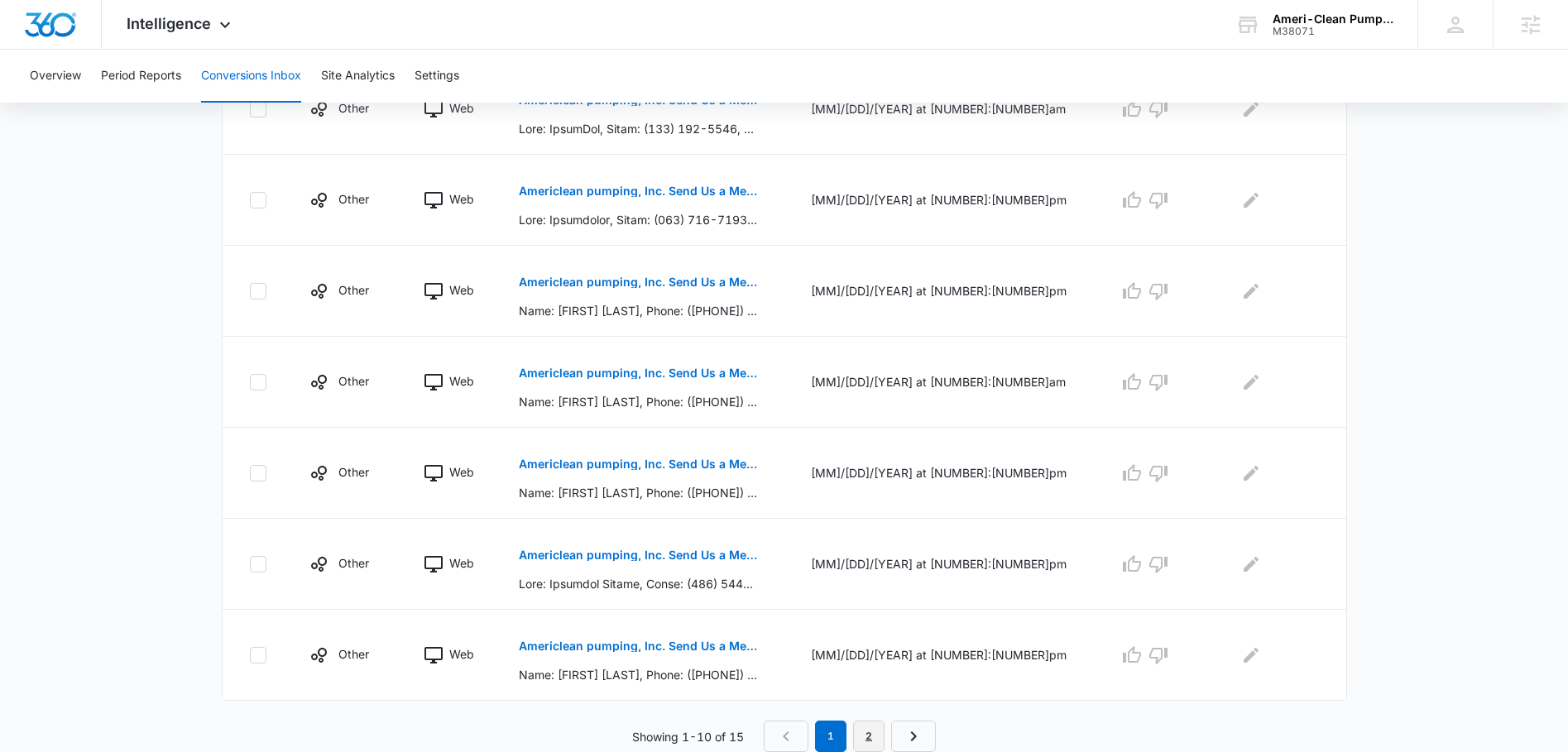 click on "2" at bounding box center (869, 736) 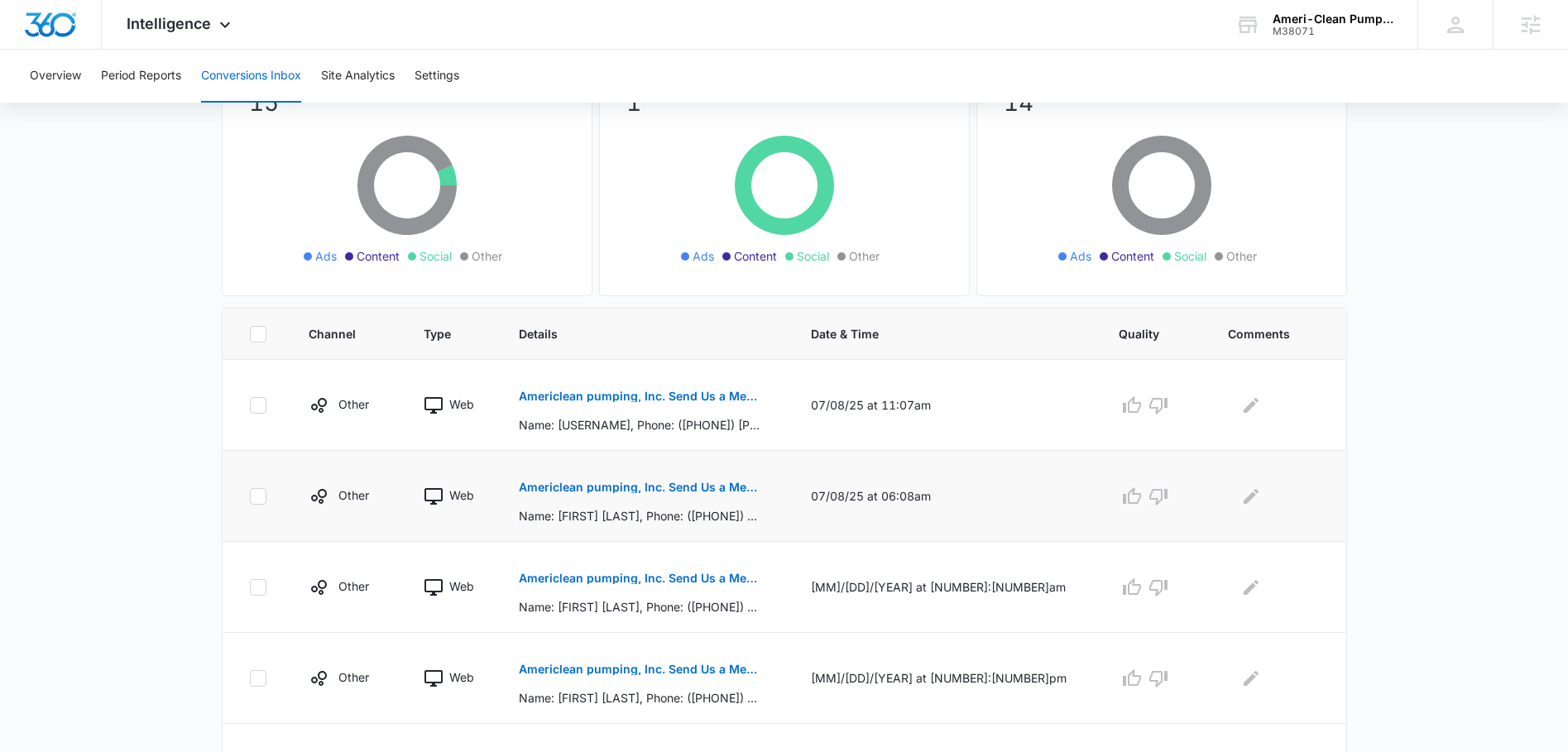 scroll, scrollTop: 0, scrollLeft: 0, axis: both 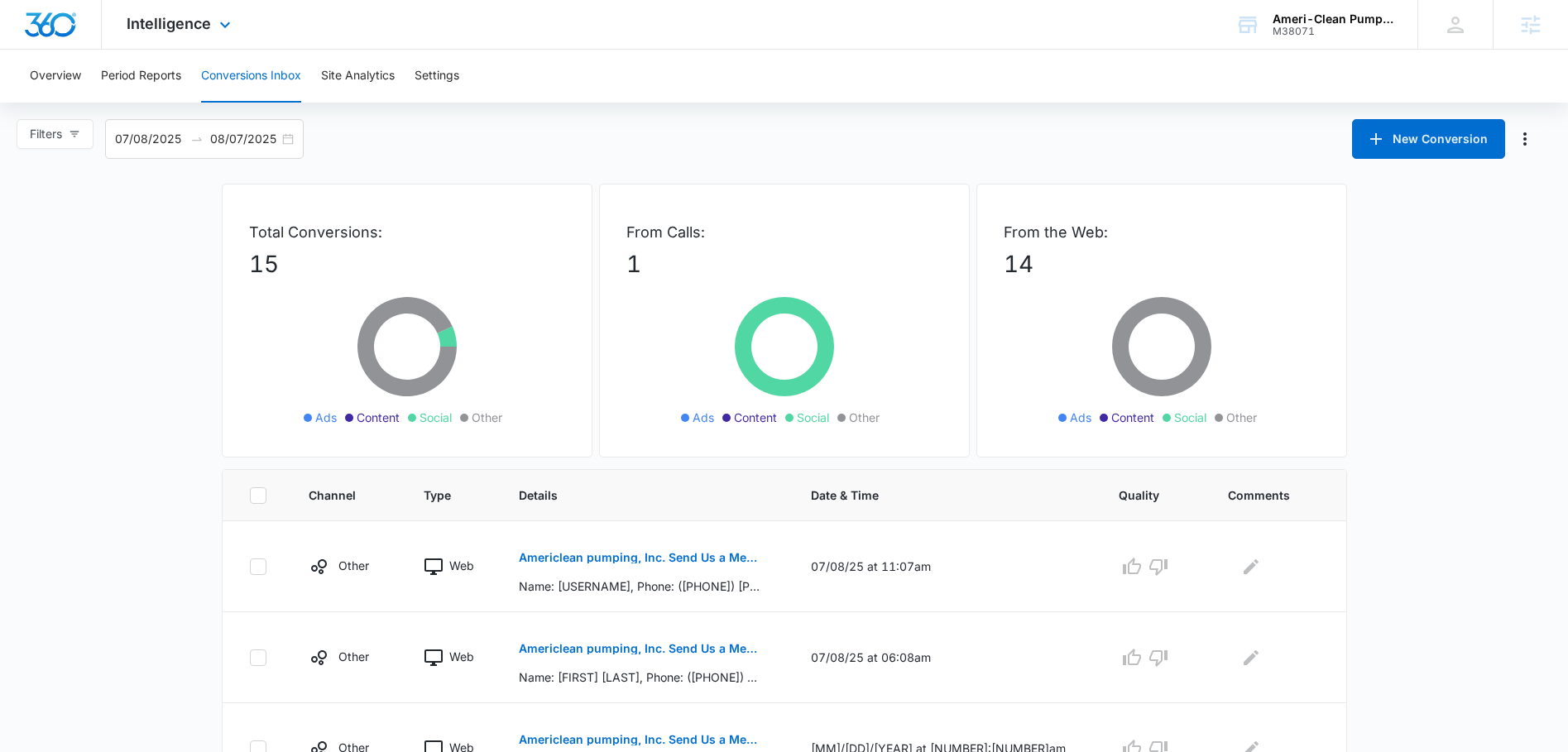 drag, startPoint x: 180, startPoint y: 15, endPoint x: 215, endPoint y: 231, distance: 218.81728 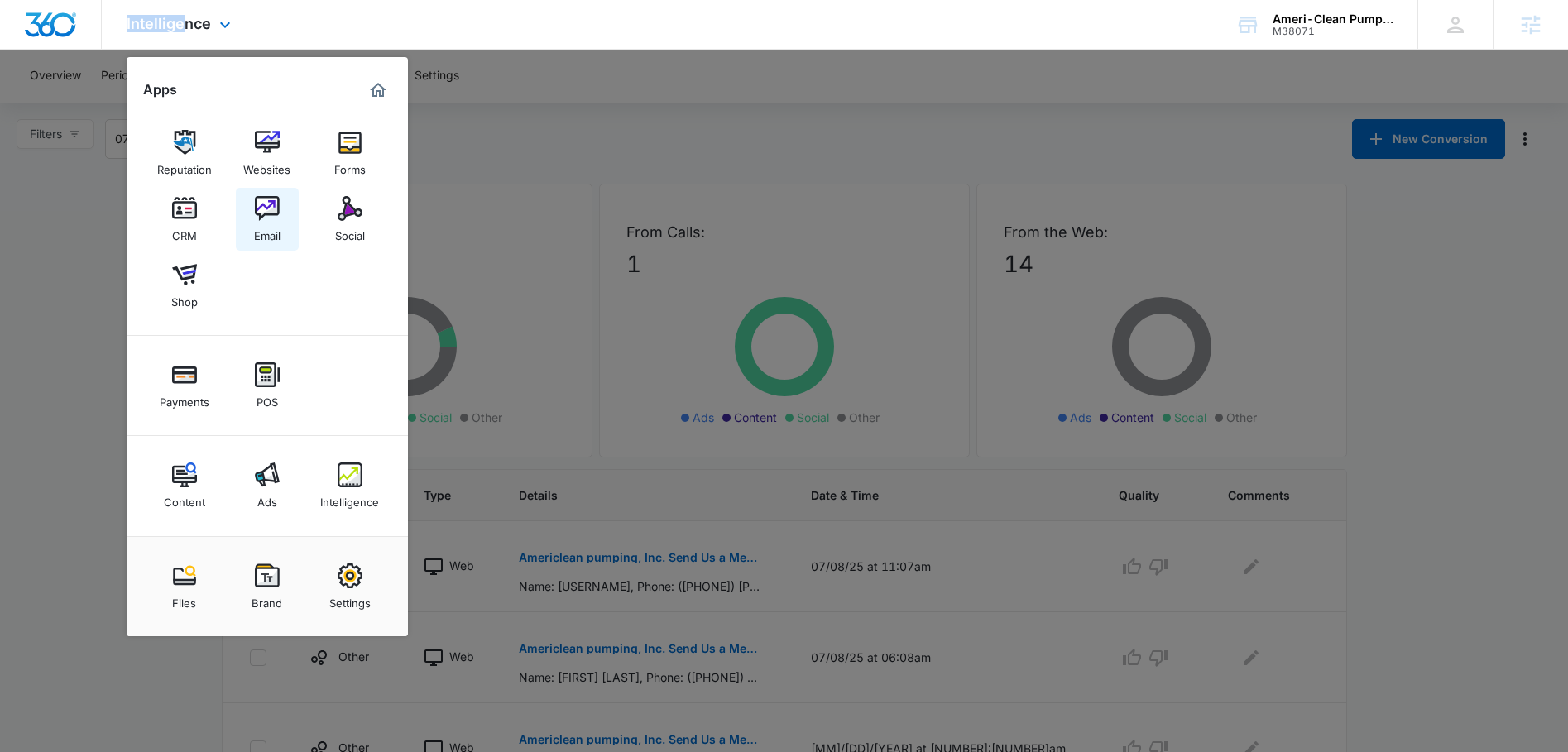 click on "Email" at bounding box center (267, 232) 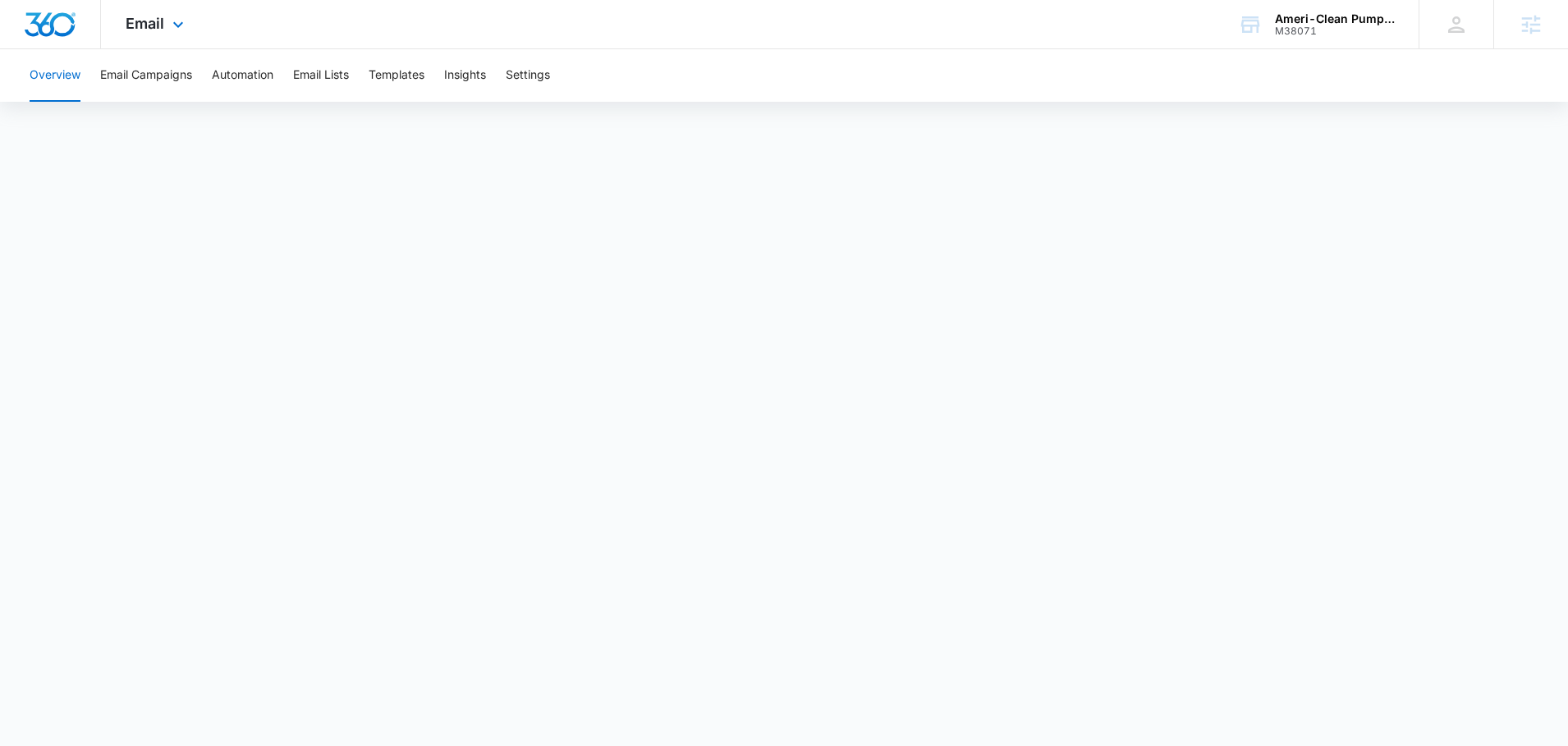 click on "Email Apps Reputation Websites Forms CRM Email Social Shop Payments POS Content Ads Intelligence Files Brand Settings" at bounding box center [157, 24] 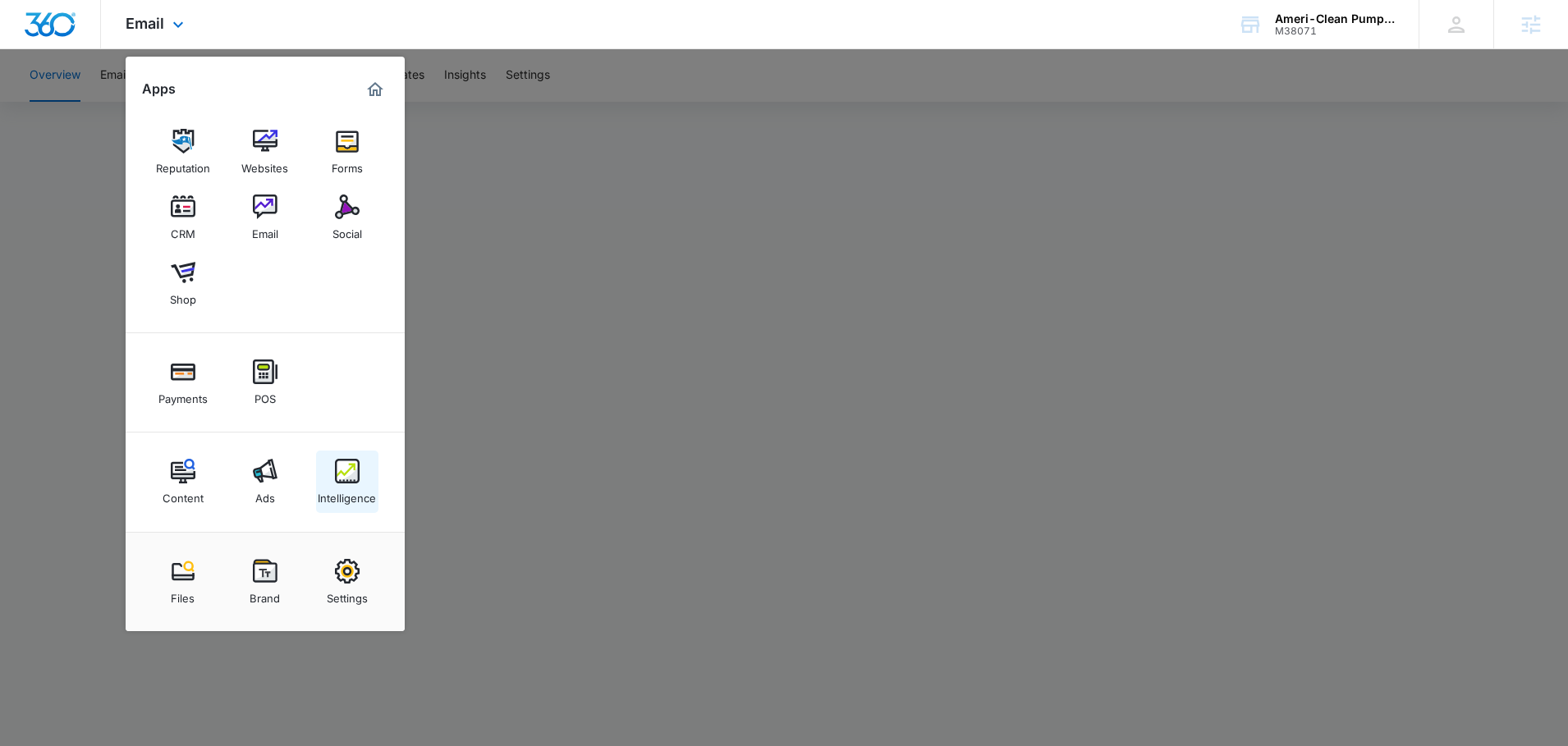 click at bounding box center [347, 471] 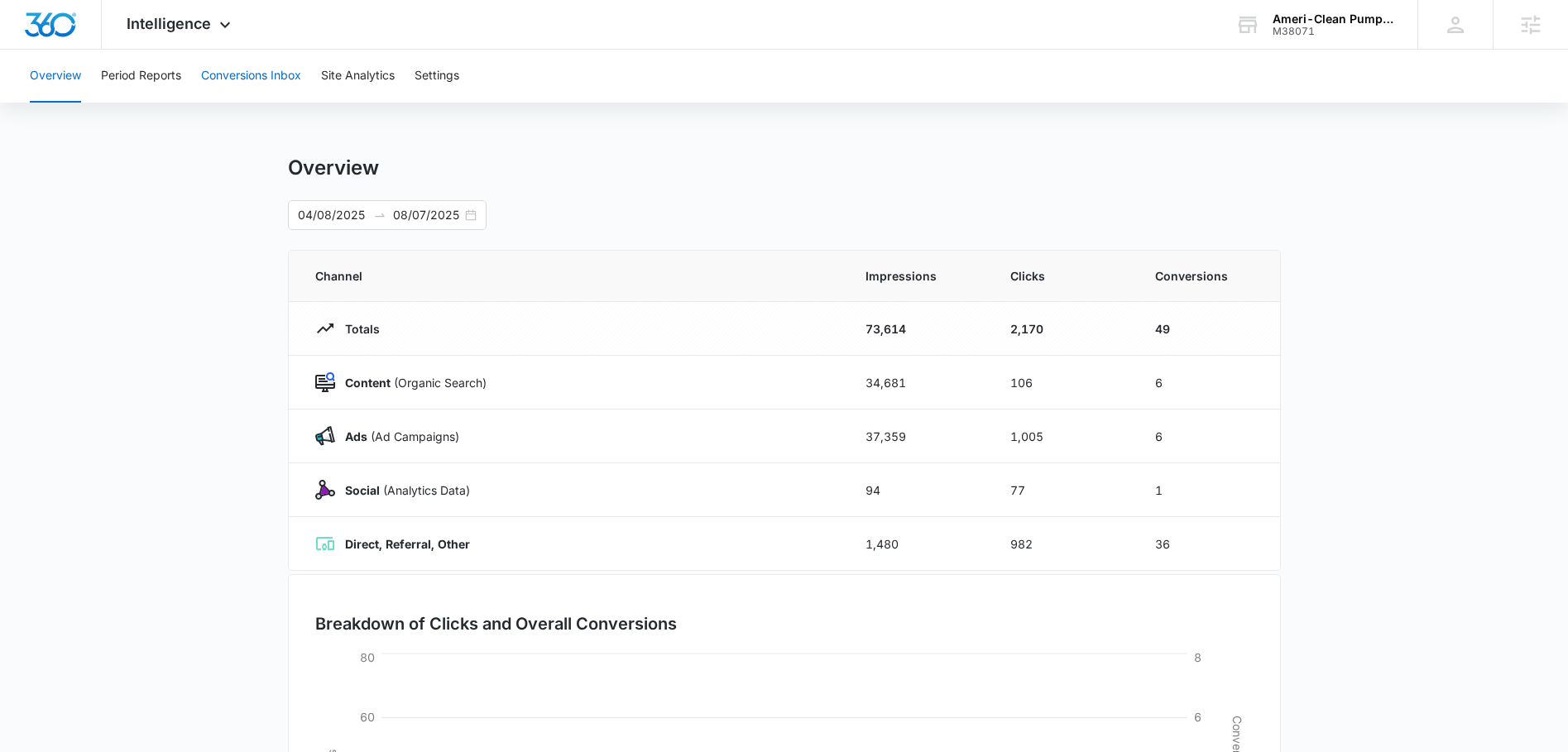 click on "Conversions Inbox" at bounding box center [251, 76] 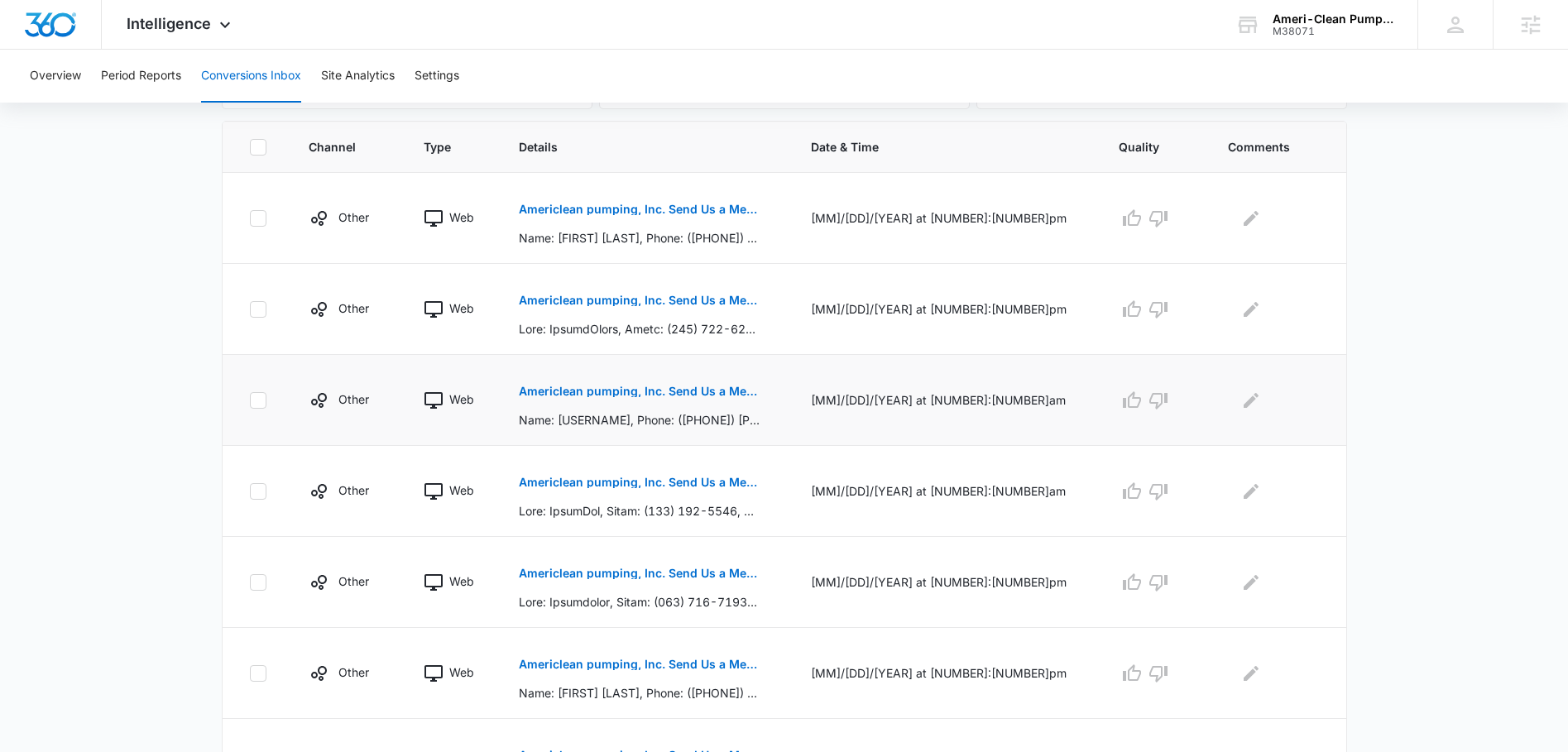 scroll, scrollTop: 343, scrollLeft: 0, axis: vertical 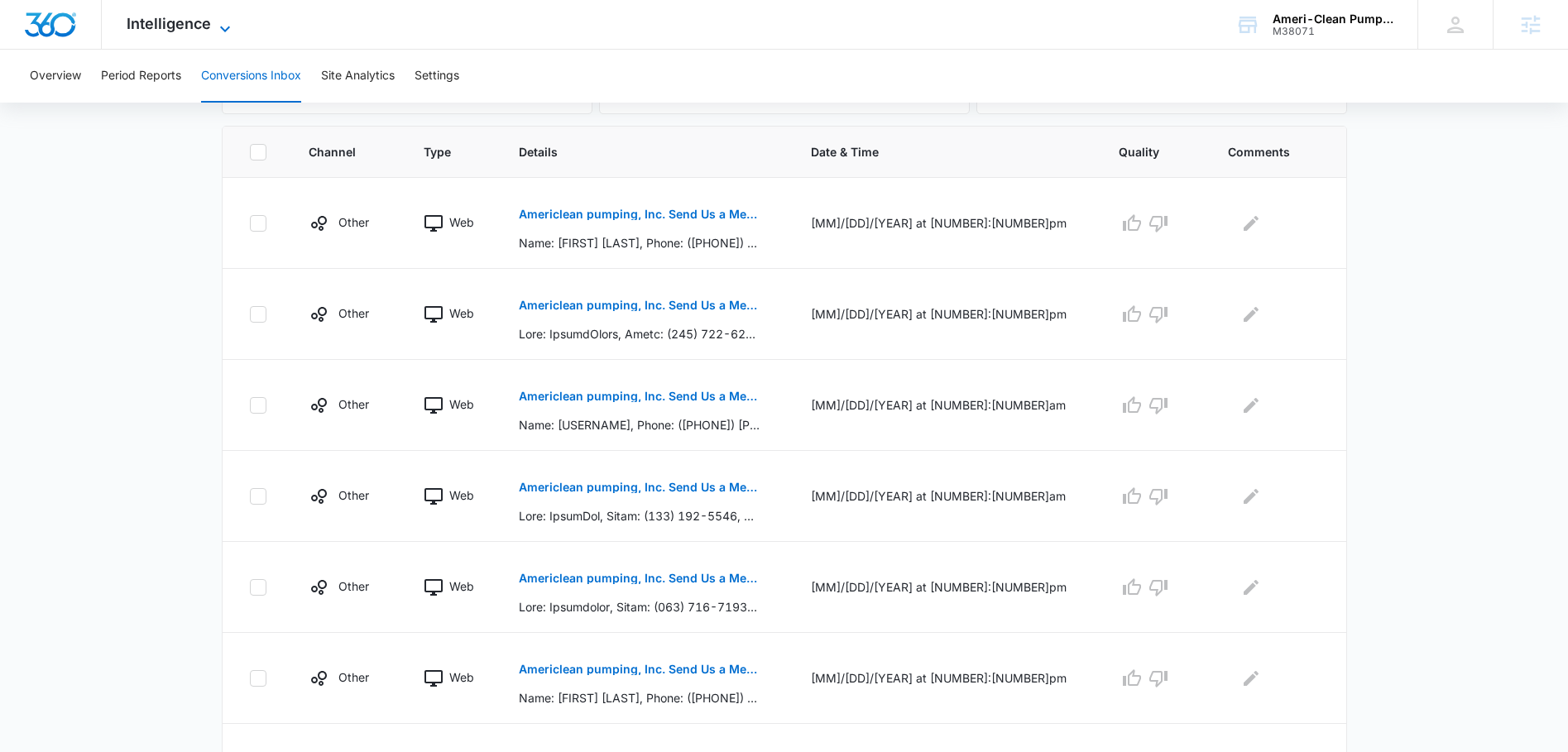 click on "Intelligence" at bounding box center (169, 23) 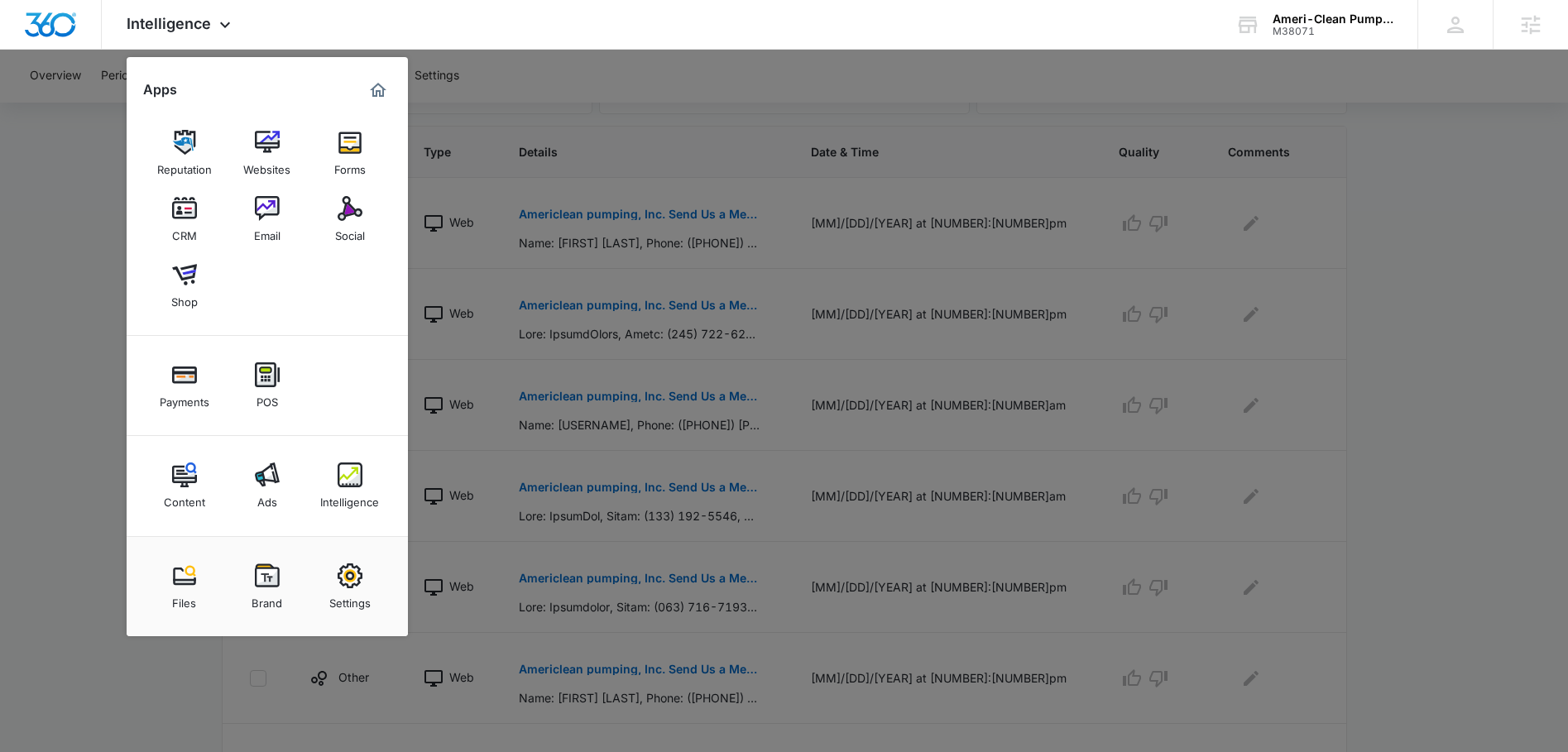 click on "Content" at bounding box center (185, 486) 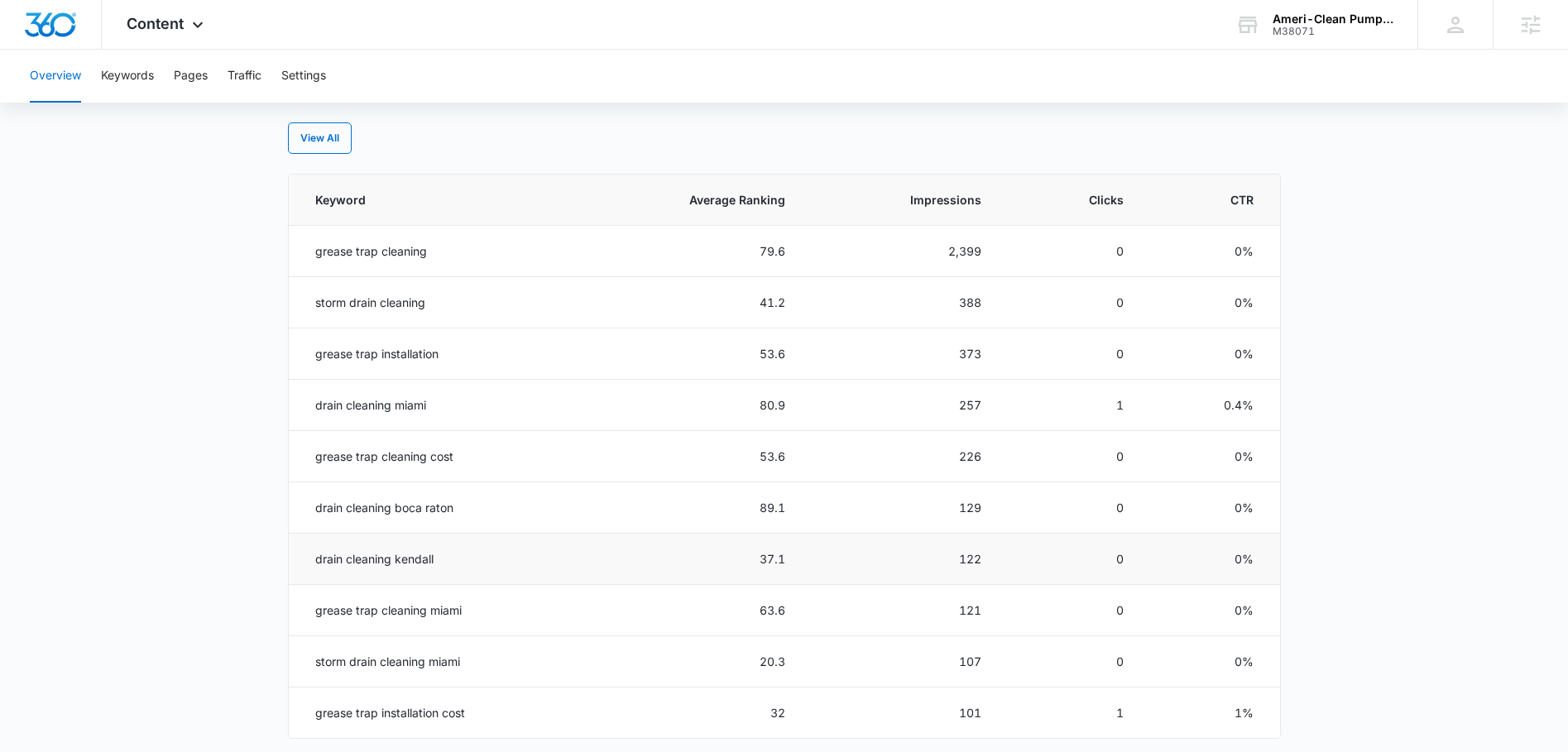 scroll, scrollTop: 705, scrollLeft: 0, axis: vertical 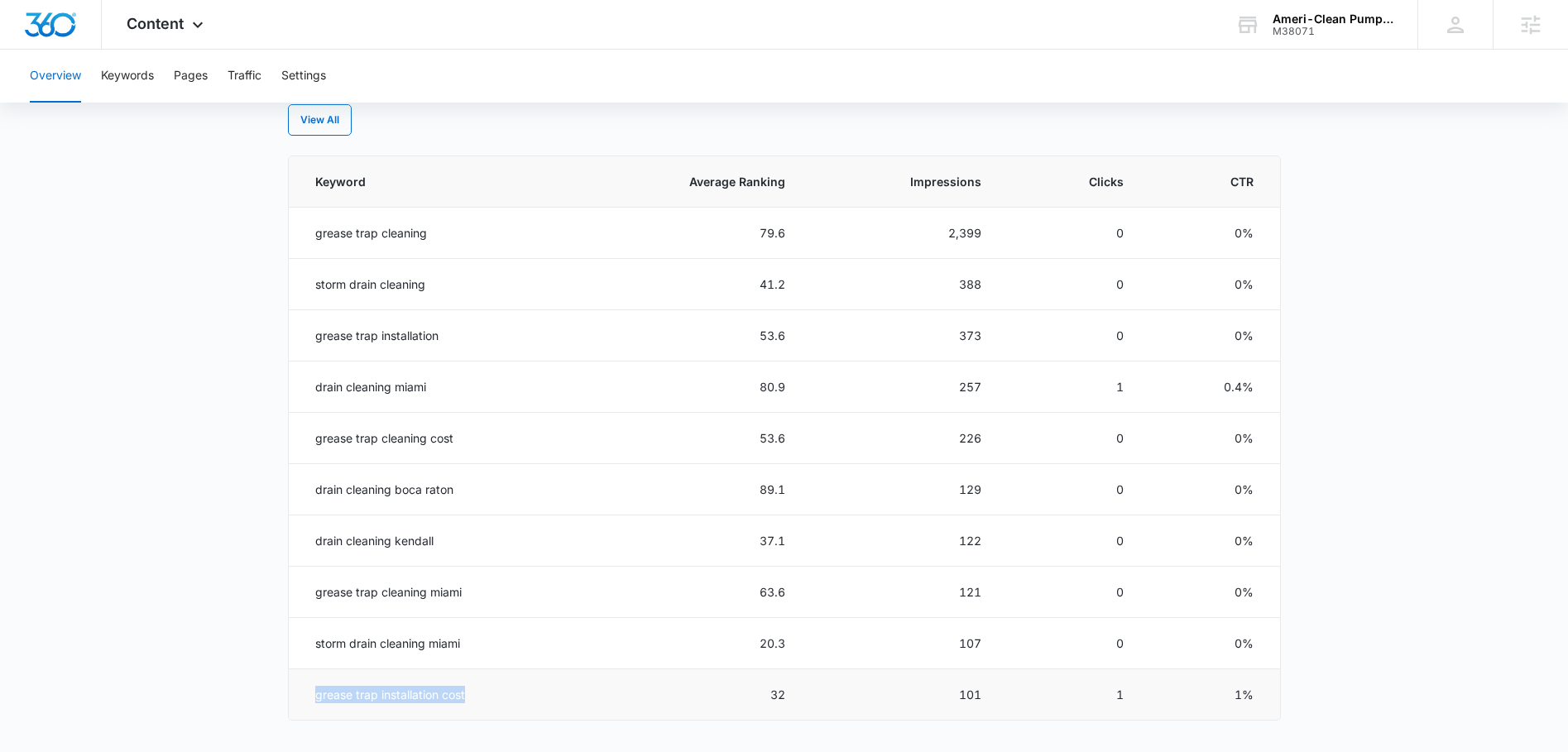 drag, startPoint x: 318, startPoint y: 699, endPoint x: 917, endPoint y: 677, distance: 599.4039 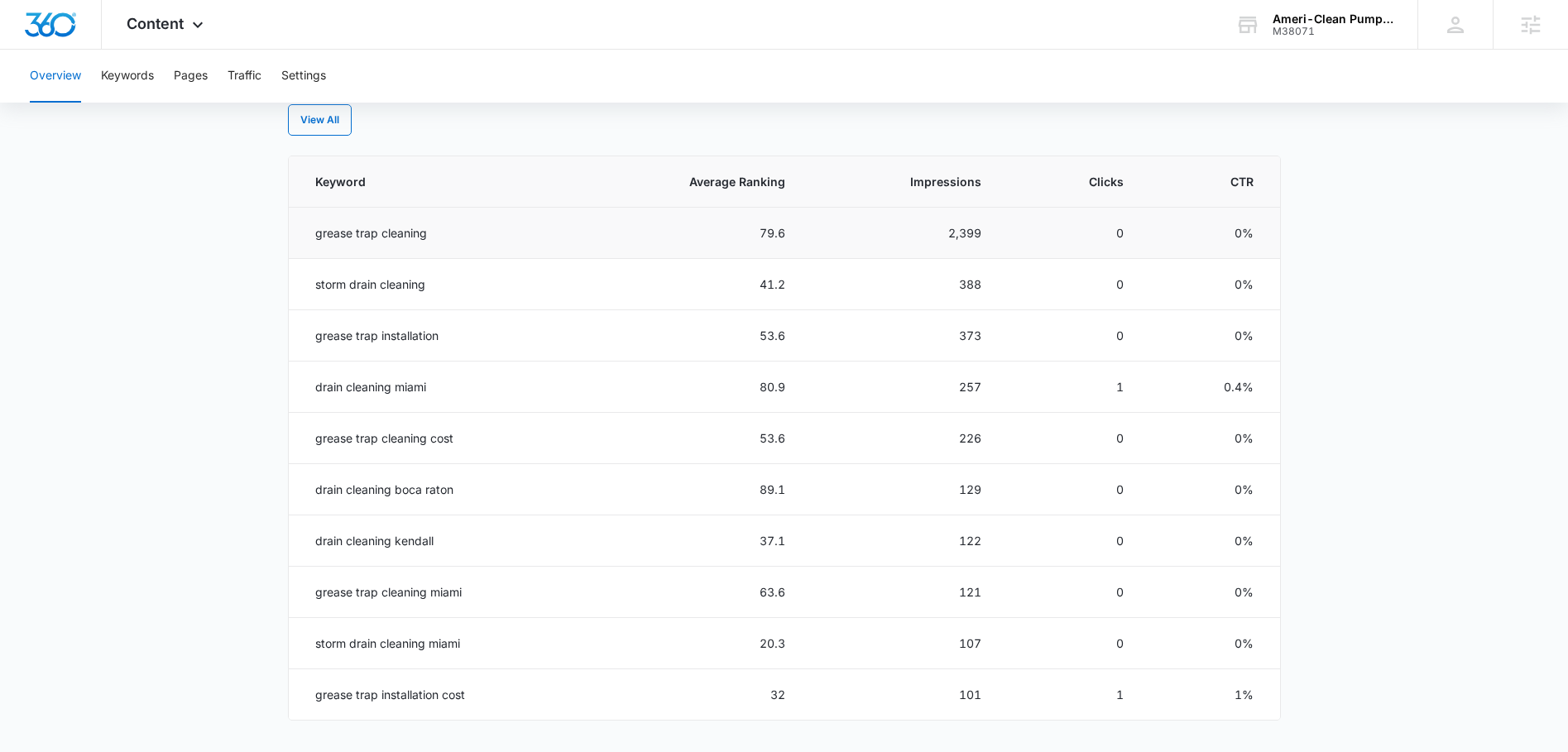 drag, startPoint x: 304, startPoint y: 232, endPoint x: 989, endPoint y: 218, distance: 685.1431 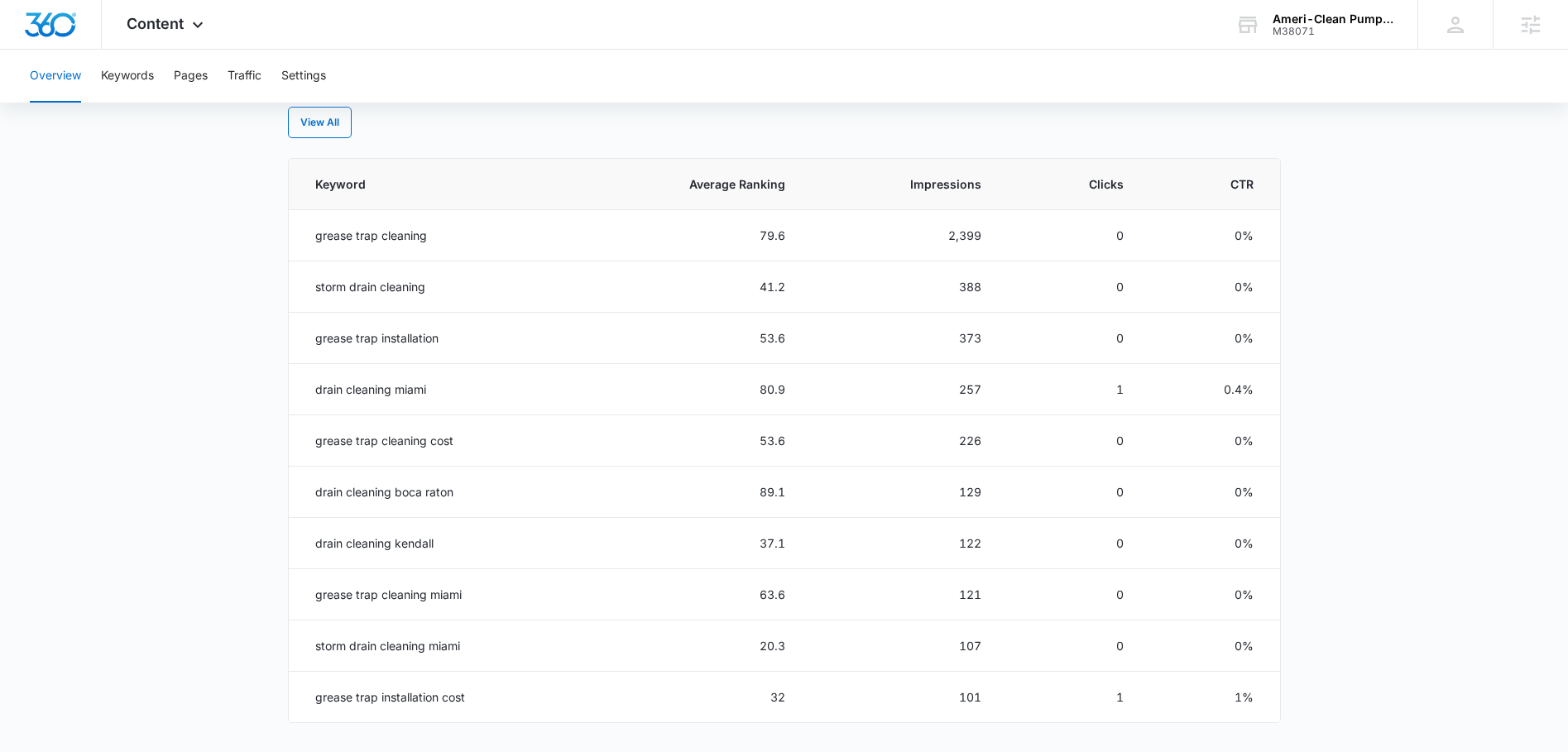scroll, scrollTop: 702, scrollLeft: 0, axis: vertical 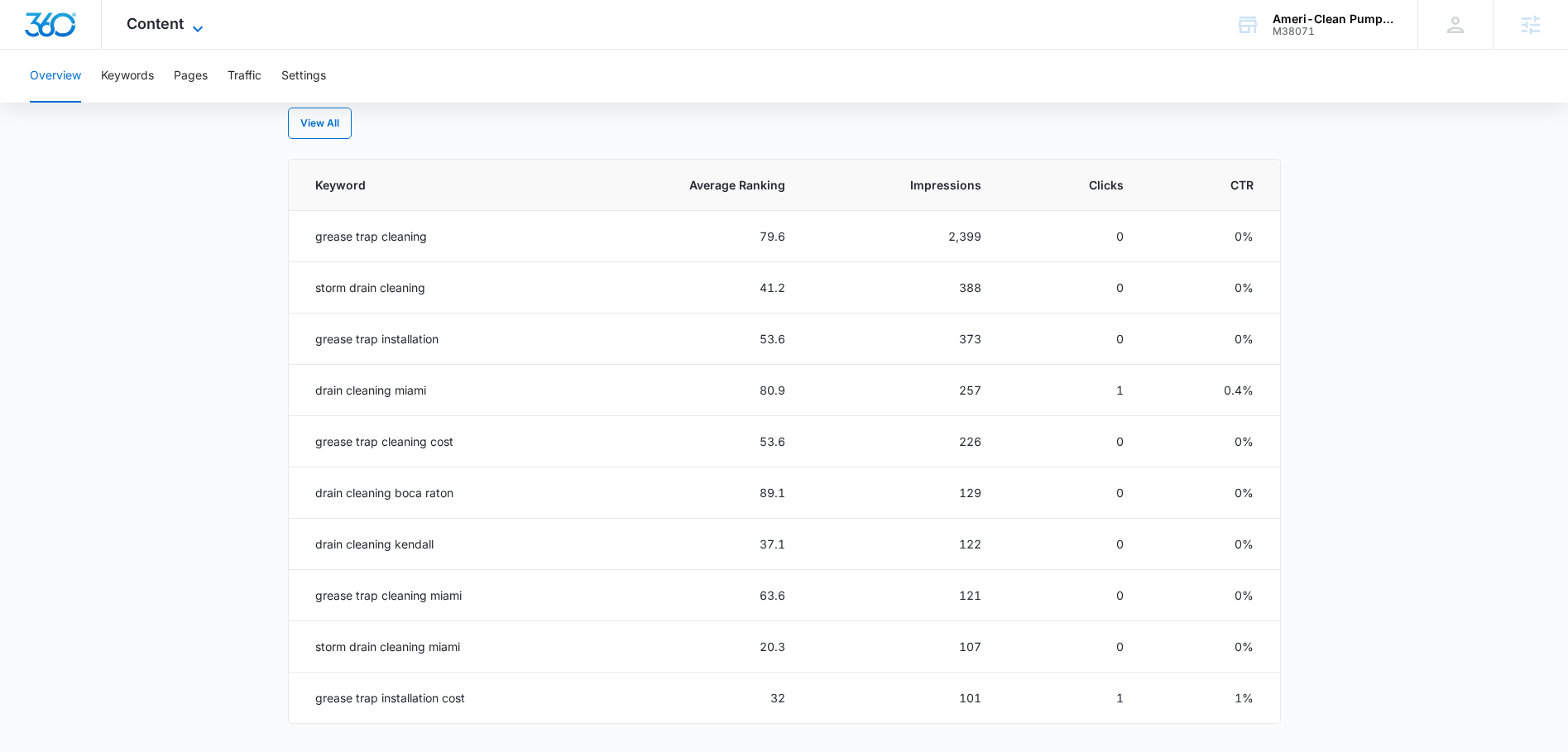 click 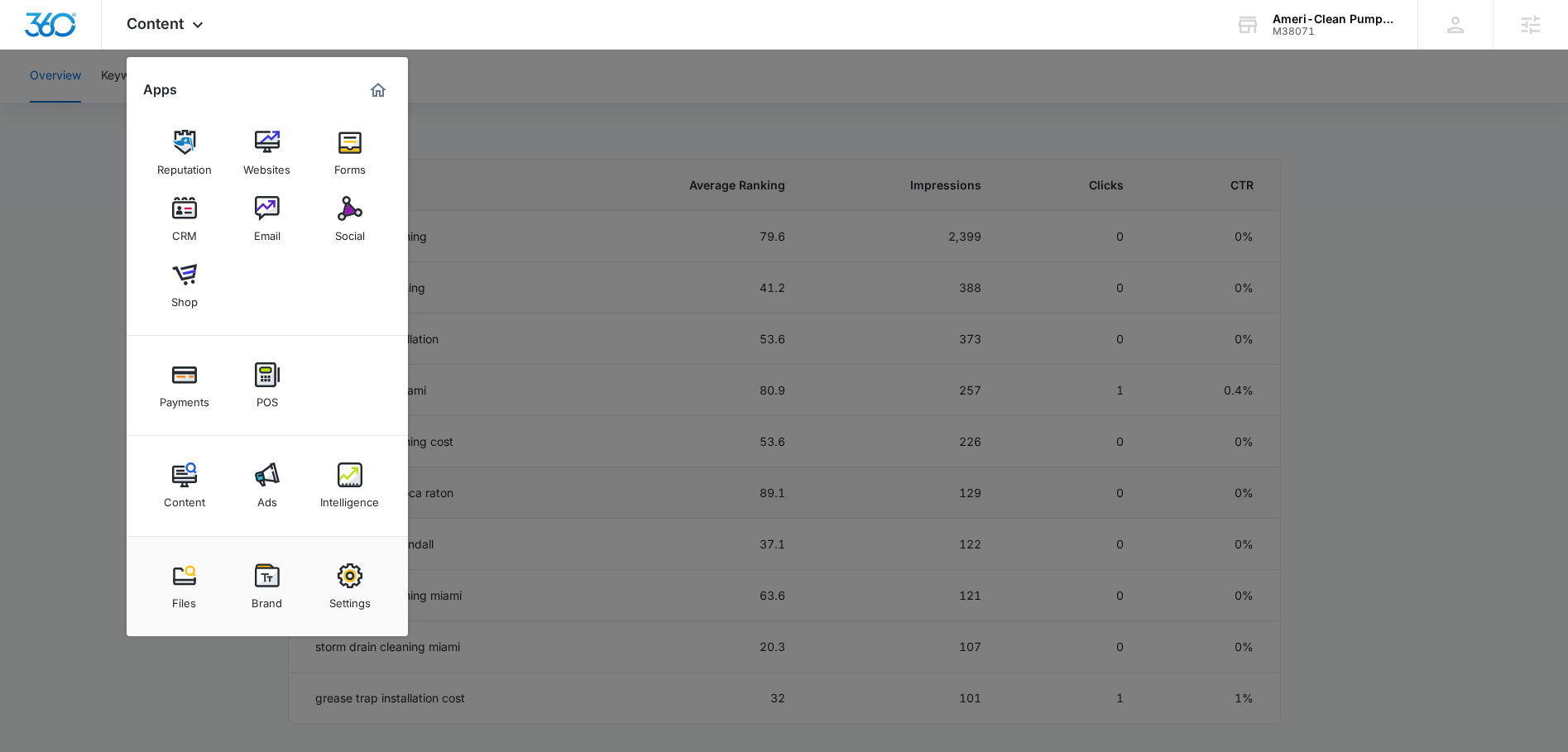 click on "Intelligence" at bounding box center [349, 498] 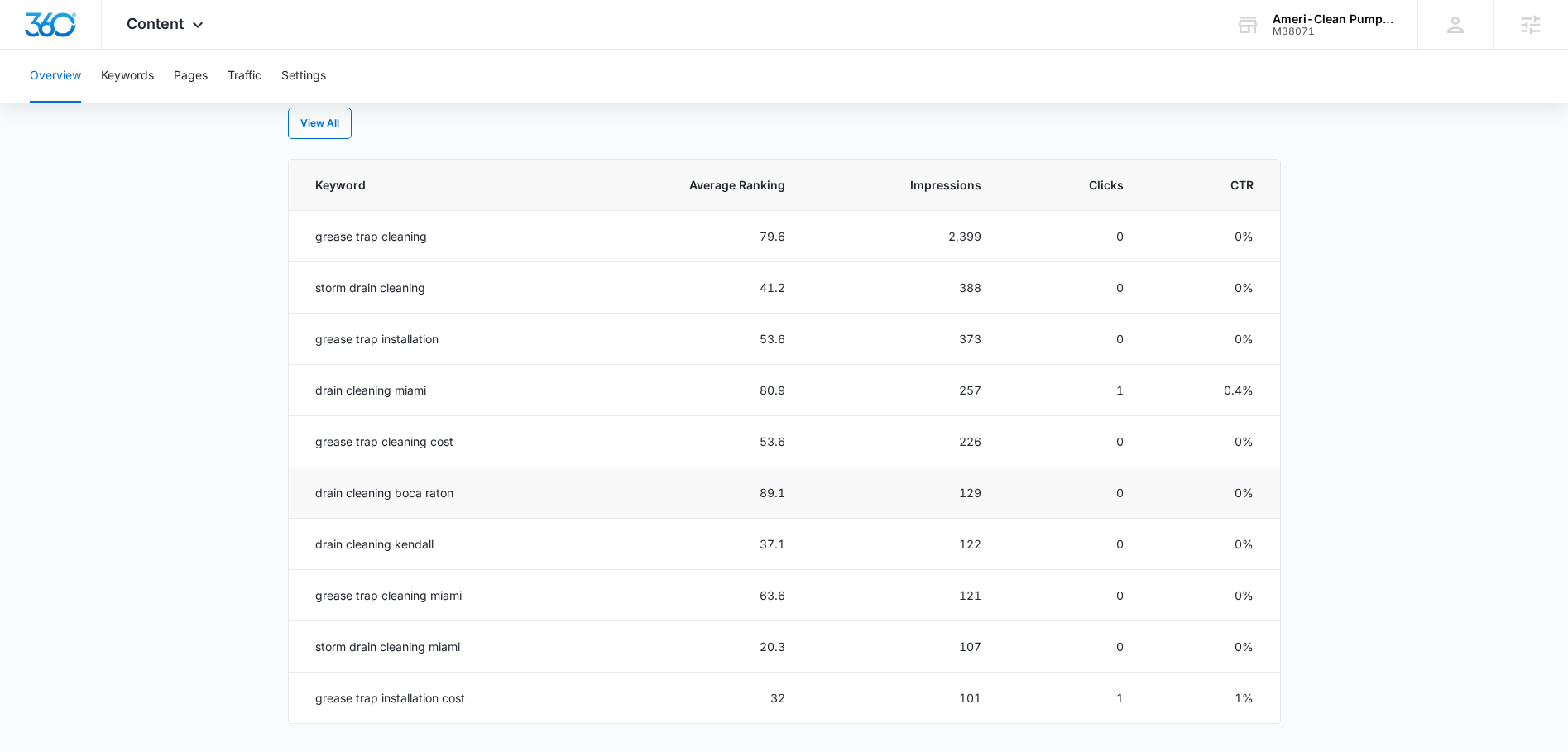 scroll, scrollTop: 0, scrollLeft: 0, axis: both 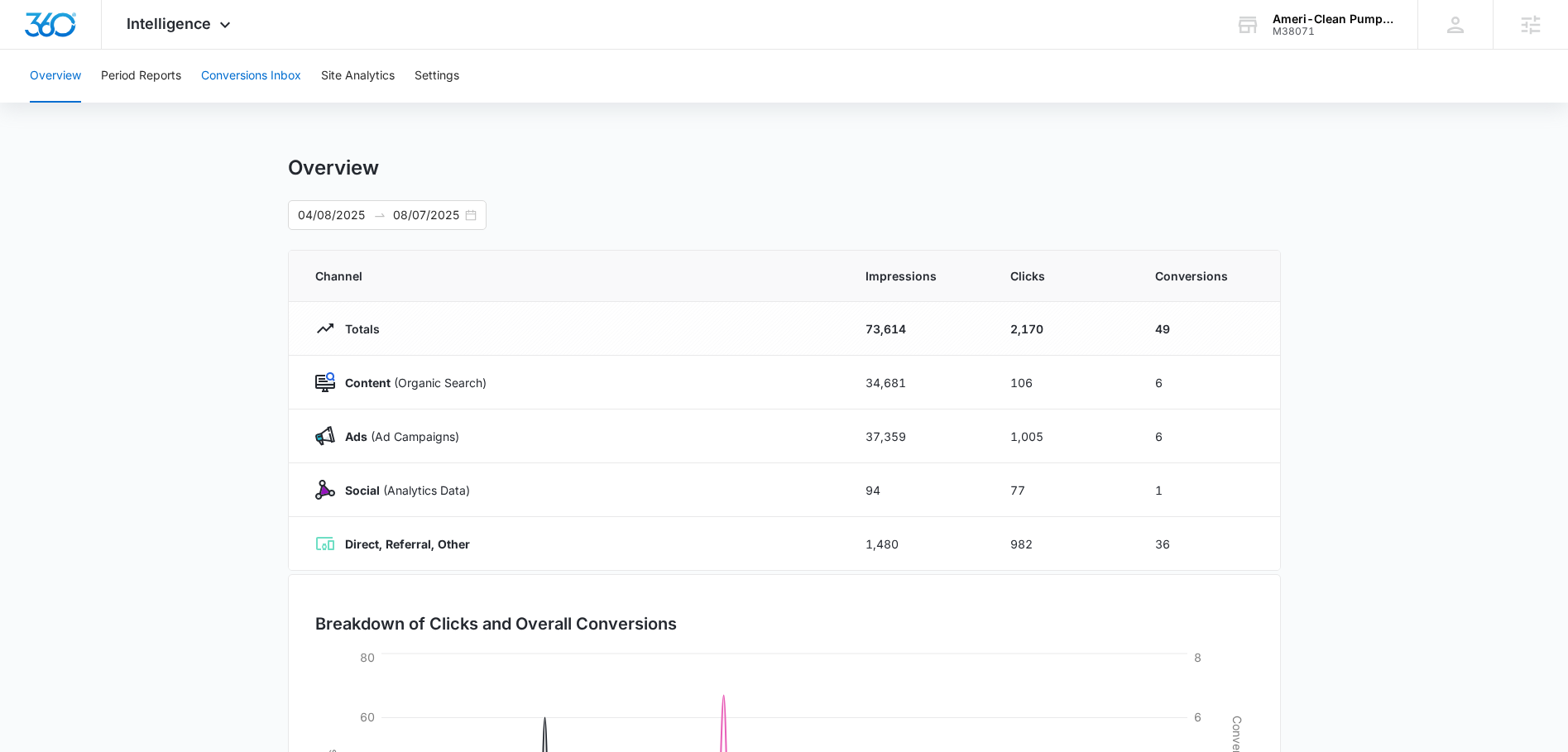 click on "Conversions Inbox" at bounding box center [251, 76] 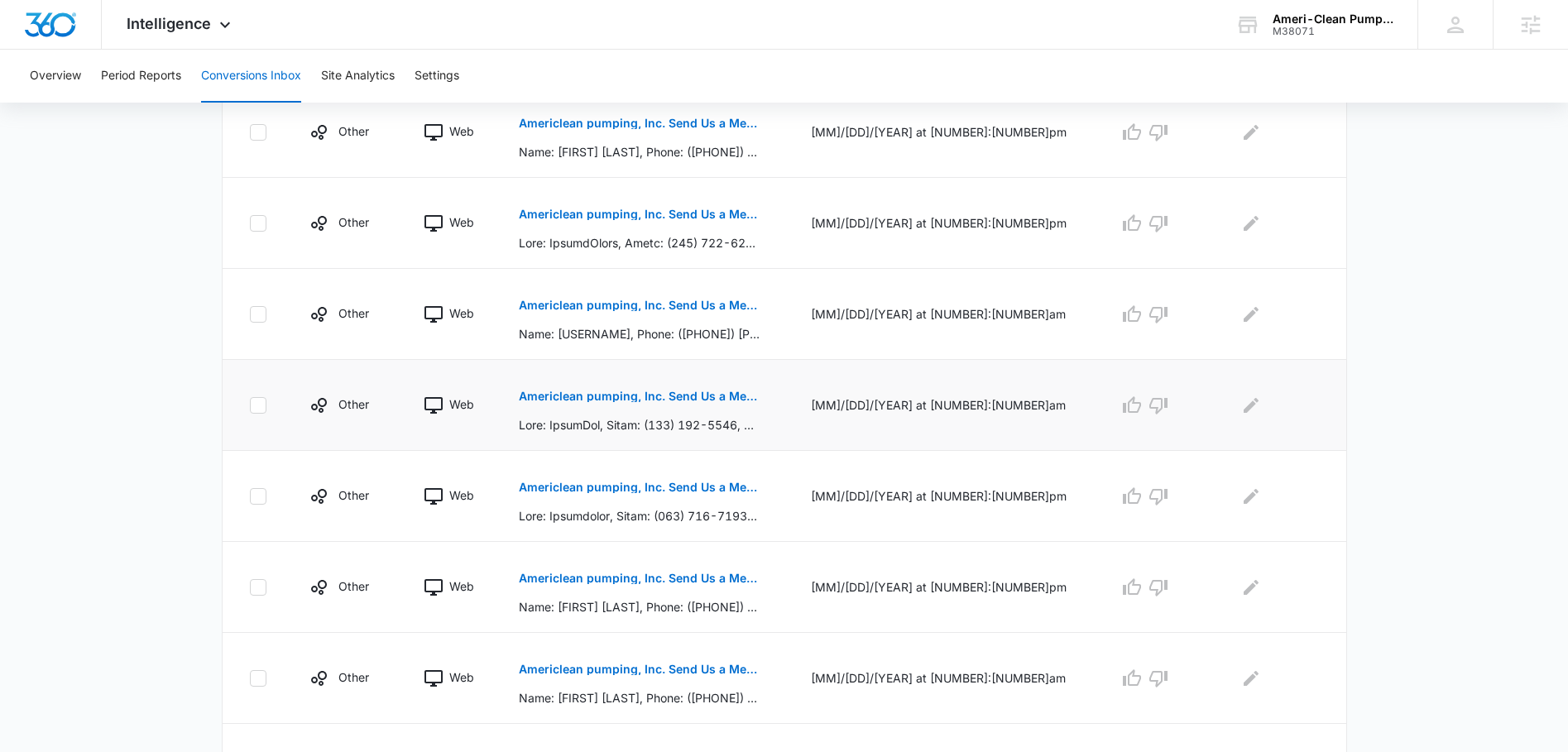 scroll, scrollTop: 509, scrollLeft: 0, axis: vertical 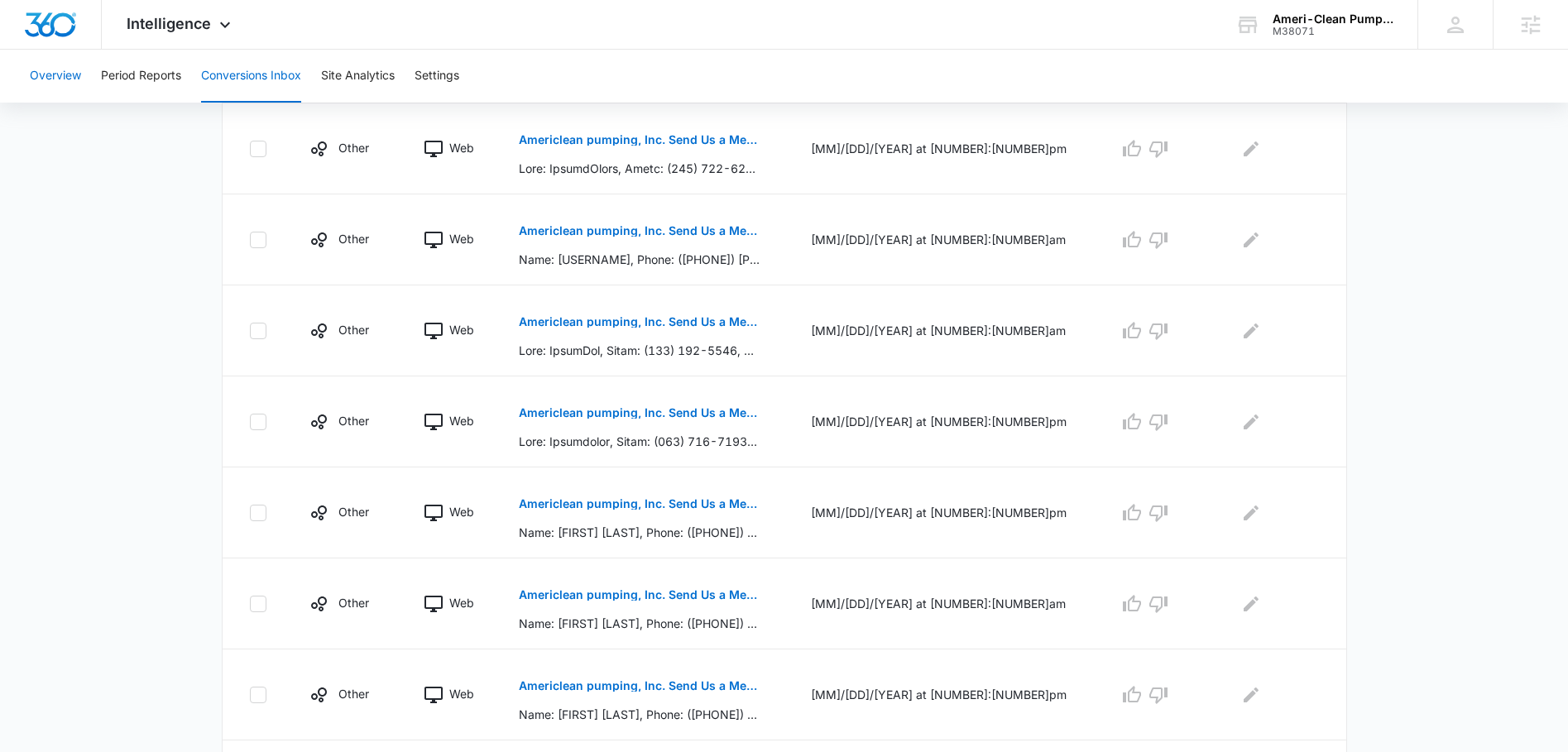 click on "Overview" at bounding box center (55, 76) 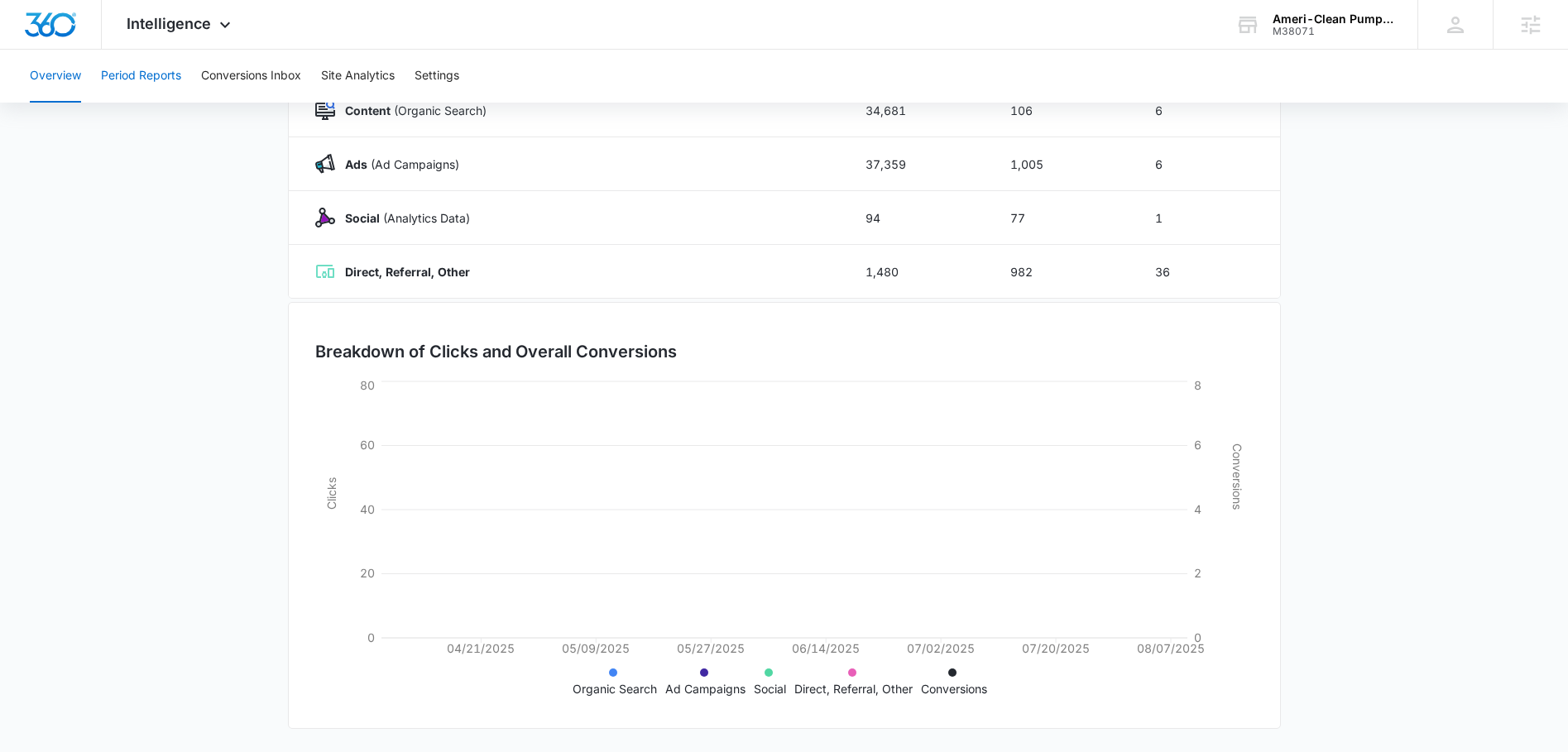 scroll, scrollTop: 0, scrollLeft: 0, axis: both 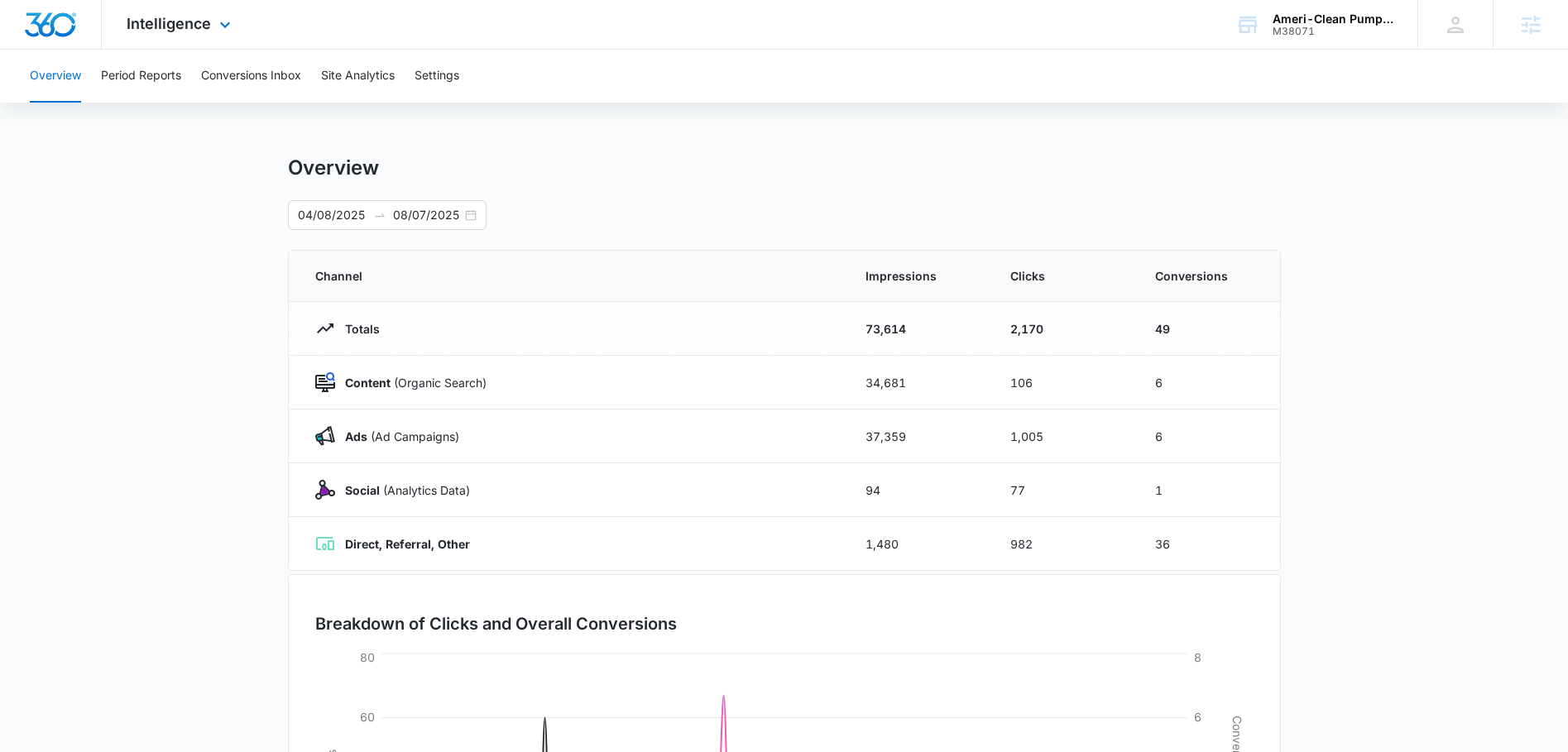 click on "Intelligence Apps Reputation Websites Forms CRM Email Social Shop Payments POS Content Ads Intelligence Files Brand Settings" at bounding box center [180, 24] 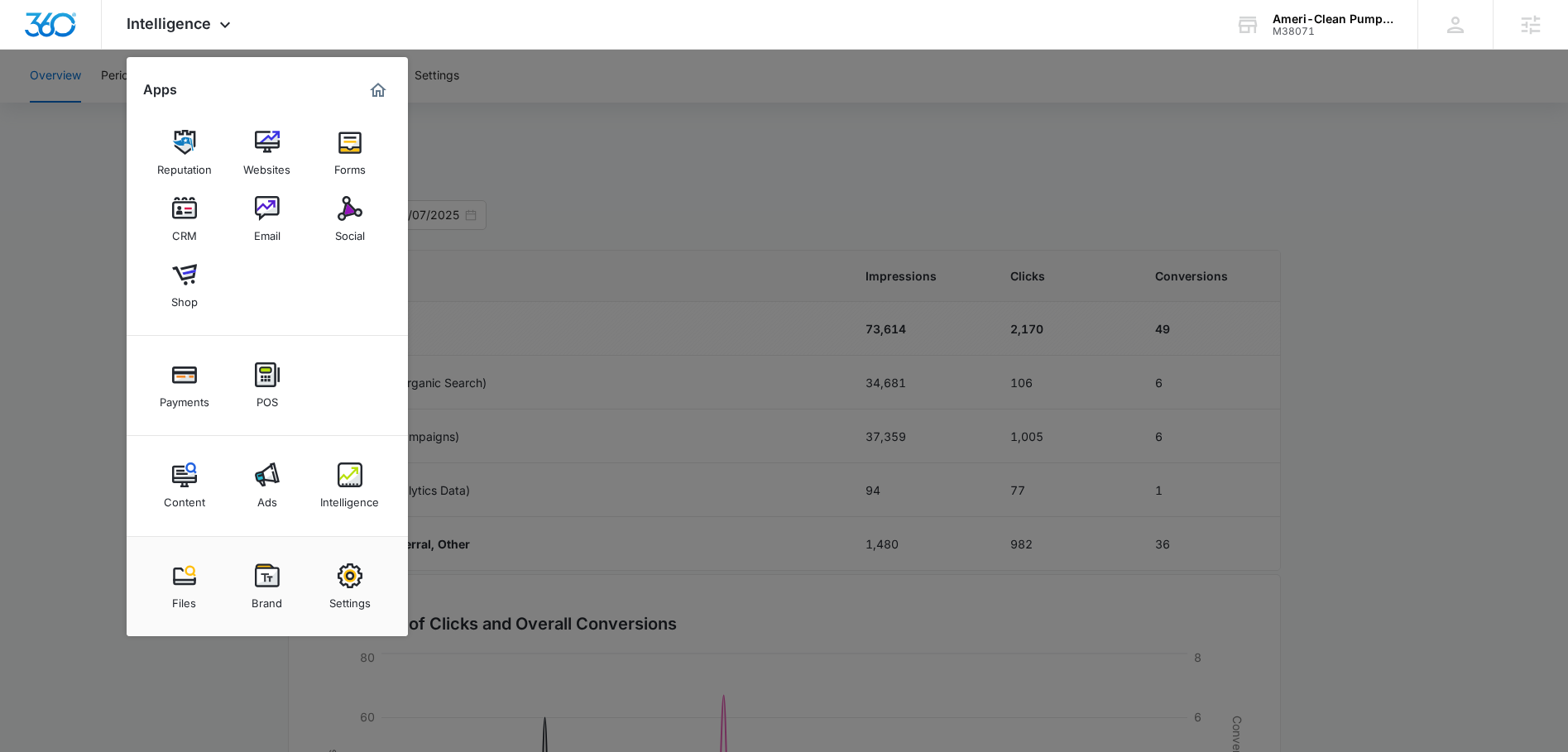 click at bounding box center (185, 475) 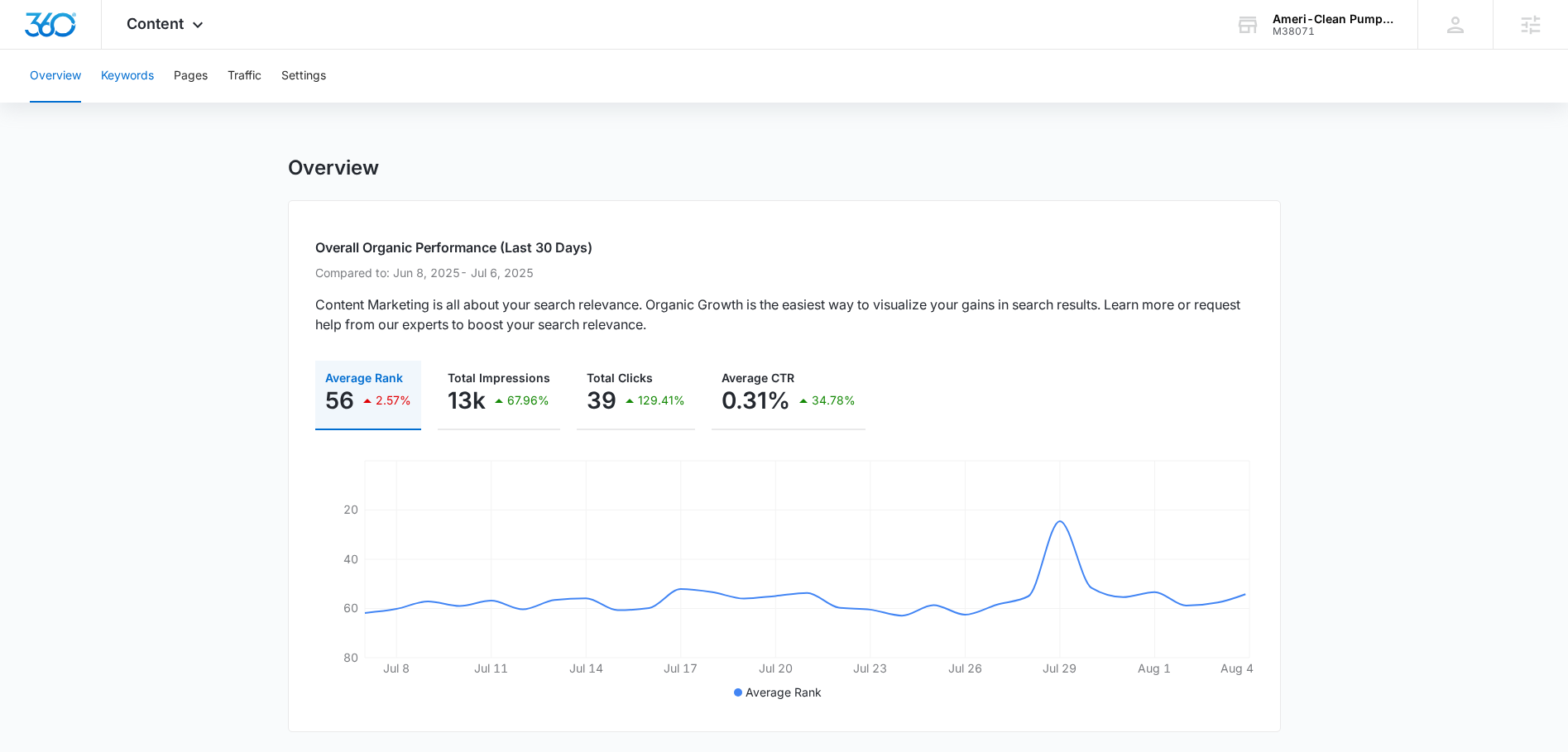 click on "Keywords" at bounding box center [127, 76] 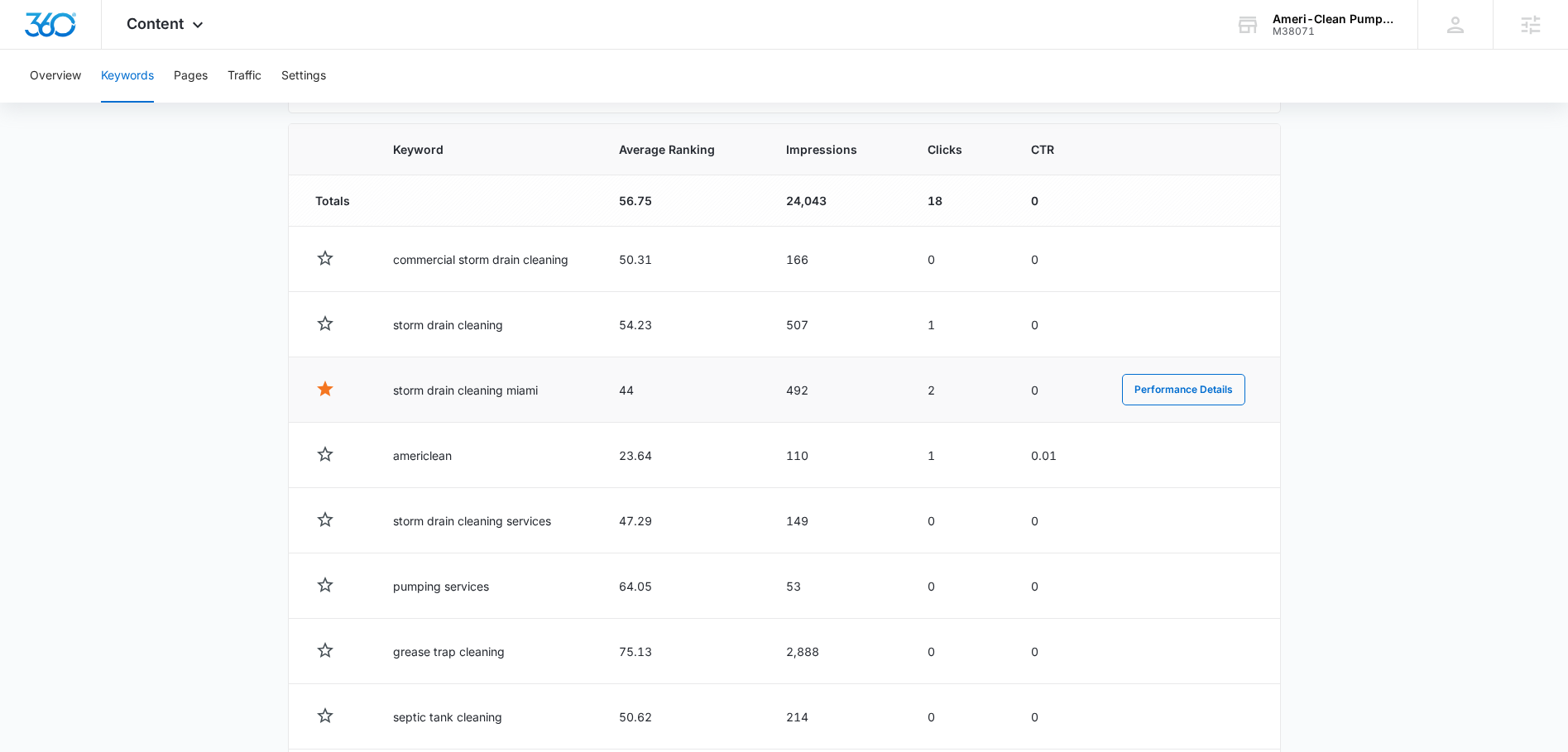scroll, scrollTop: 559, scrollLeft: 0, axis: vertical 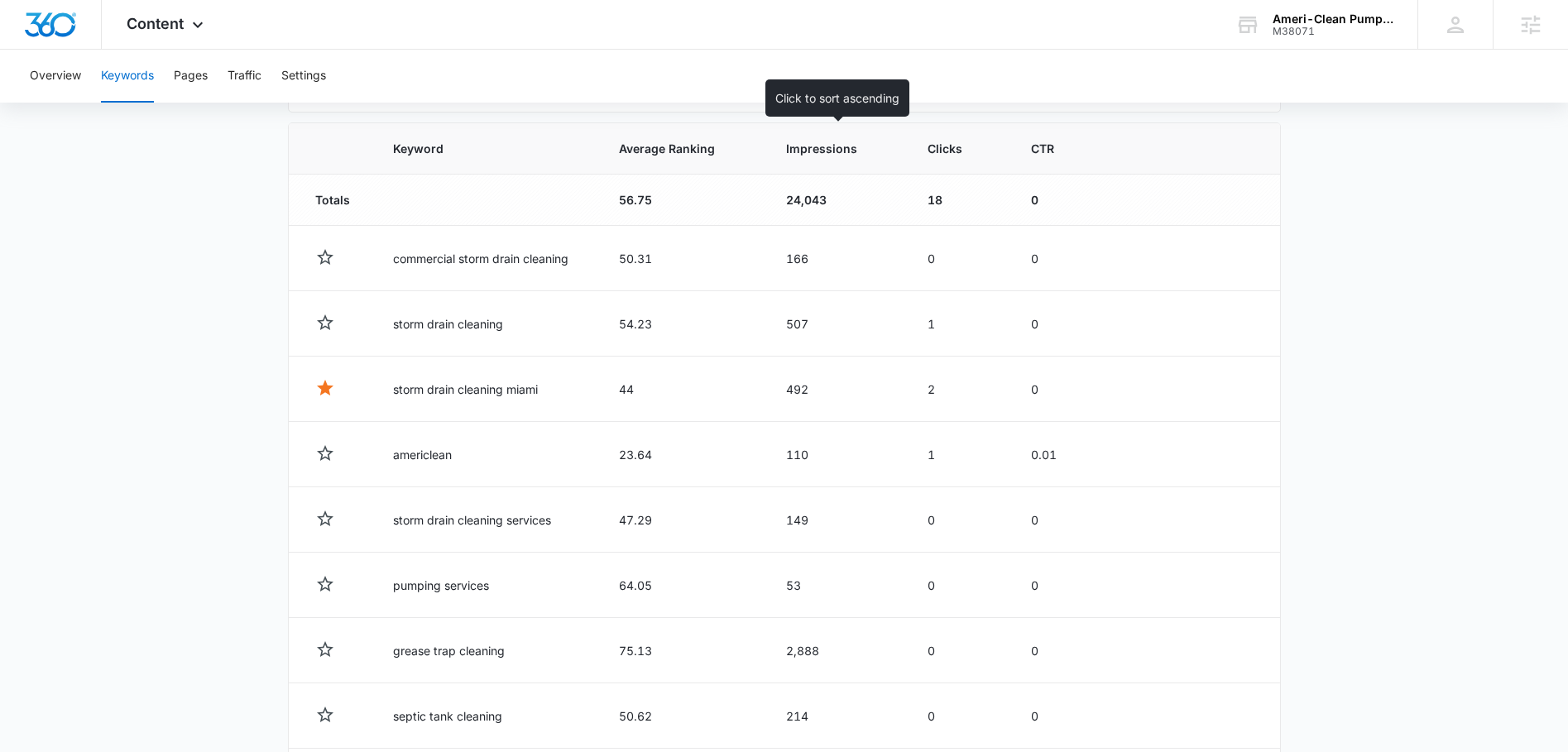 click on "Impressions" at bounding box center [837, 149] 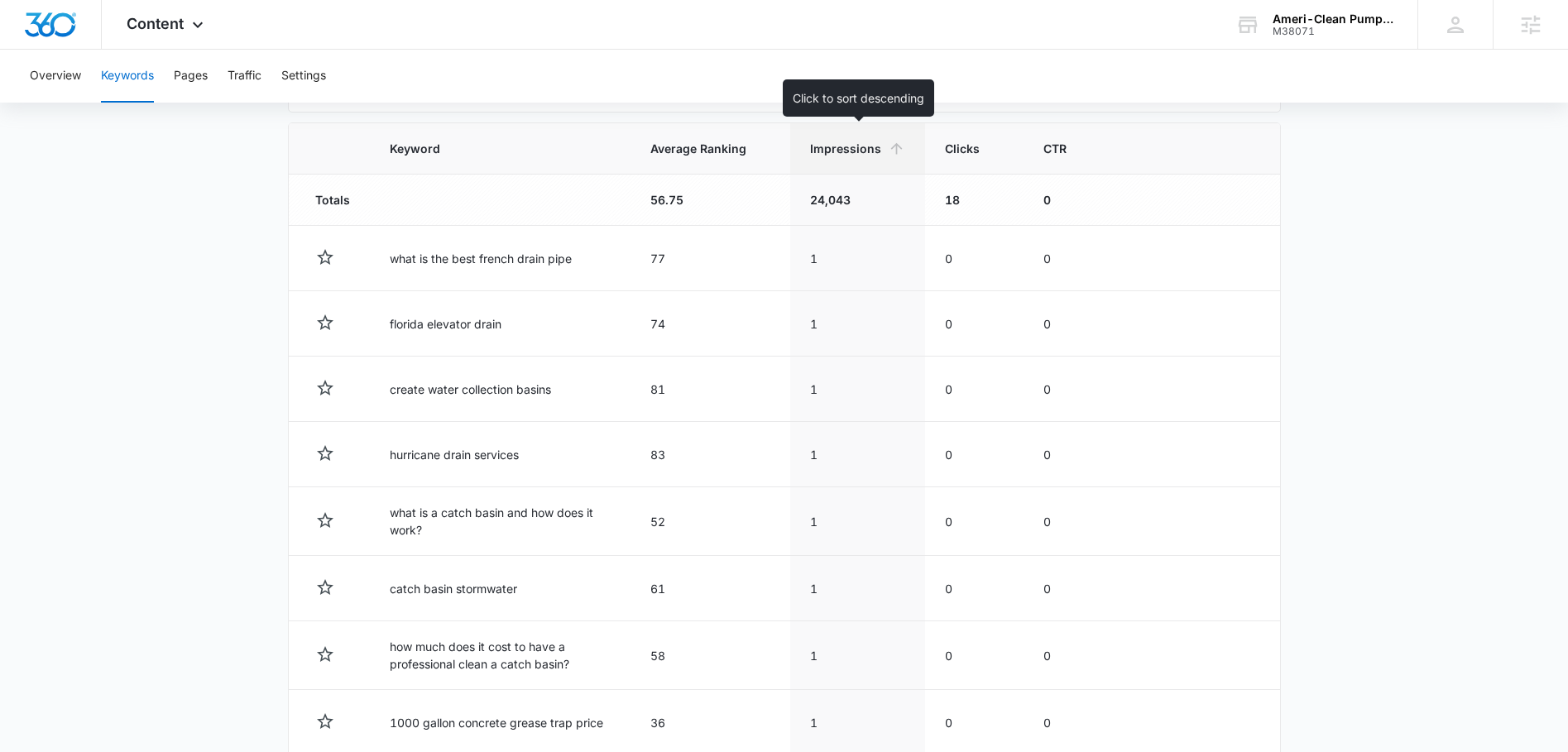 click on "Impressions" at bounding box center [846, 148] 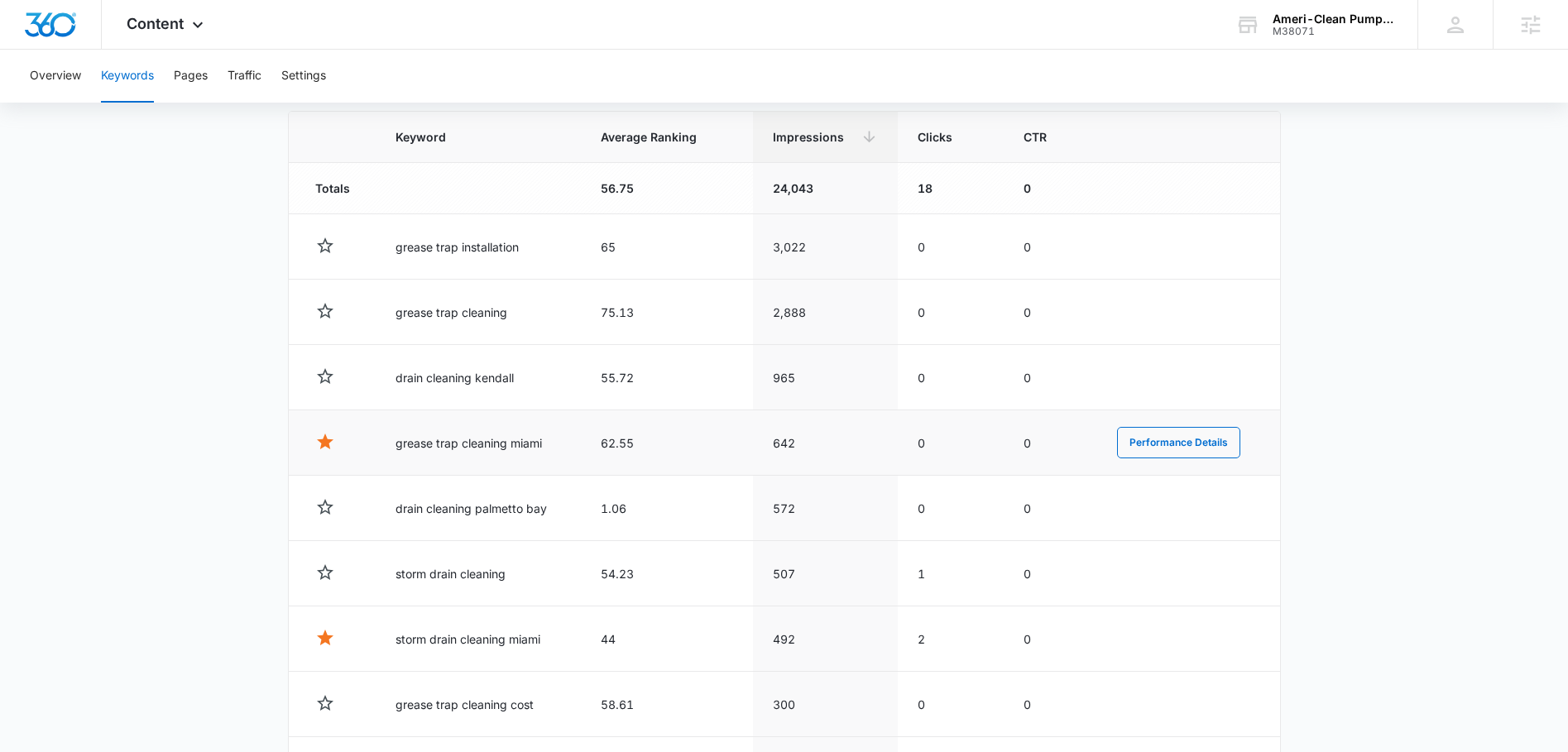 scroll, scrollTop: 573, scrollLeft: 0, axis: vertical 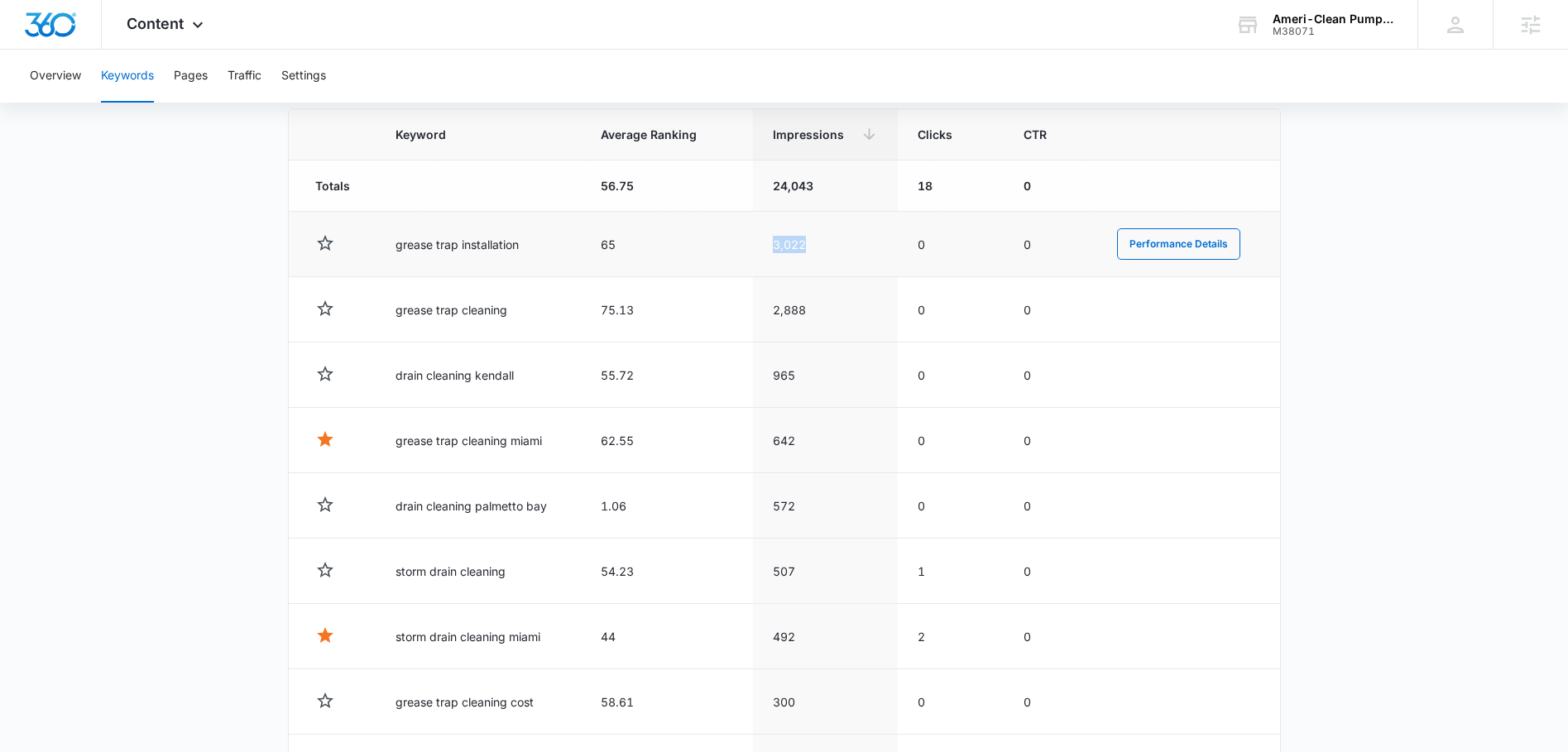 drag, startPoint x: 765, startPoint y: 247, endPoint x: 861, endPoint y: 271, distance: 98.95454 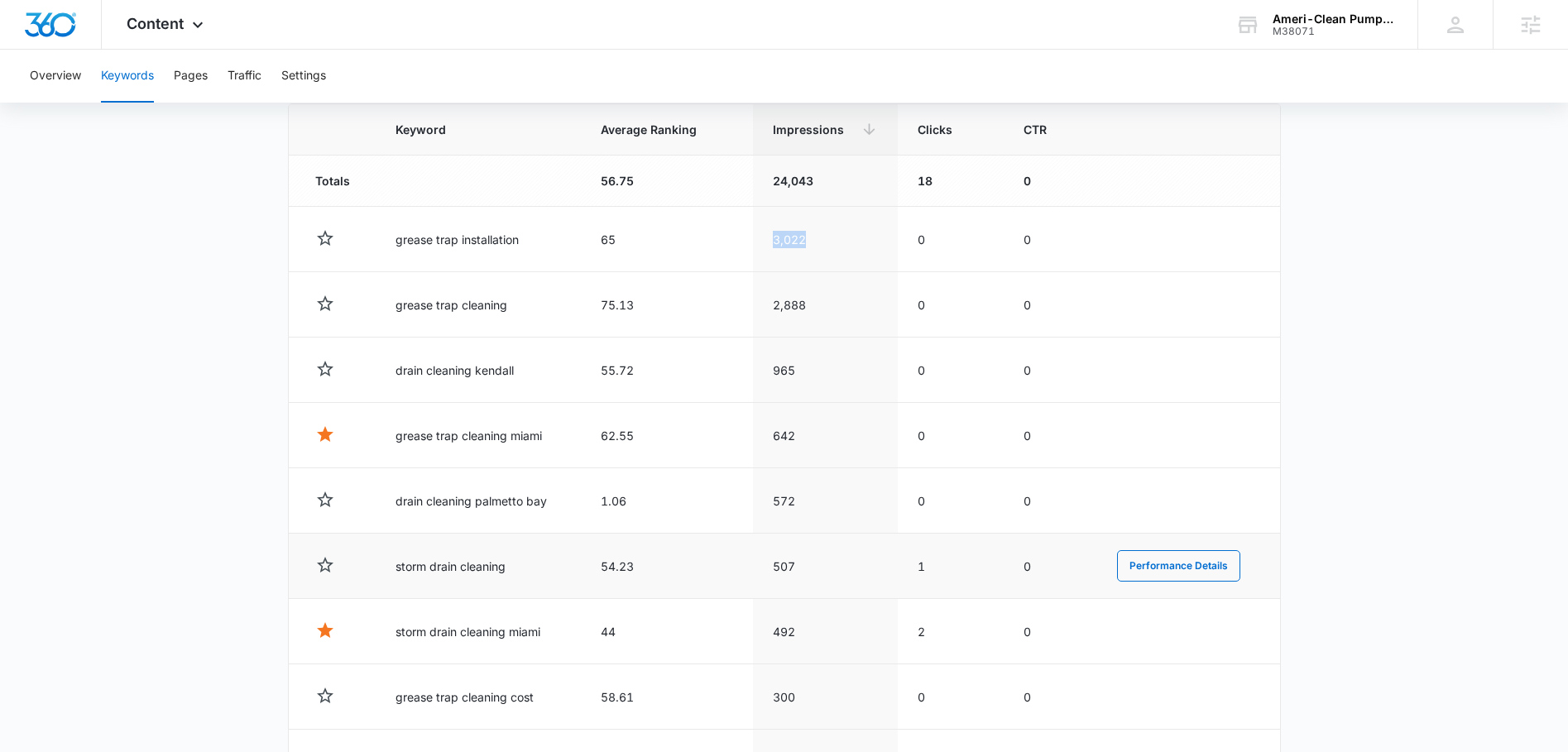 scroll, scrollTop: 580, scrollLeft: 0, axis: vertical 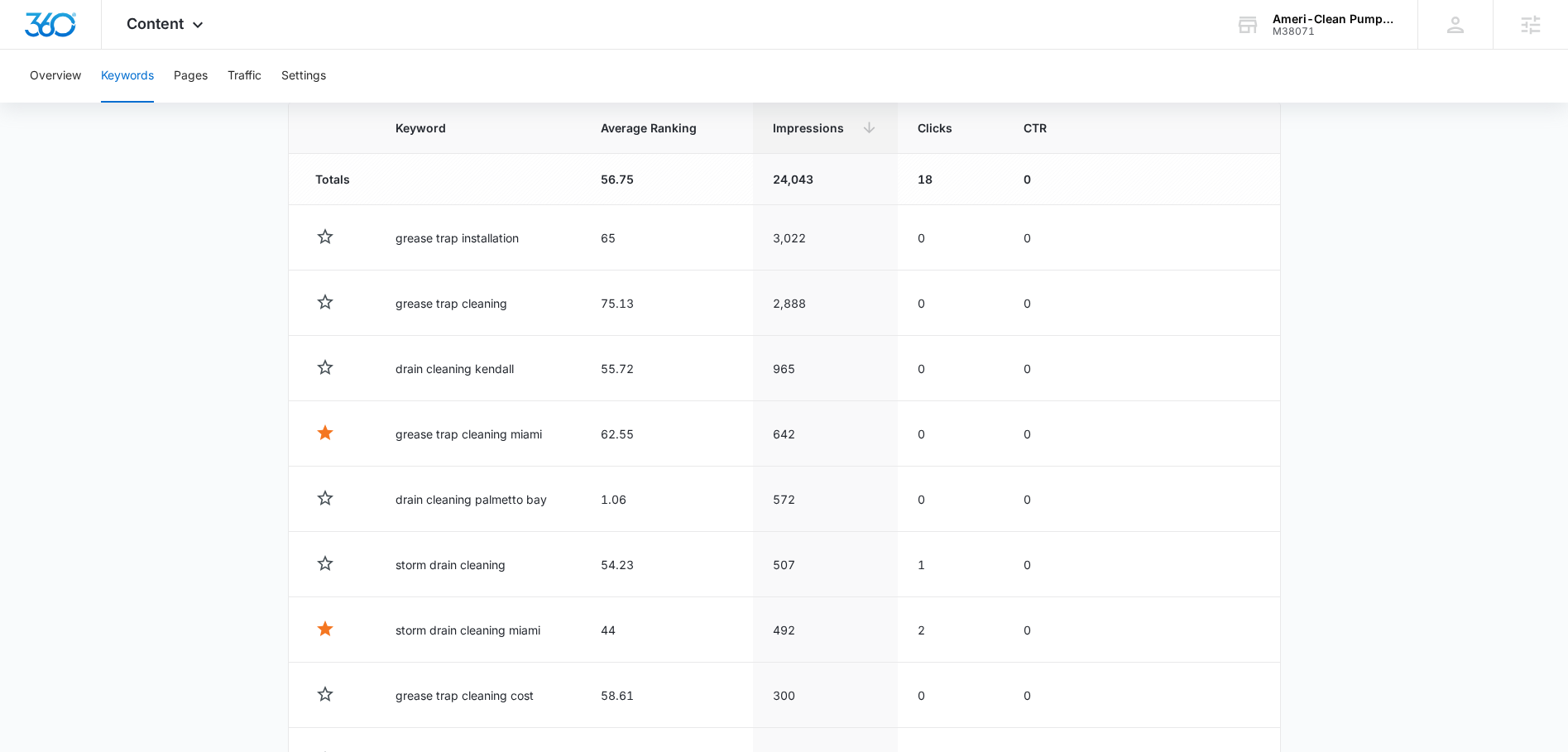 click on "Overview Keywords Pages Traffic Settings" at bounding box center [784, 76] 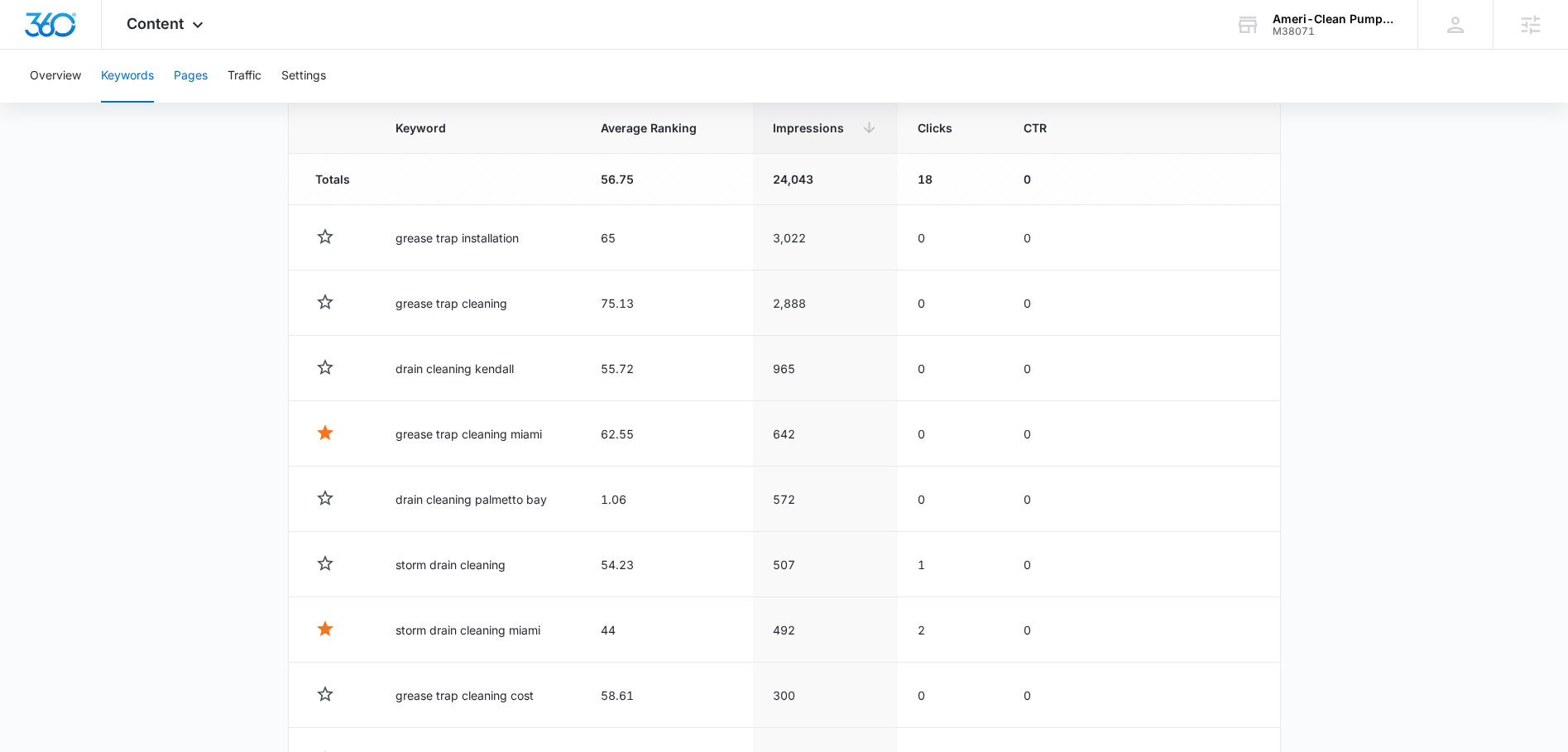 click on "Pages" at bounding box center (190, 76) 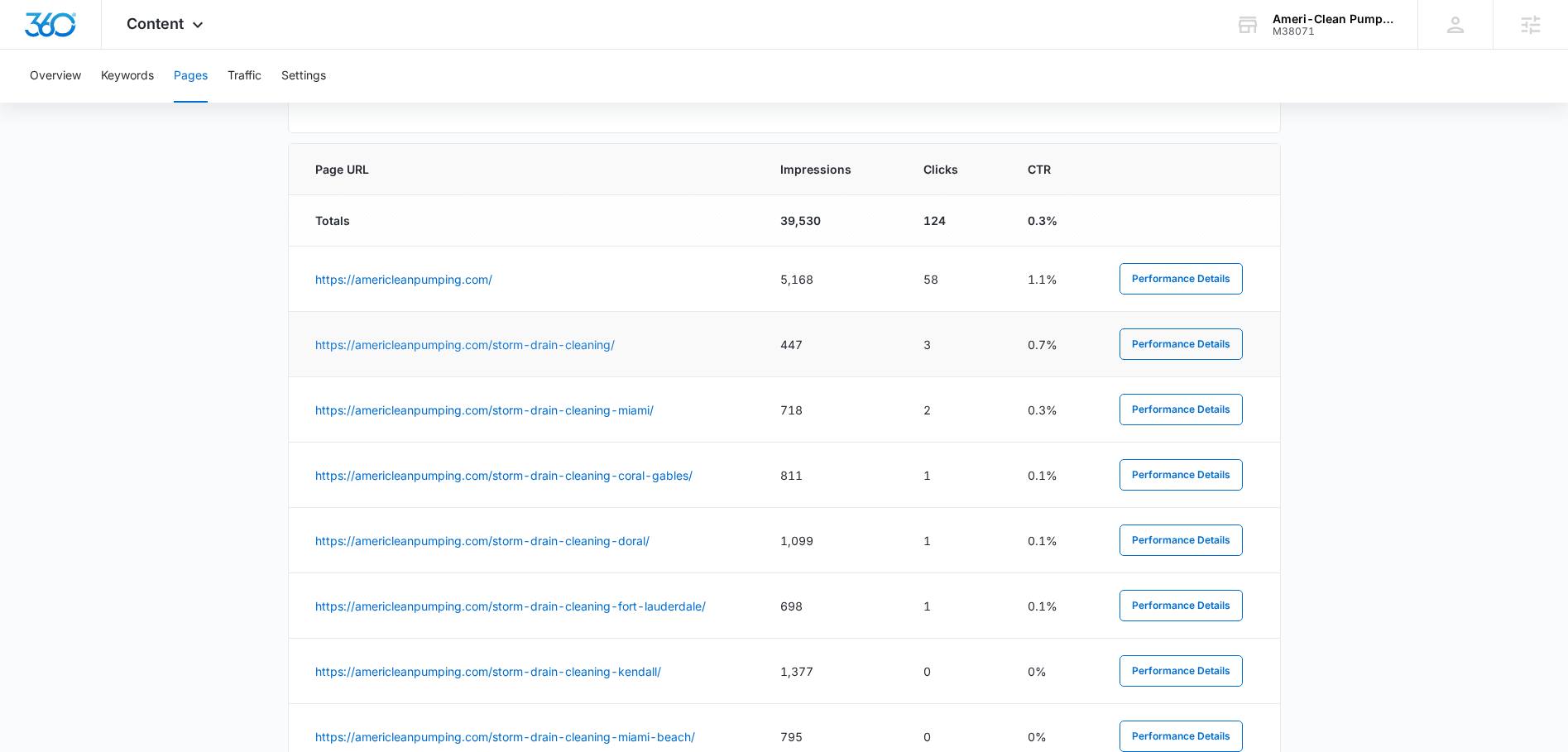 scroll, scrollTop: 684, scrollLeft: 0, axis: vertical 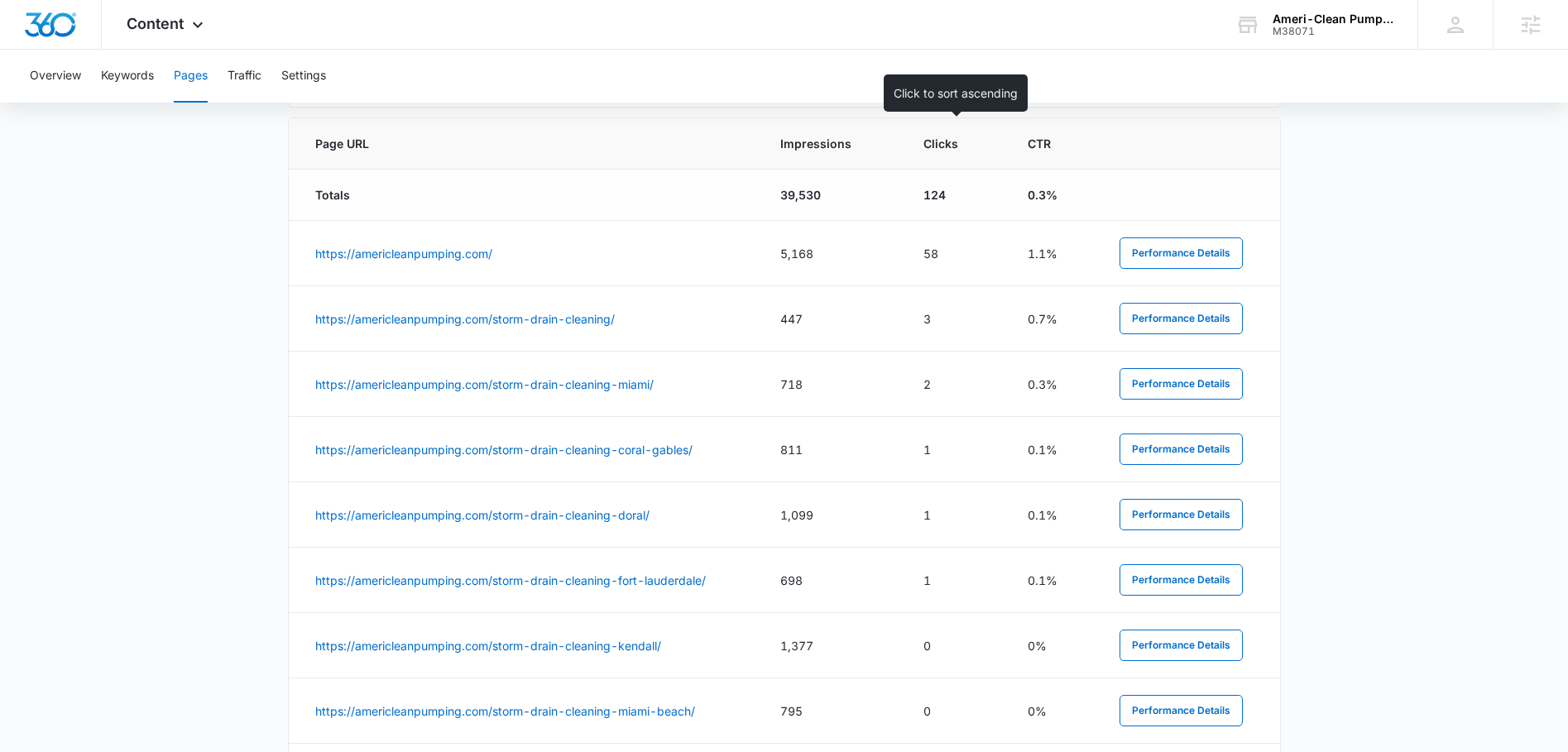 click on "Clicks" at bounding box center [943, 143] 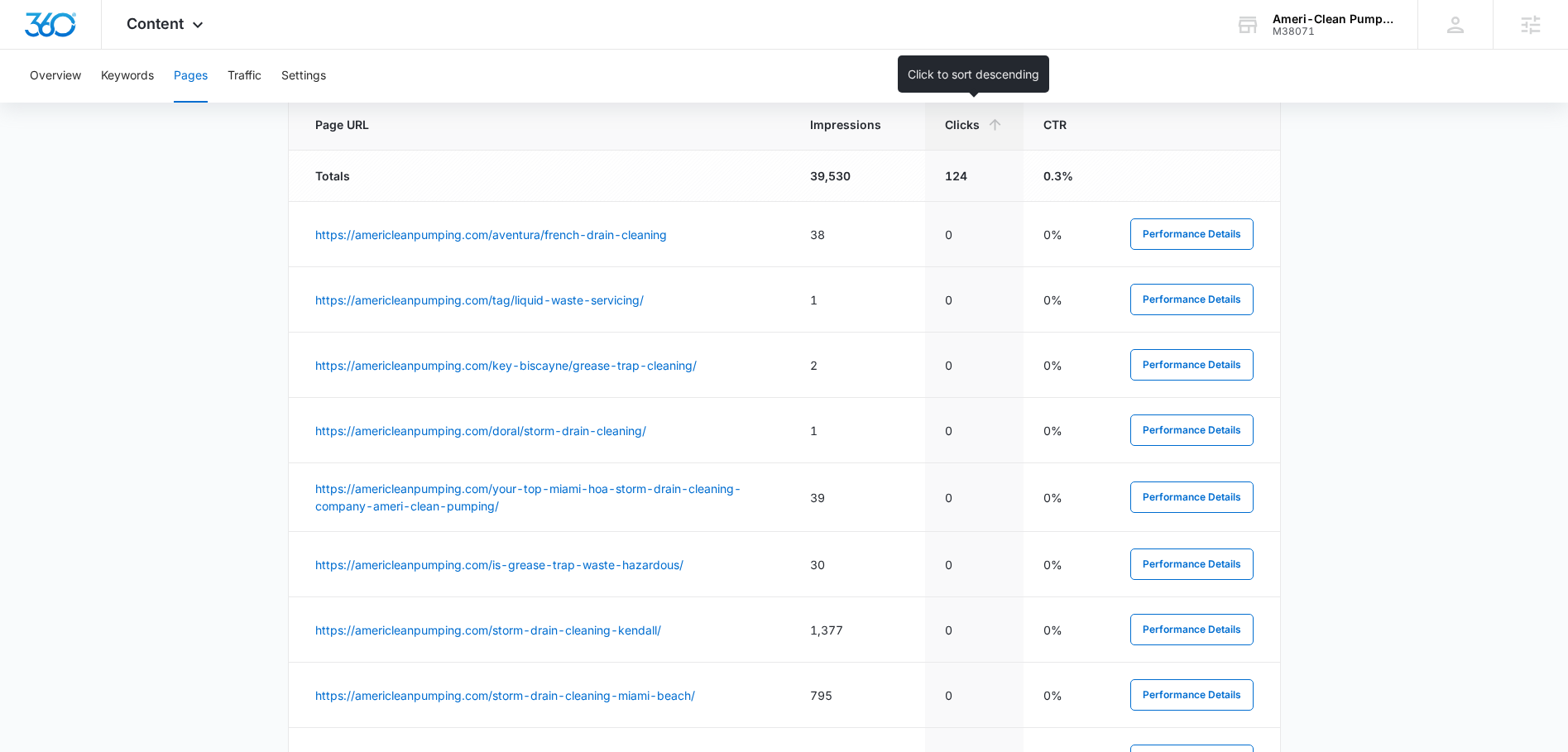 click 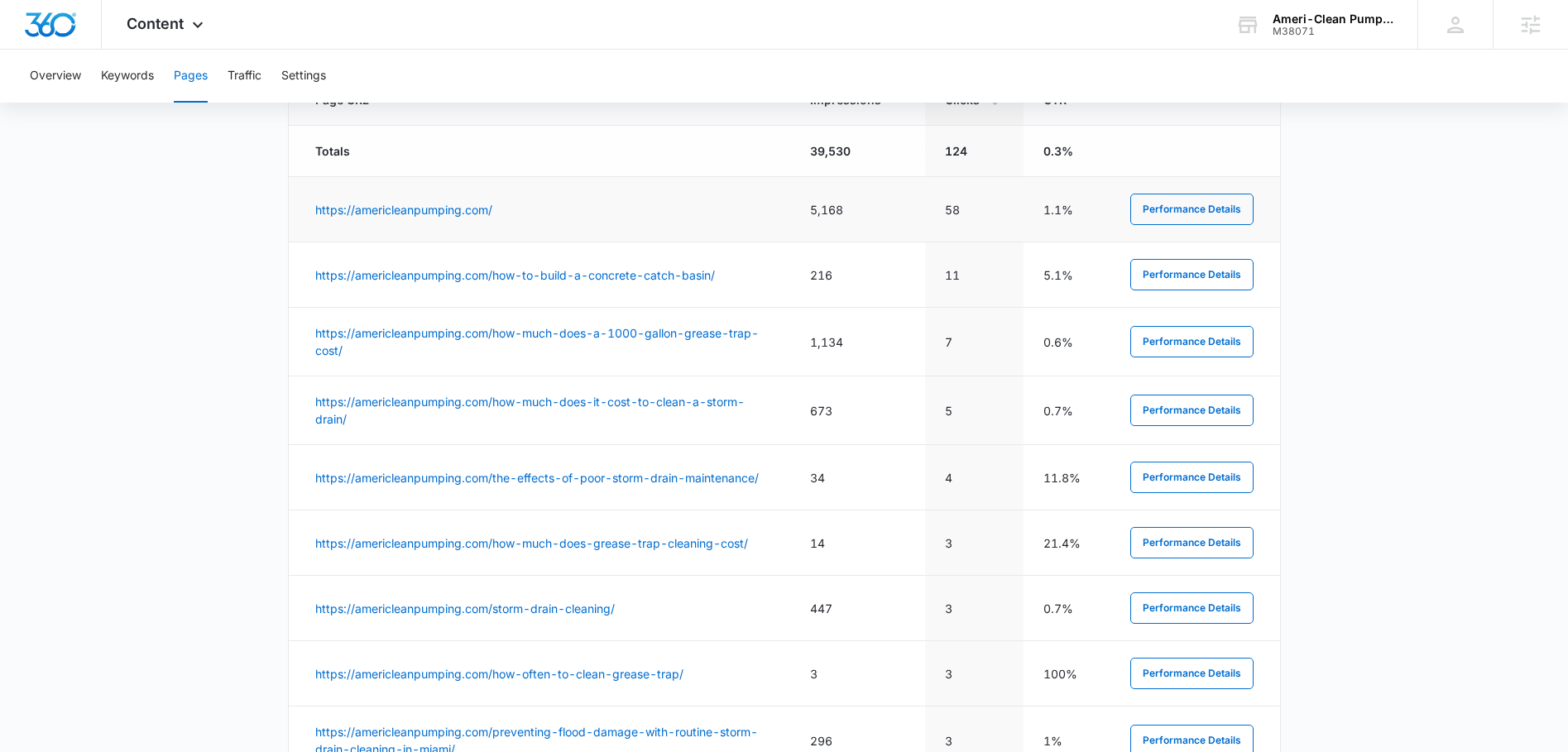 scroll, scrollTop: 716, scrollLeft: 0, axis: vertical 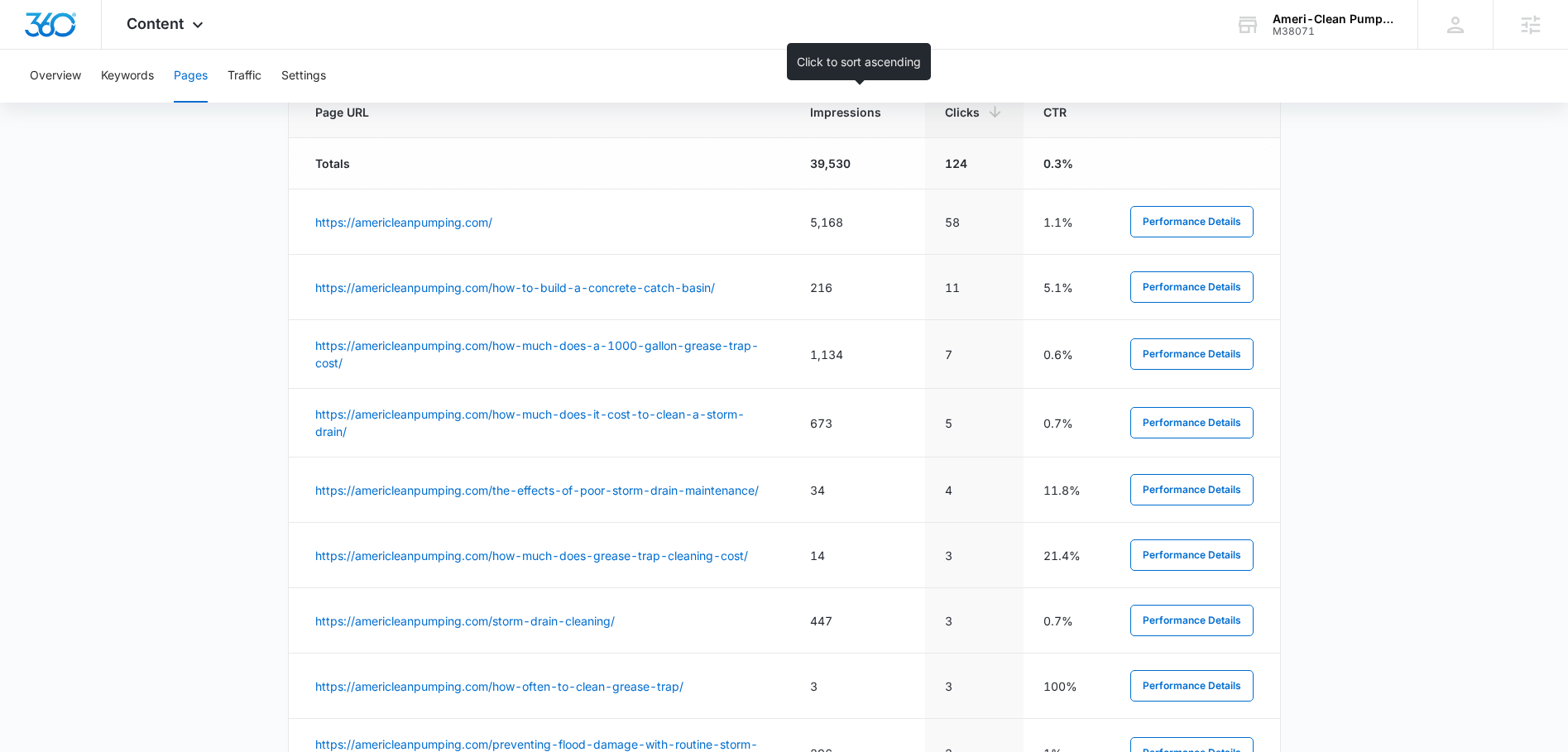 click on "Impressions" at bounding box center [857, 112] 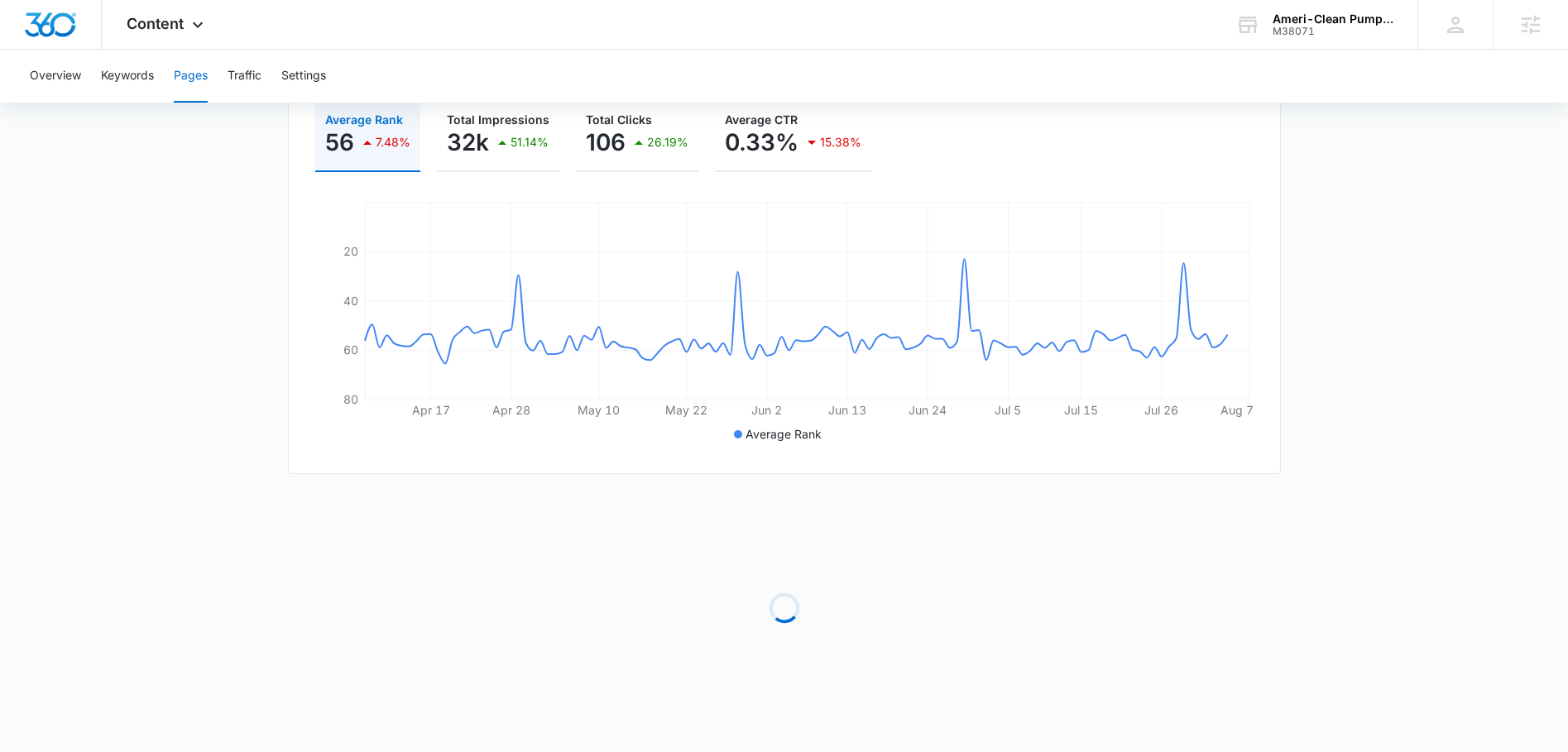 scroll, scrollTop: 318, scrollLeft: 0, axis: vertical 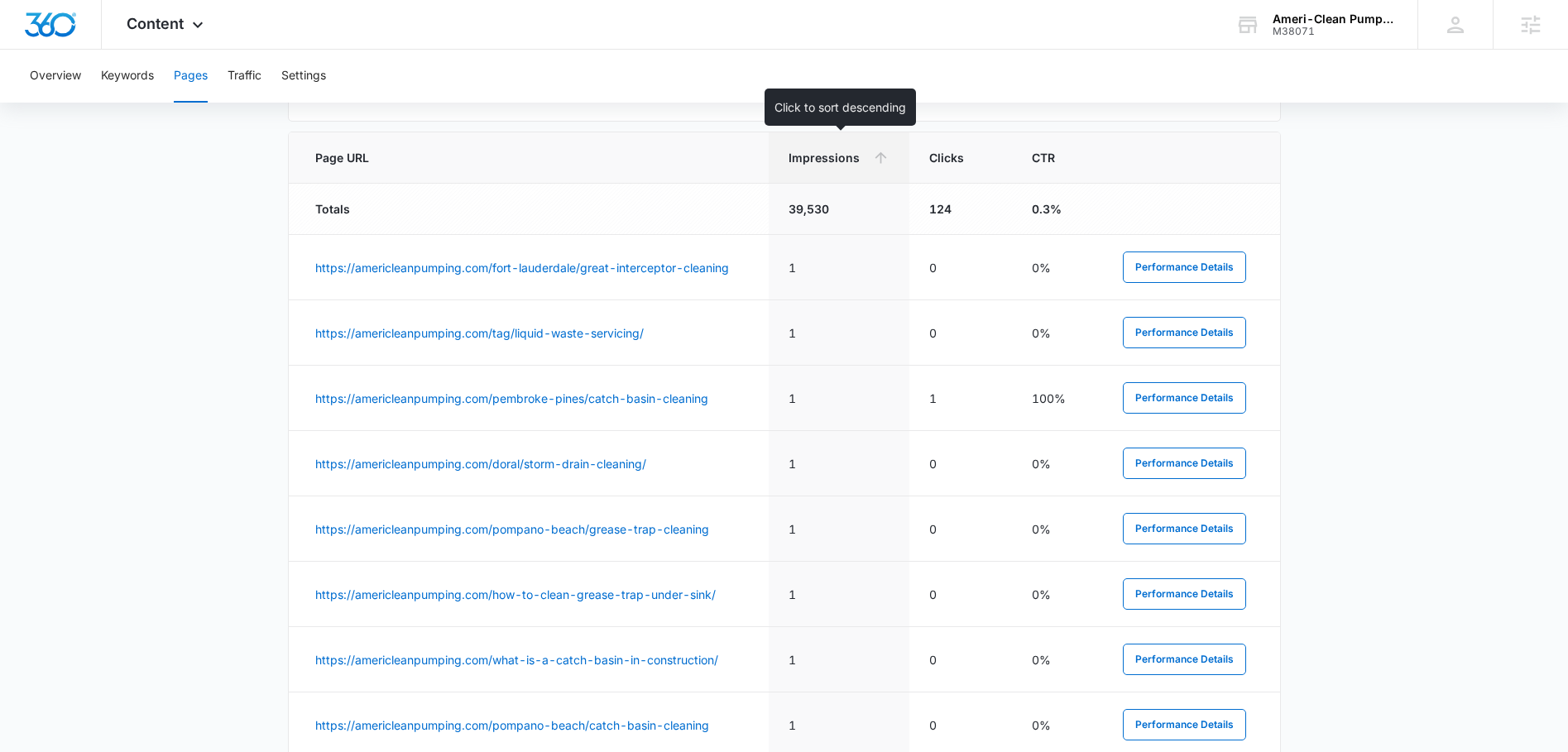 click on "Impressions" at bounding box center (827, 157) 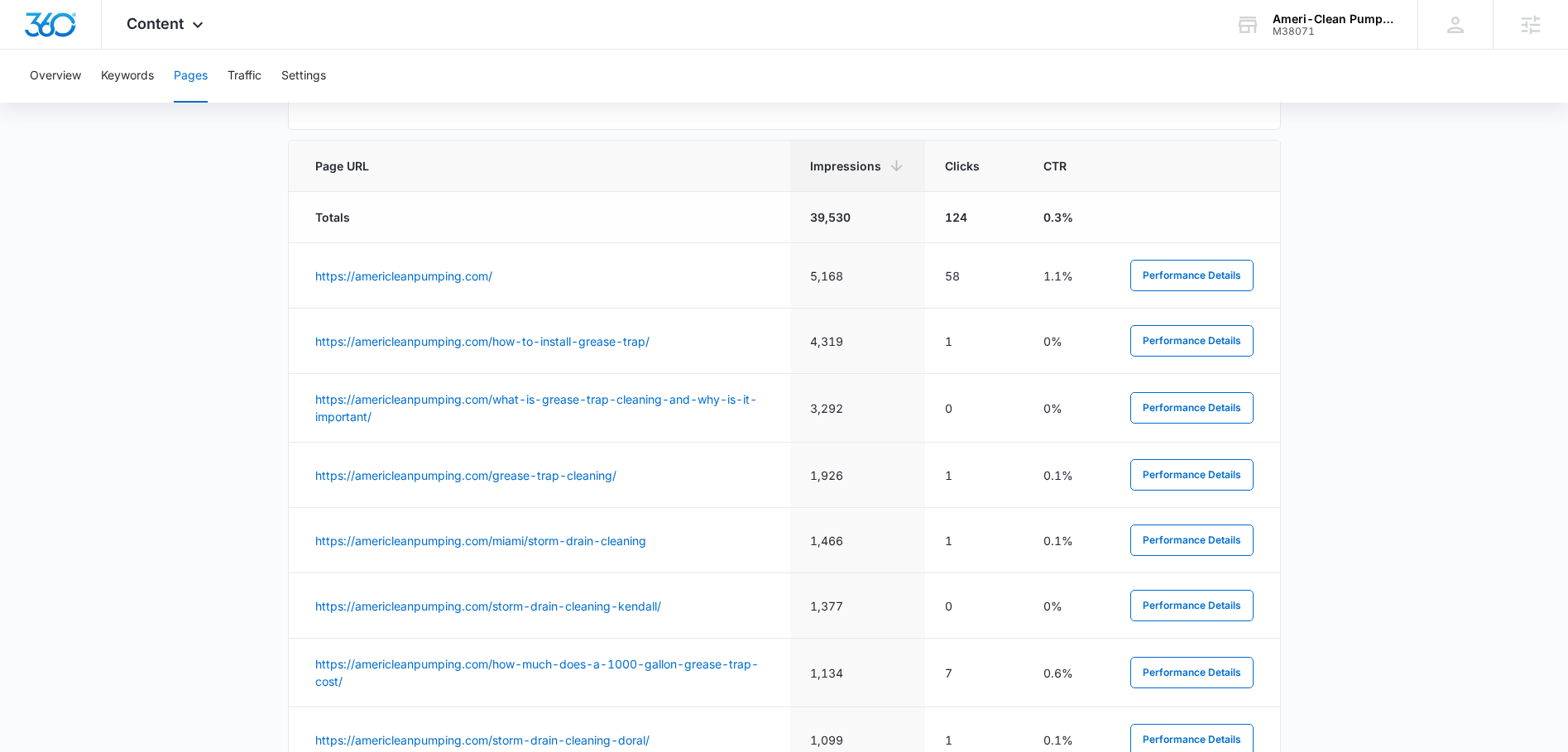 scroll, scrollTop: 659, scrollLeft: 0, axis: vertical 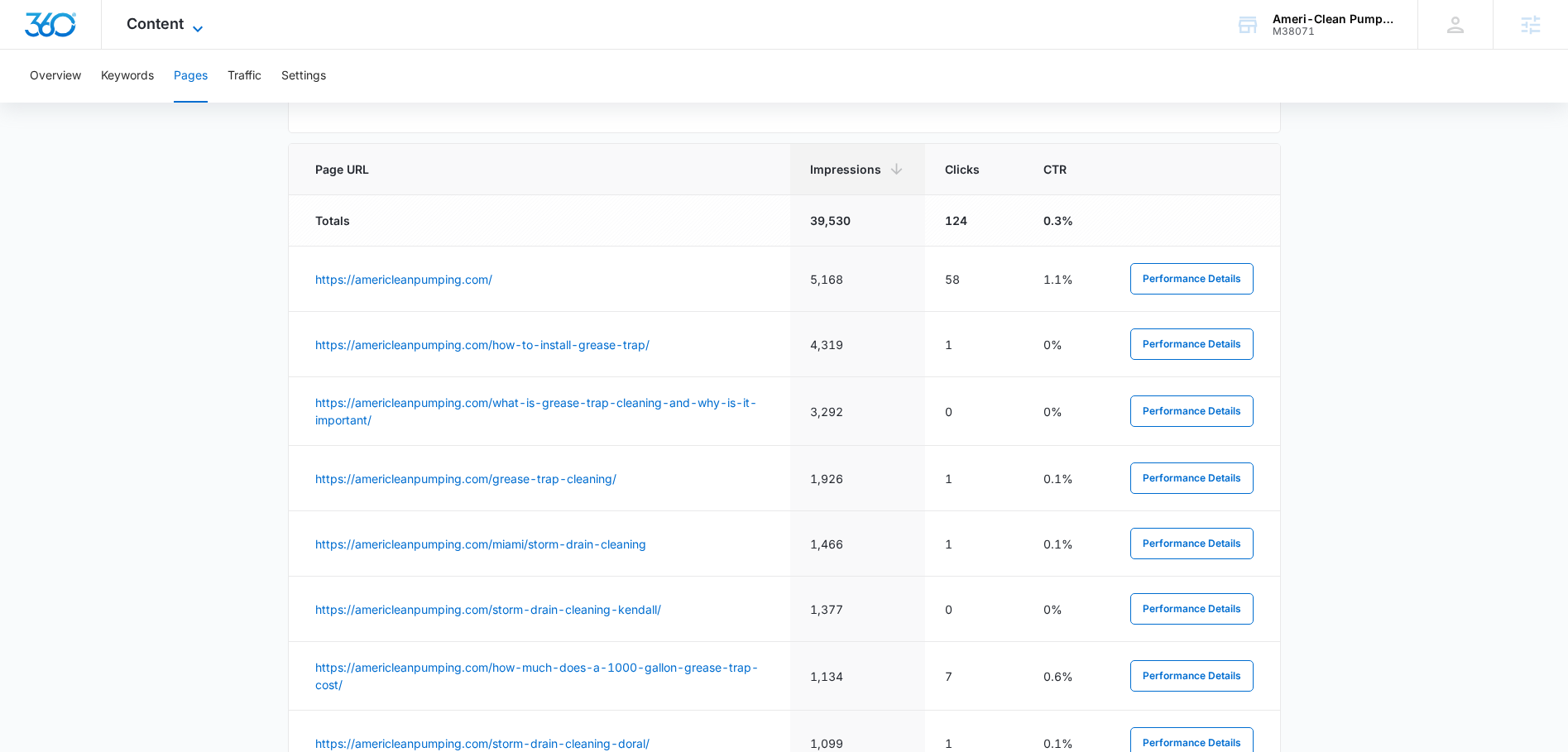 click on "Content" at bounding box center [155, 23] 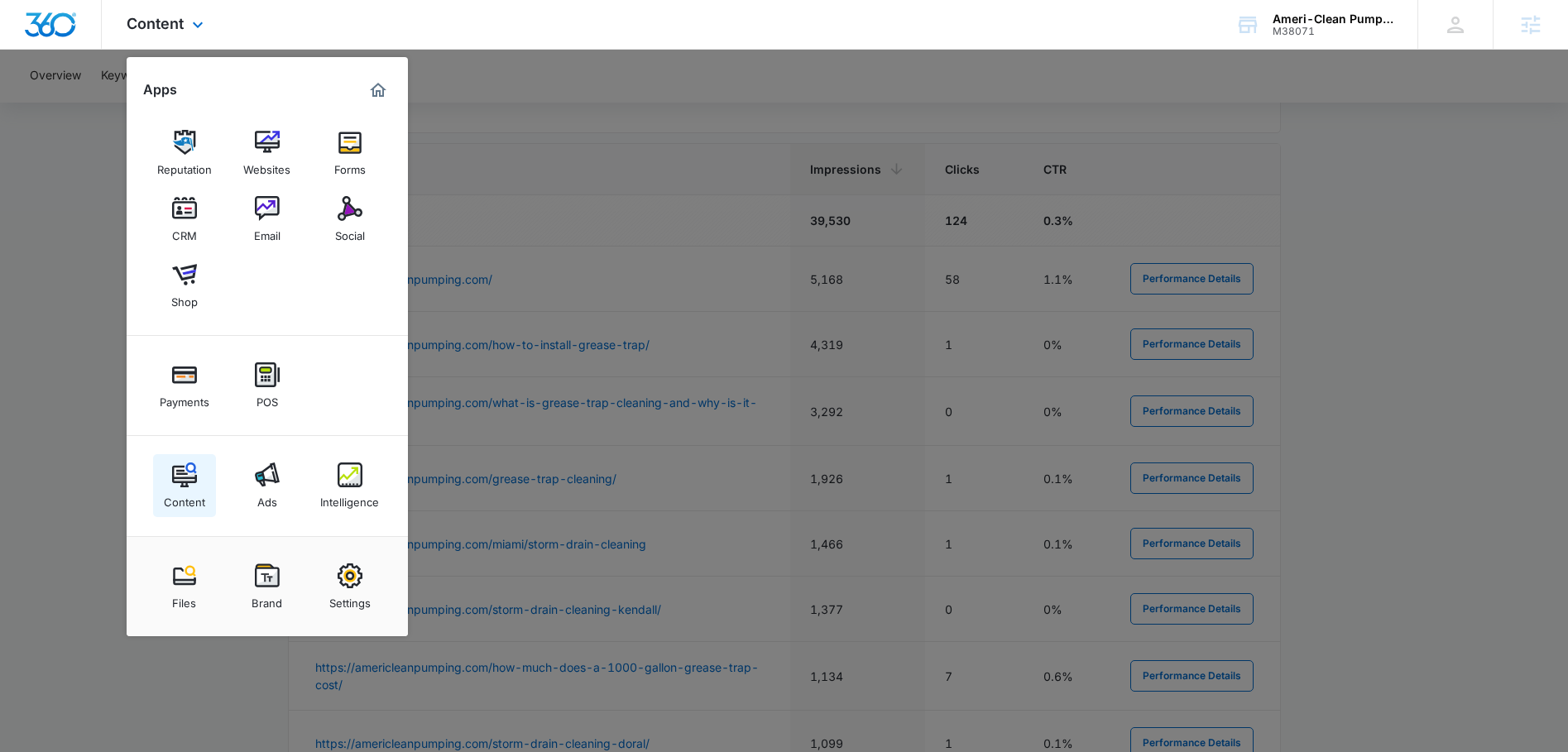 click on "Content" at bounding box center (185, 486) 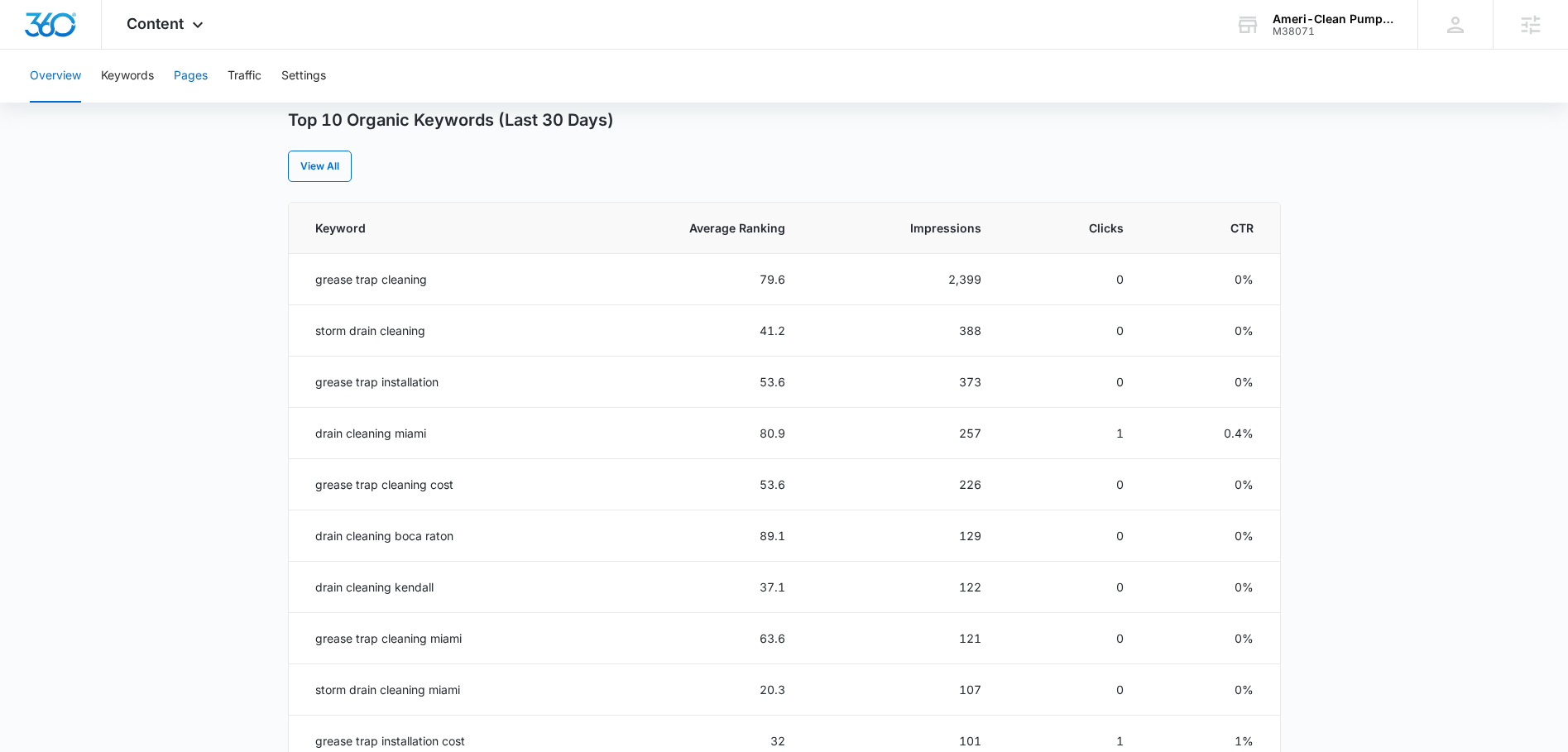 scroll, scrollTop: 0, scrollLeft: 0, axis: both 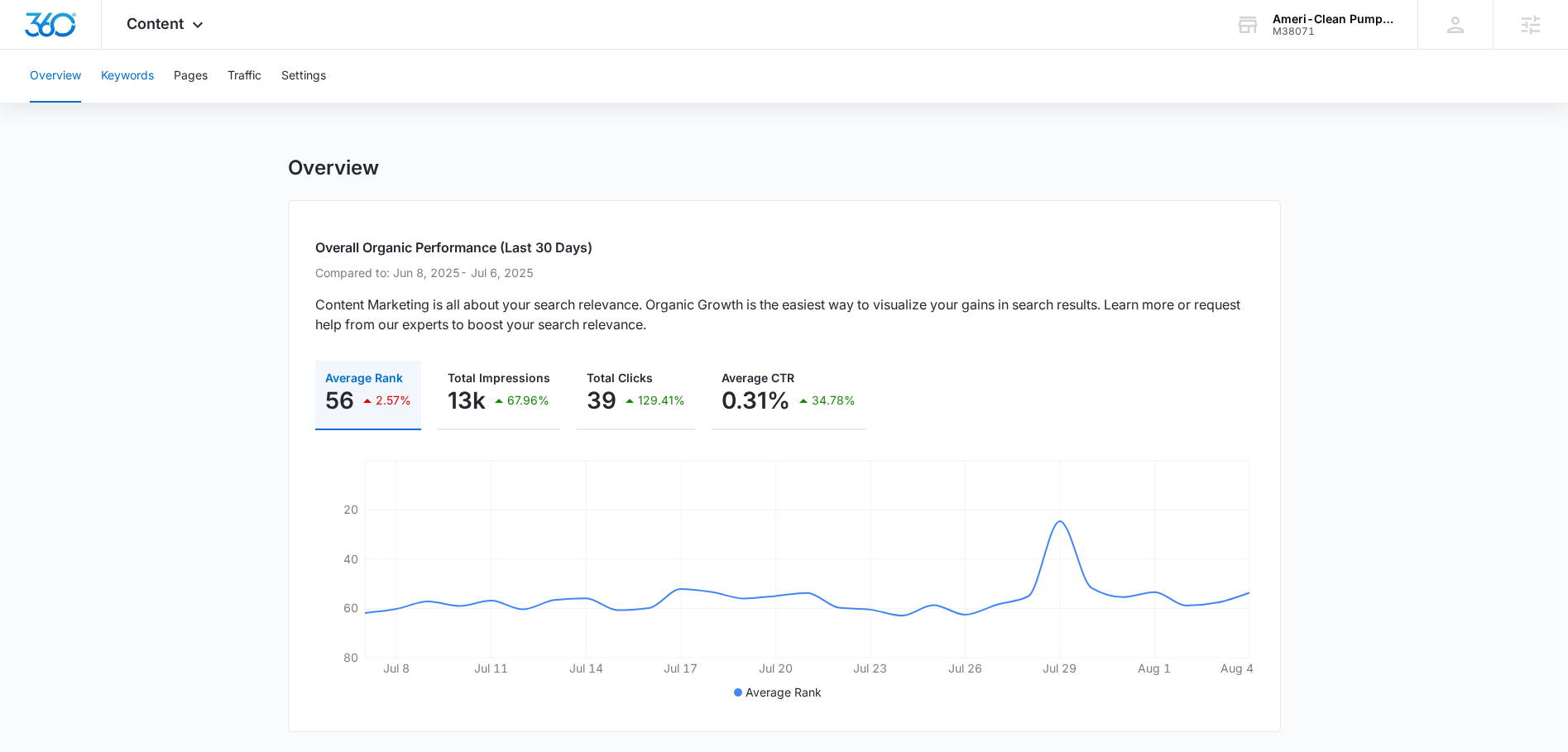 click on "Keywords" at bounding box center [127, 76] 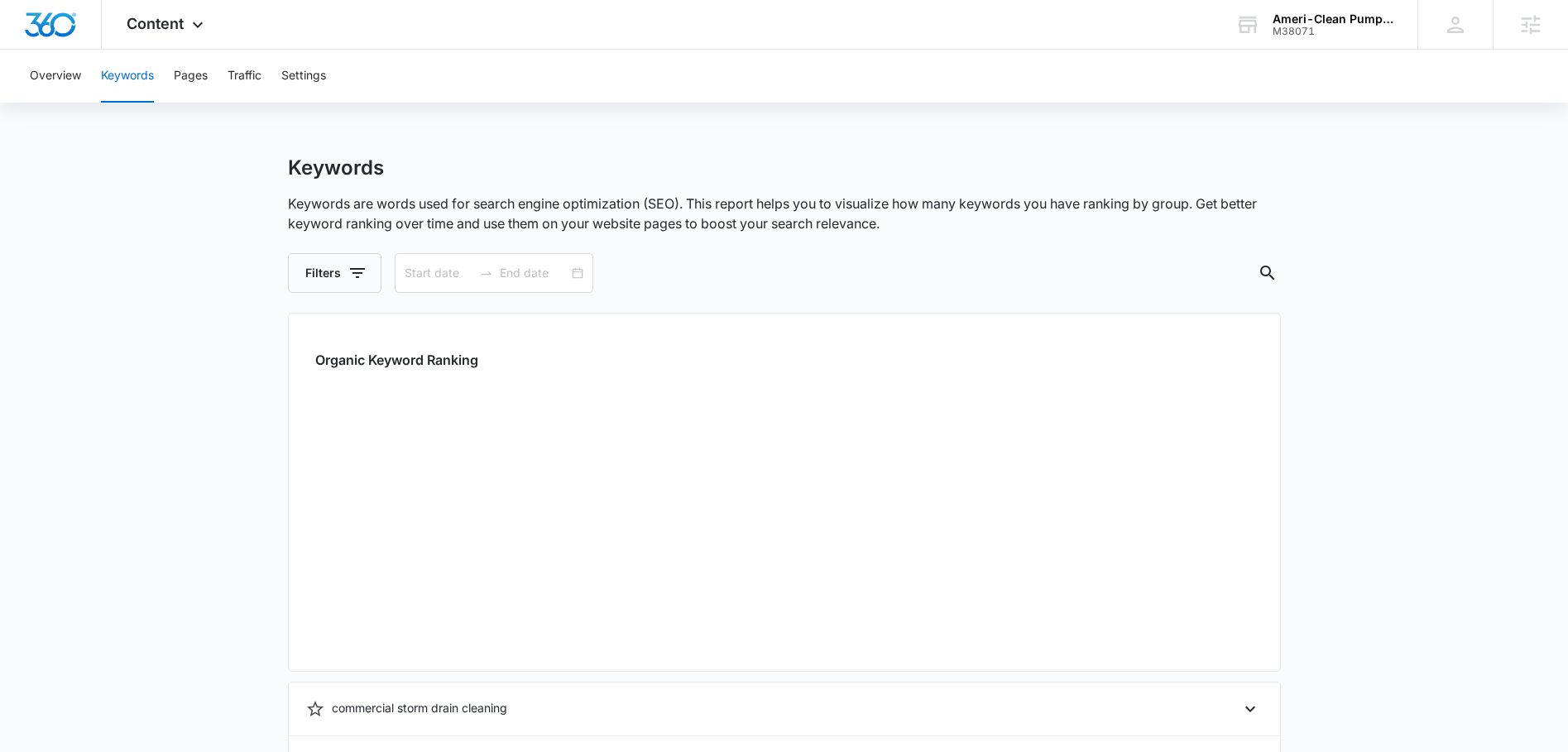 type on "04/08/2025" 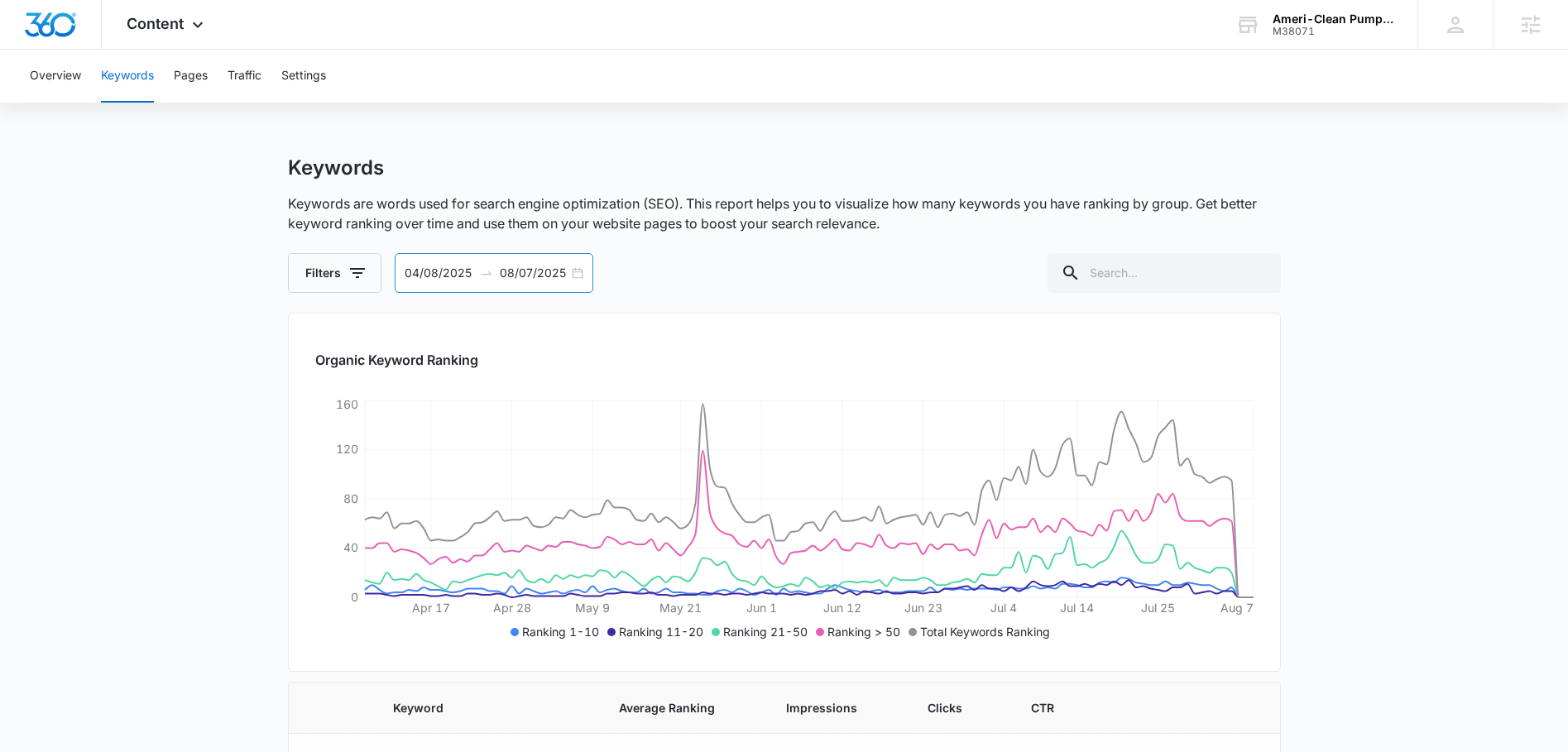 click on "04/08/2025" at bounding box center (439, 273) 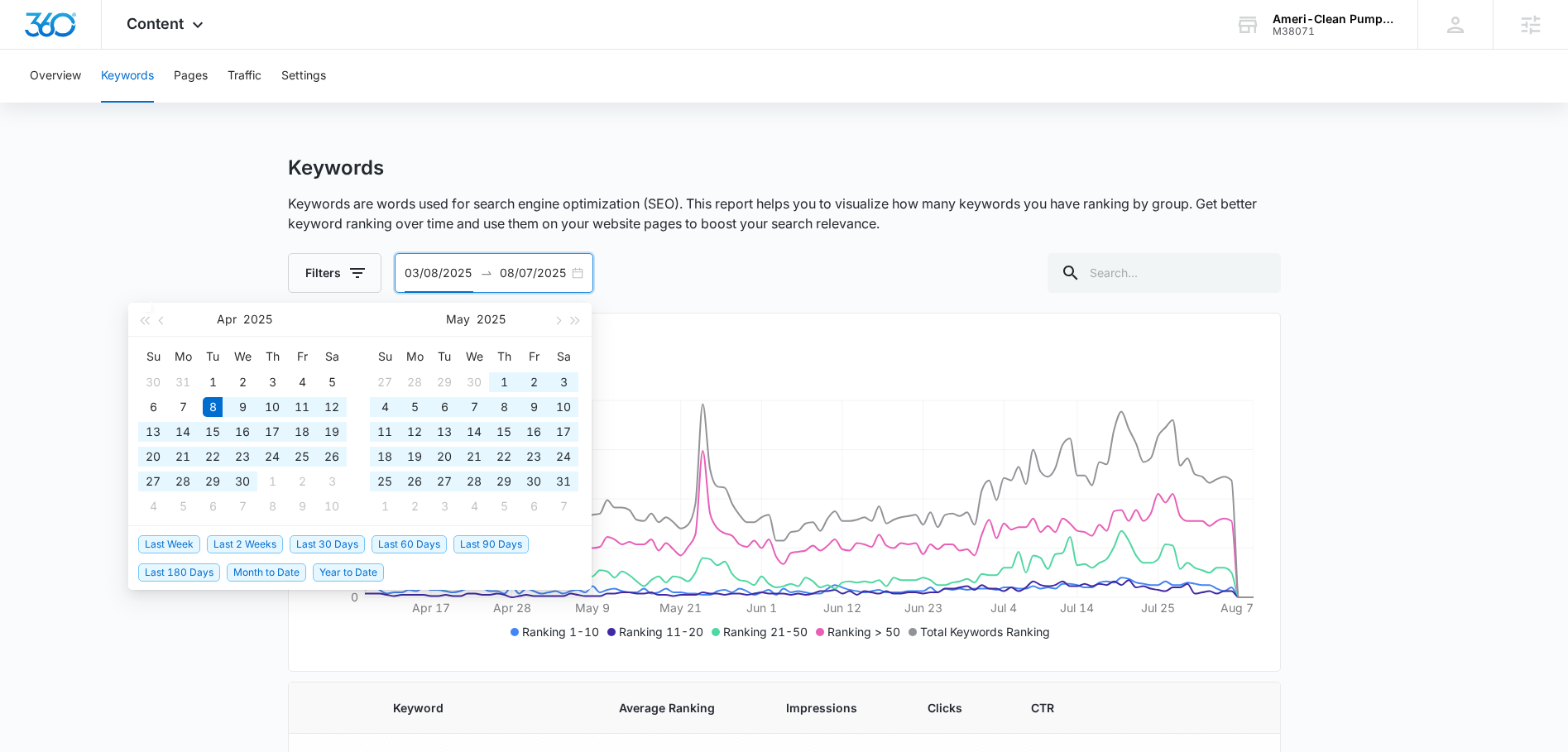 type on "03/08/2025" 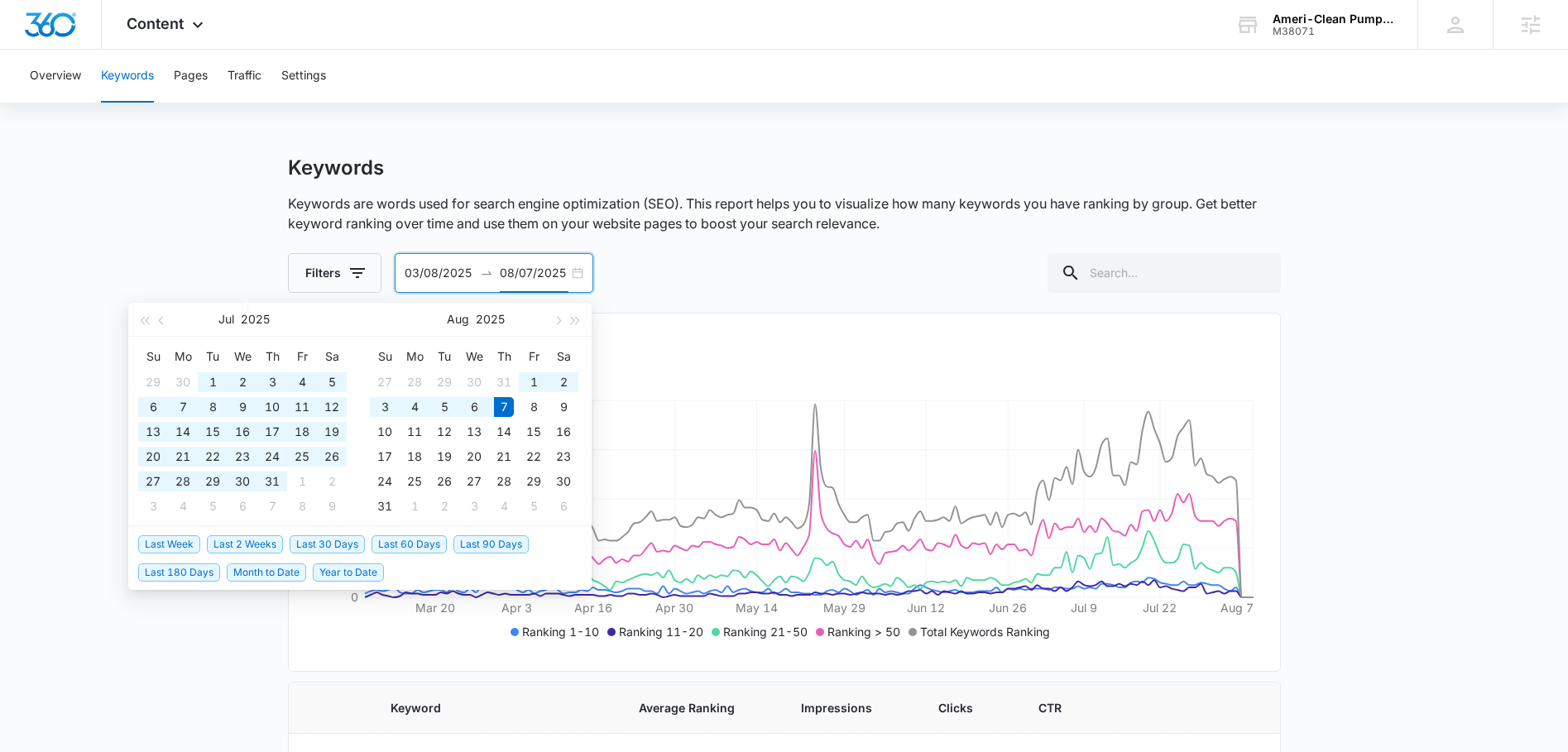 click on "Keywords Keywords are words used for search engine optimization (SEO). This report helps you to visualize how many keywords you have ranking by group. Get better keyword ranking over time and use them on your website pages to boost your search relevance. Filters [MM]/[DD]/[YEAR] [MM]/[DD]/[YEAR] Jul [YEAR] Su Mo Tu We Th Fr Sa 29 30 1 2 3 4 5 6 7 8 9 10 11 12 13 14 15 16 17 18 19 20 21 22 23 24 25 26 27 28 29 30 31 1 2 3 4 5 6 Aug [YEAR] Su Mo Tu We Th Fr Sa 27 28 29 30 31 1 2 3 4 5 6 7 8 9 10 11 12 13 14 15 16 17 18 19 20 21 22 23 24 25 26 27 28 29 30 31 1 2 3 4 5 6 Last  Week Last 2 Weeks Last 30 Days Last 60 Days Last 90 Days Last 180 Days Month to Date Year to Date Organic Keyword Ranking Mar [YEAR] Apr [YEAR] Apr [YEAR] Apr [YEAR] May [YEAR] May [YEAR] Jun [YEAR] Jun [YEAR] Jul [YEAR] Jul [YEAR] Aug [YEAR] 0 40 80 120 160 Ranking 1-10 Ranking 11-20 Ranking 21-50 Ranking > 50 Total Keywords Ranking   Keyword Average Ranking Impressions Clicks CTR Totals 56.79 28,028 21 0 commercial storm drain cleaning 51.5 207 0 0 Performance Details storm drain cleaning 540" at bounding box center (784, 842) 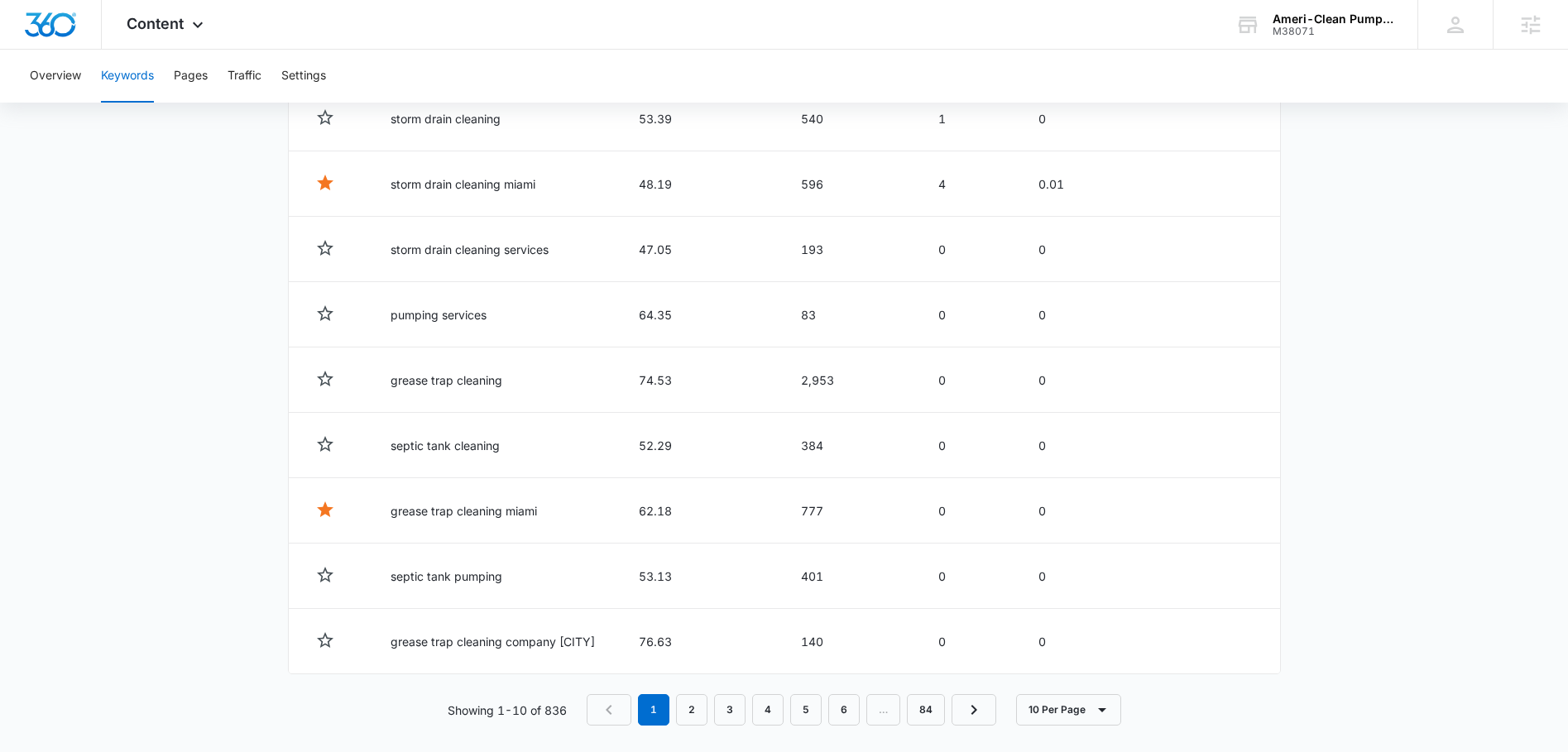 scroll, scrollTop: 778, scrollLeft: 0, axis: vertical 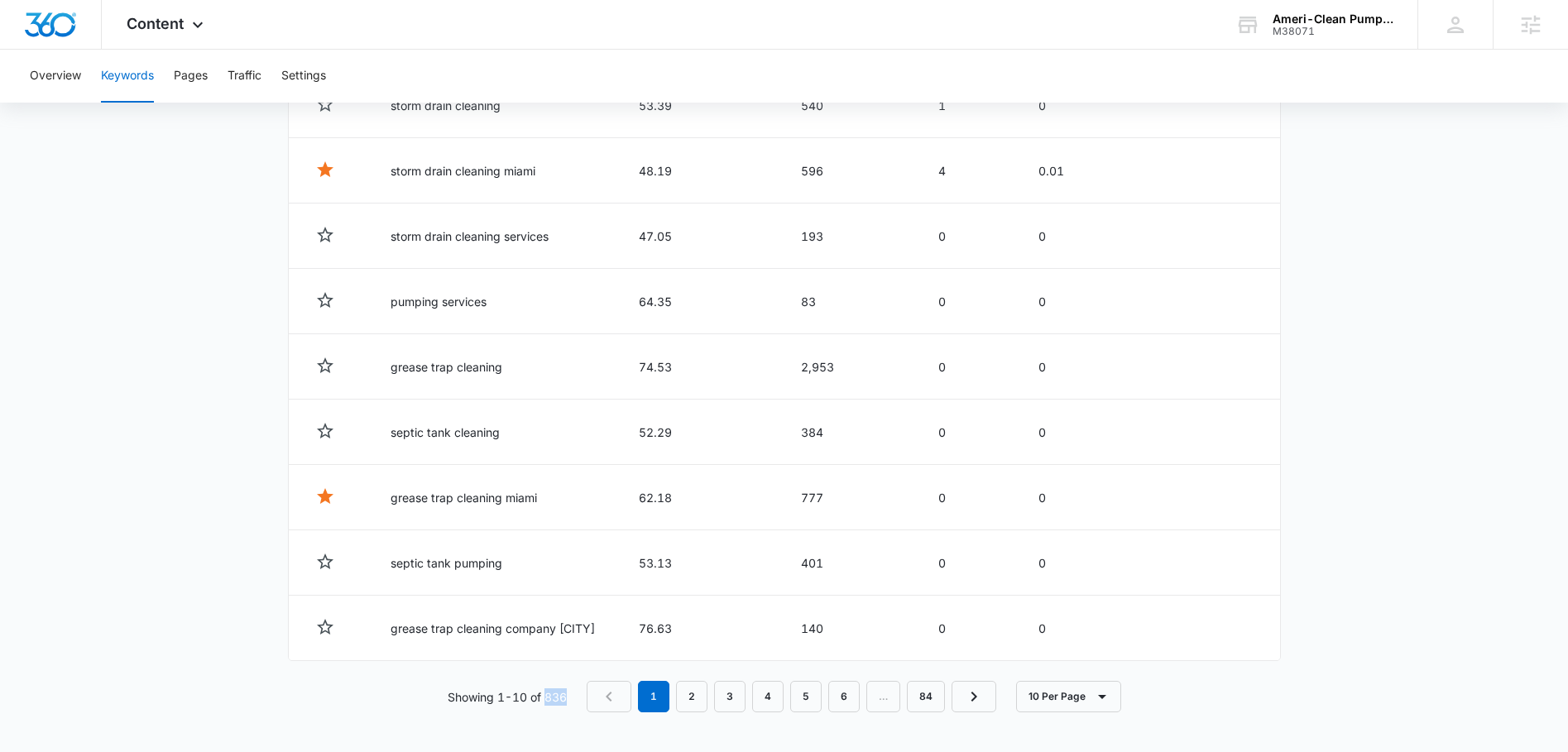 drag, startPoint x: 567, startPoint y: 697, endPoint x: 548, endPoint y: 702, distance: 19.646883 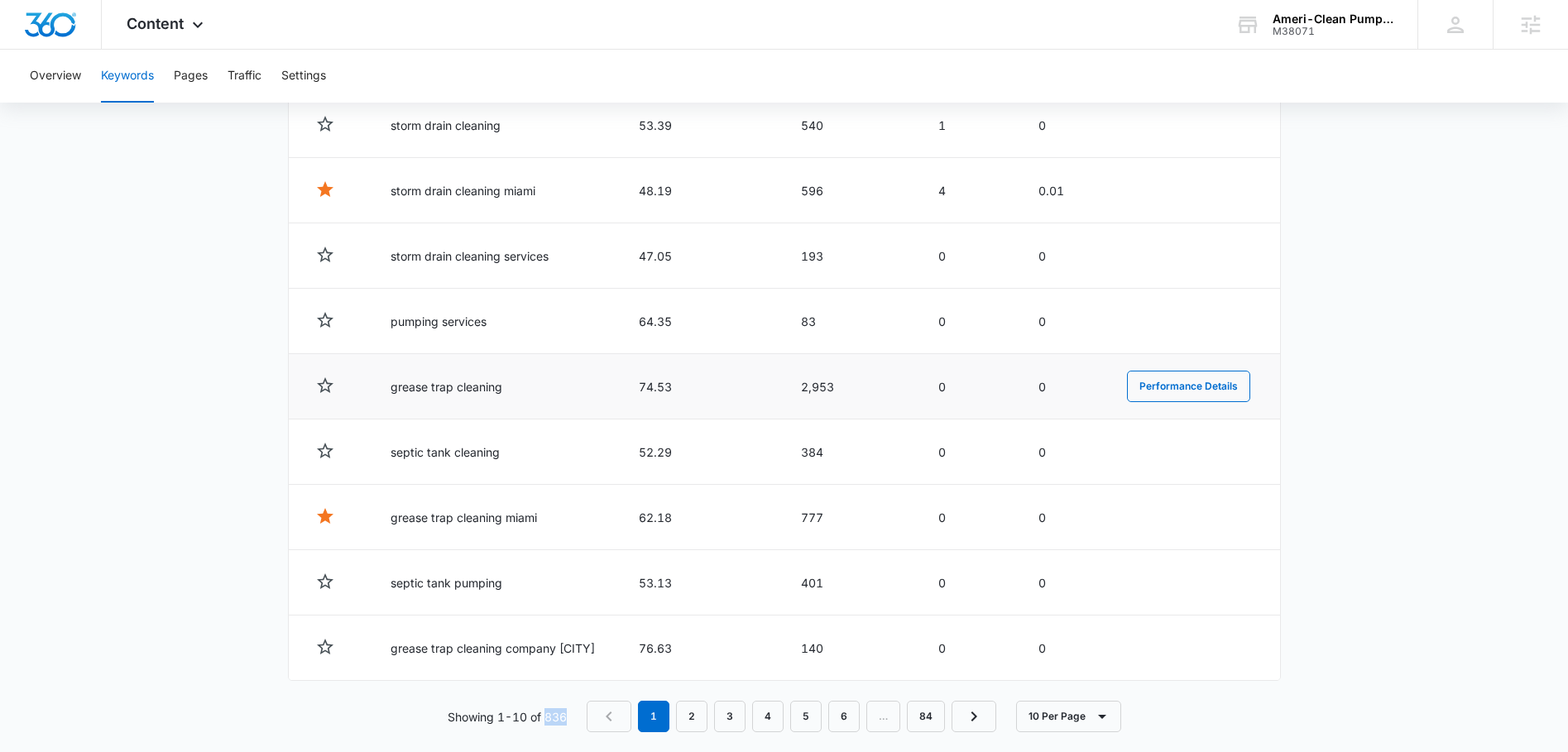 scroll, scrollTop: 772, scrollLeft: 0, axis: vertical 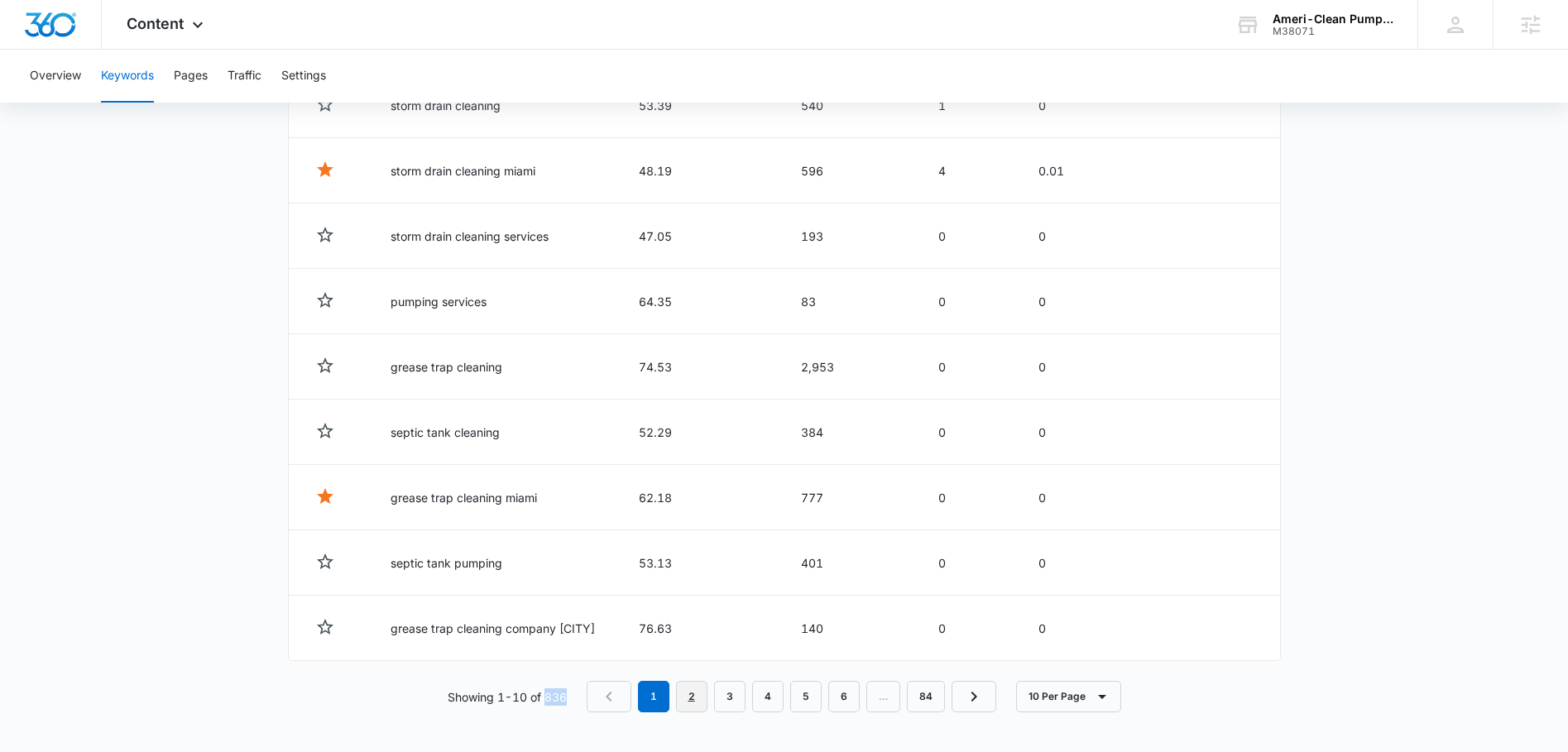 click on "2" at bounding box center (692, 697) 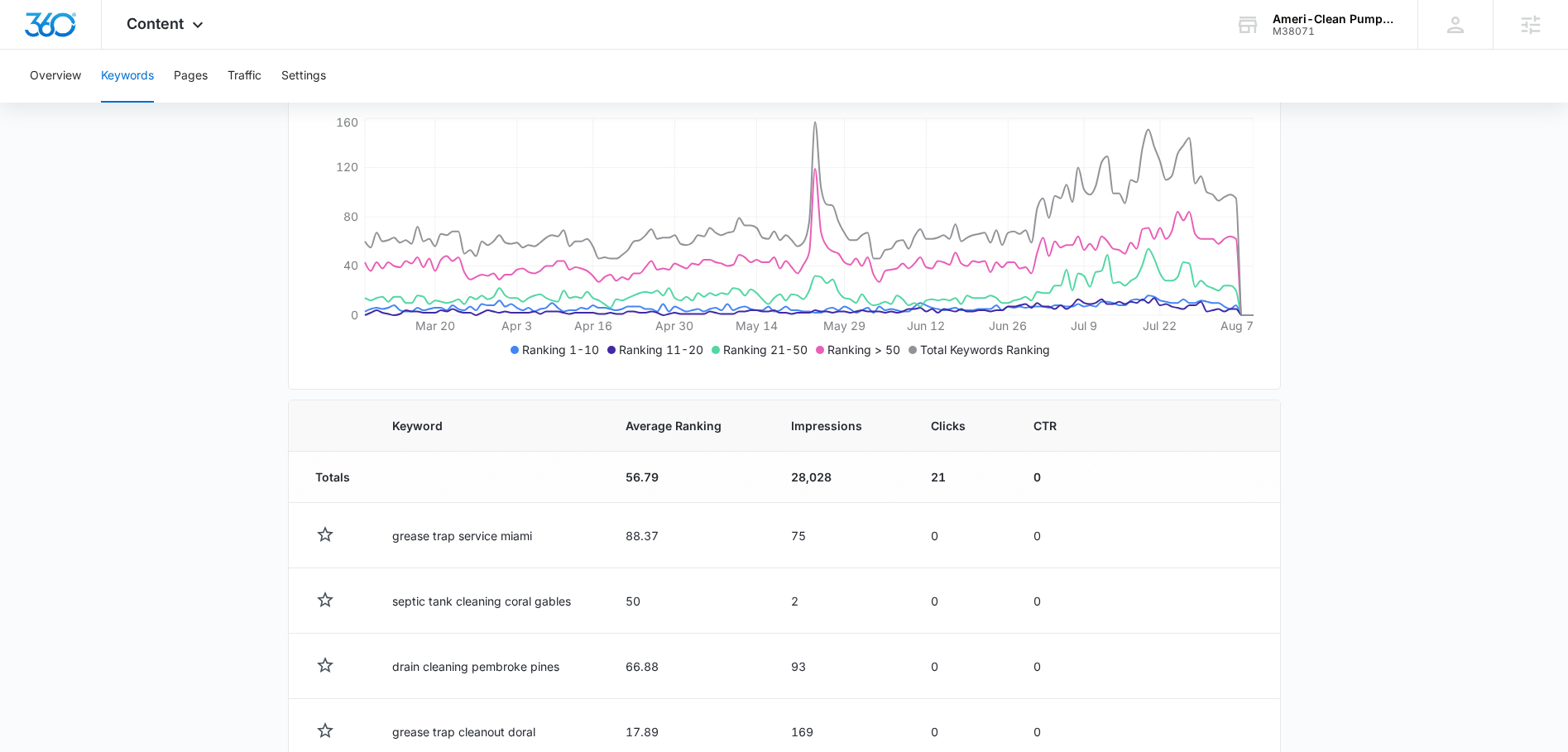 scroll, scrollTop: 281, scrollLeft: 0, axis: vertical 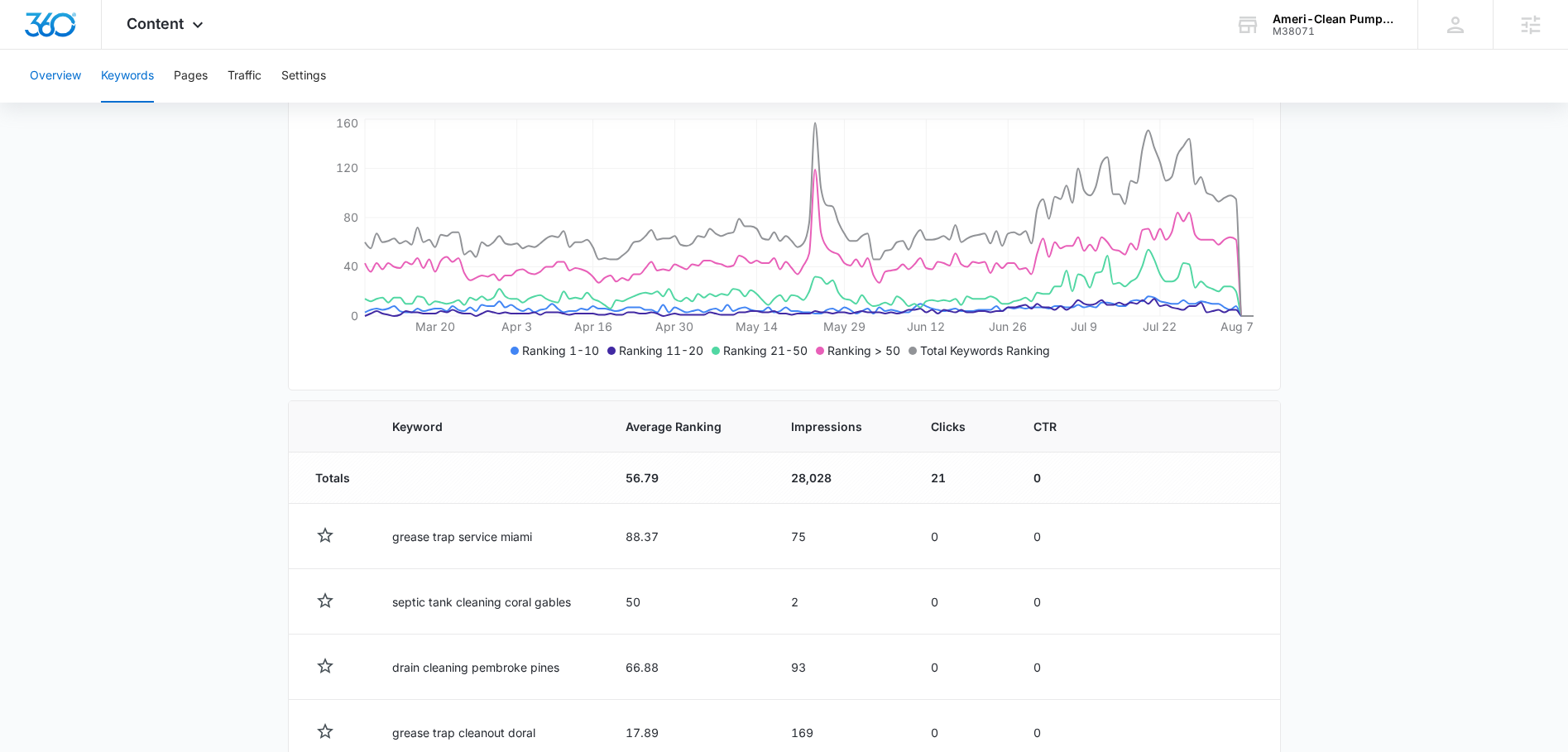 click on "Overview" at bounding box center [55, 76] 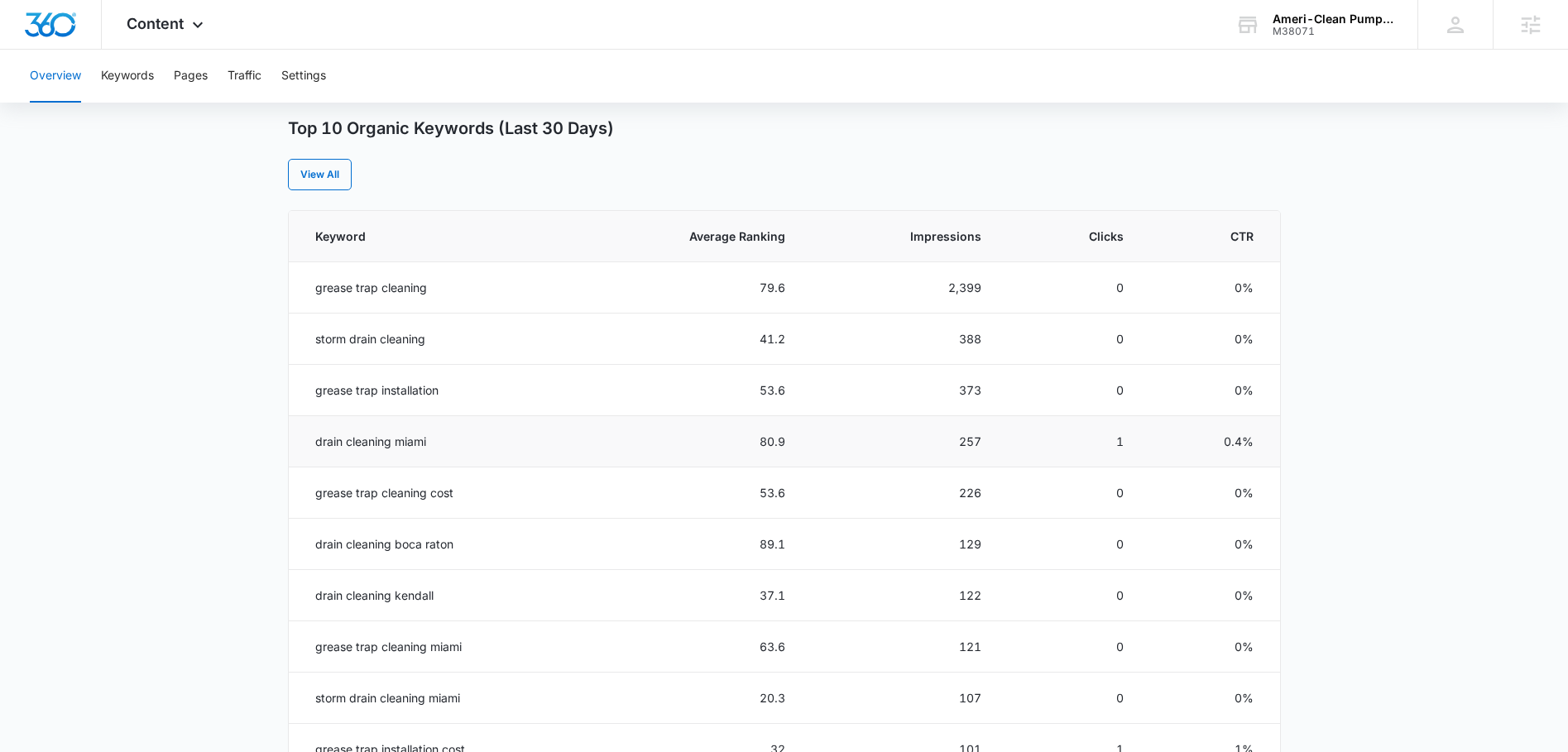 scroll, scrollTop: 687, scrollLeft: 0, axis: vertical 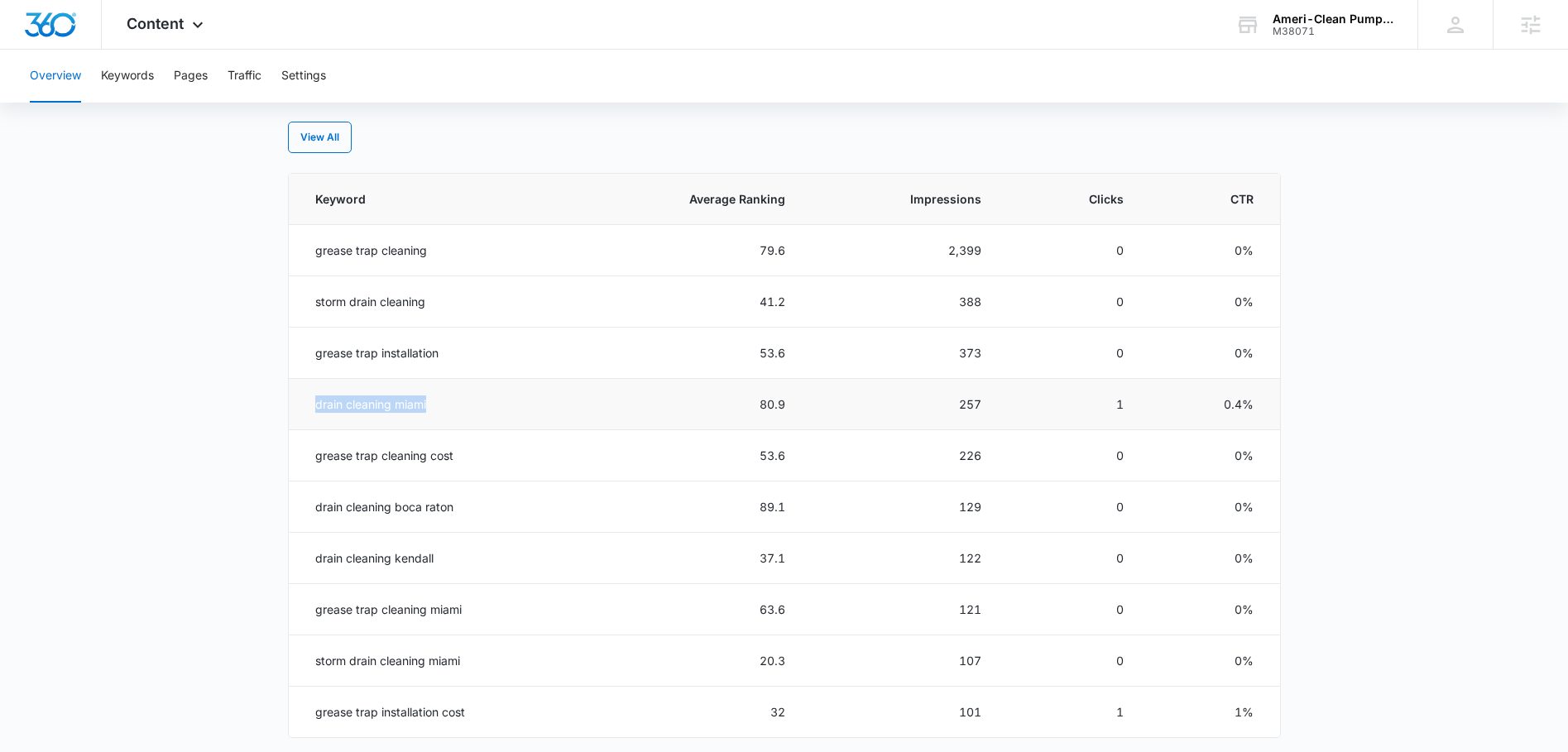 drag, startPoint x: 299, startPoint y: 402, endPoint x: 437, endPoint y: 399, distance: 138.0326 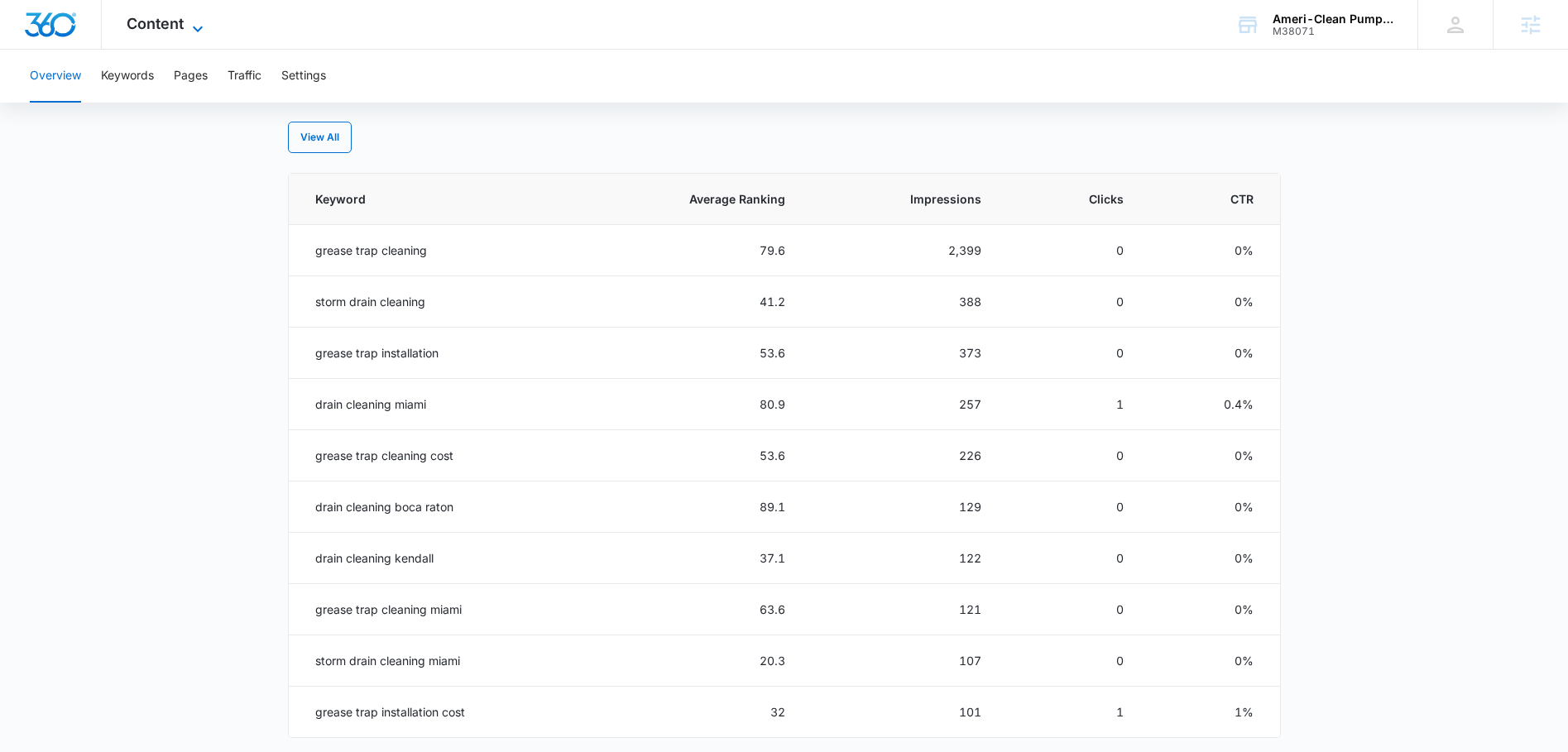 click on "Content" at bounding box center [155, 23] 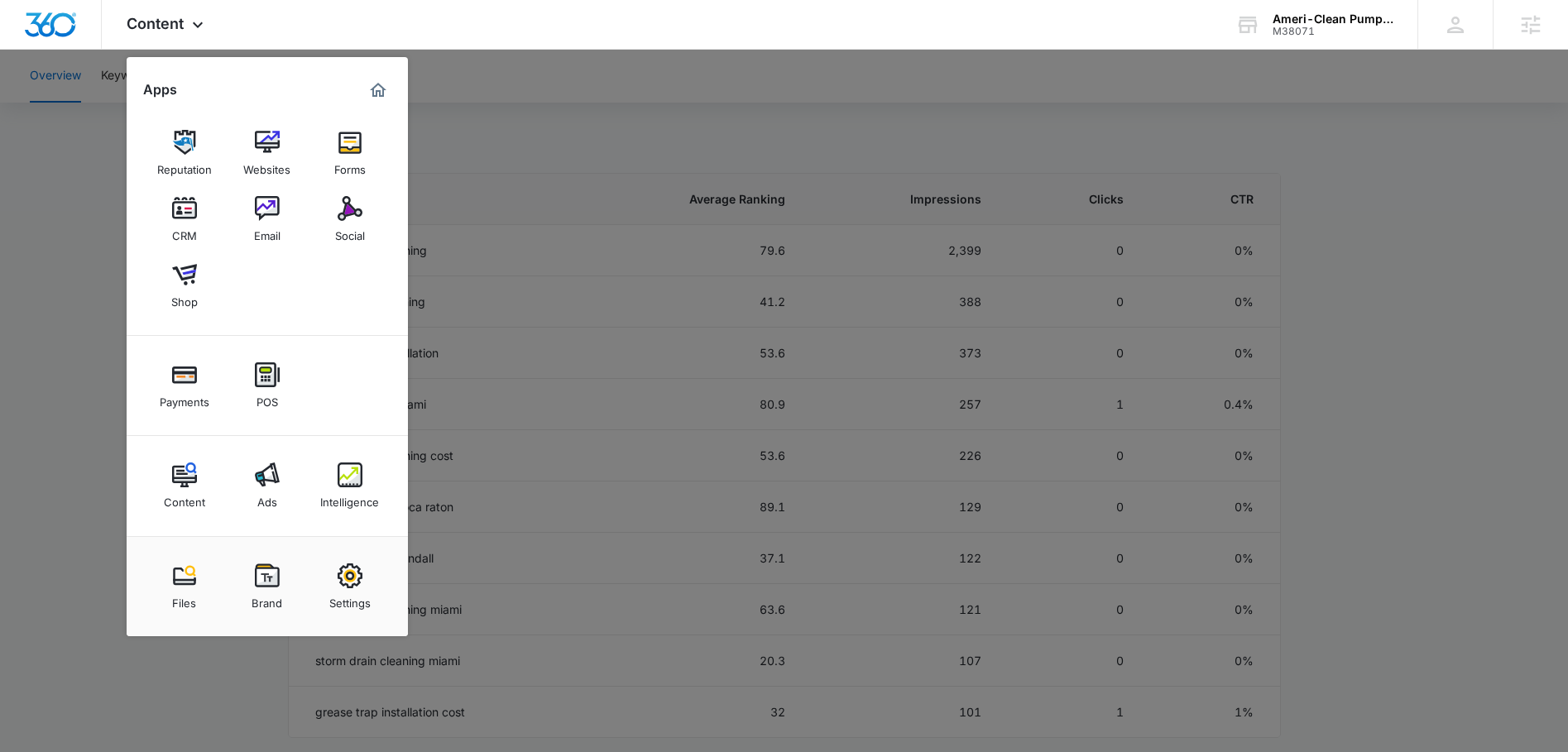 click at bounding box center [267, 475] 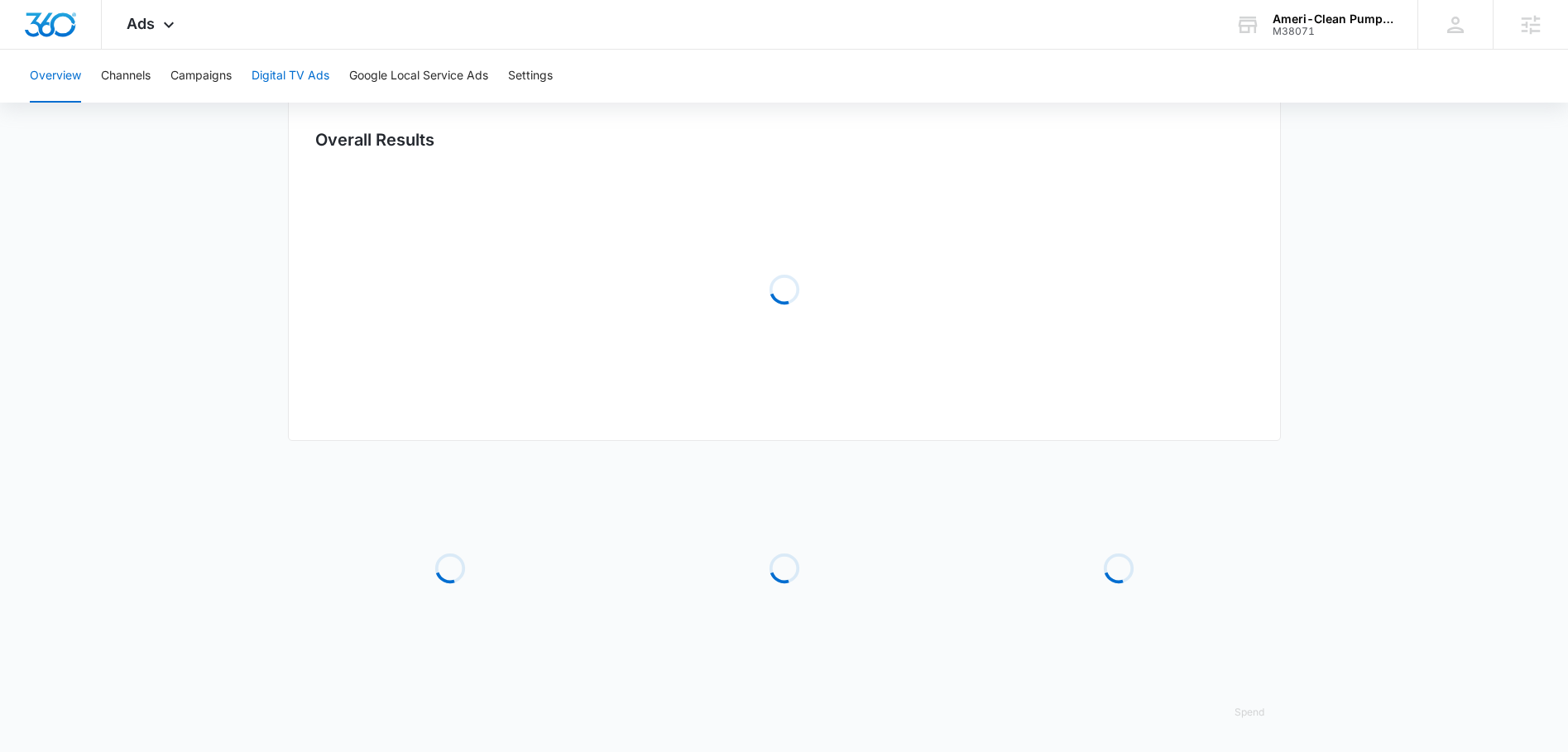 scroll, scrollTop: 0, scrollLeft: 0, axis: both 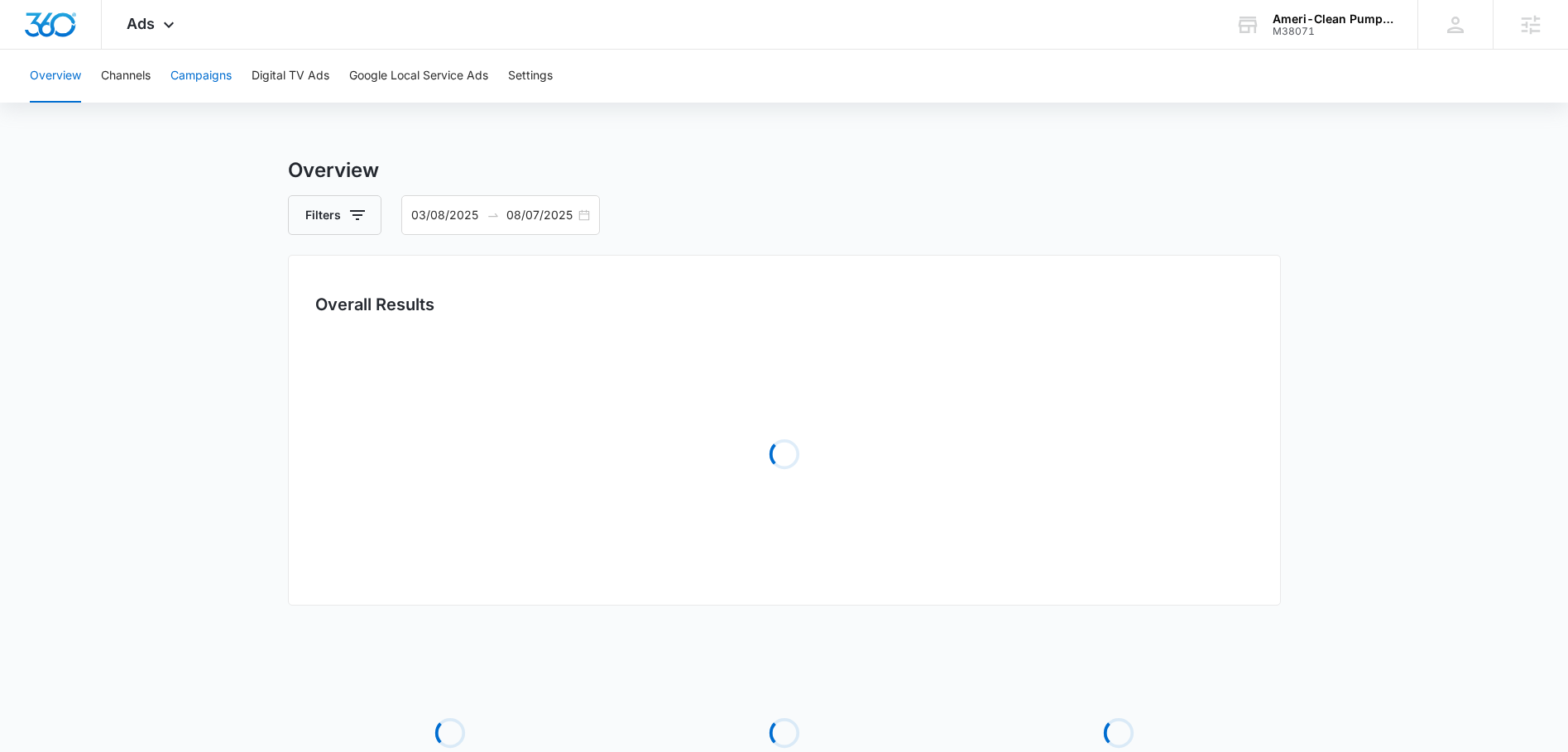 click on "Campaigns" at bounding box center (201, 76) 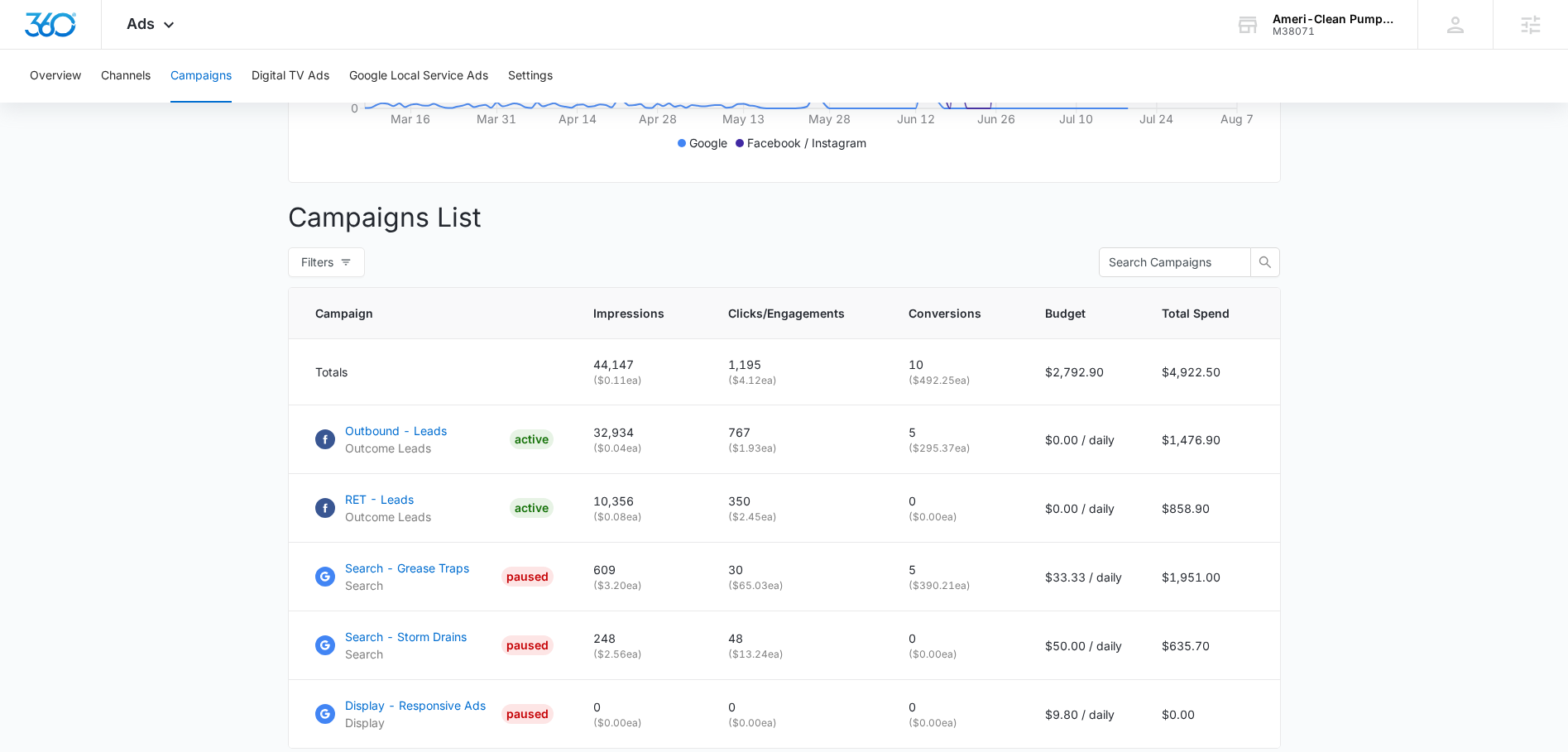 scroll, scrollTop: 592, scrollLeft: 0, axis: vertical 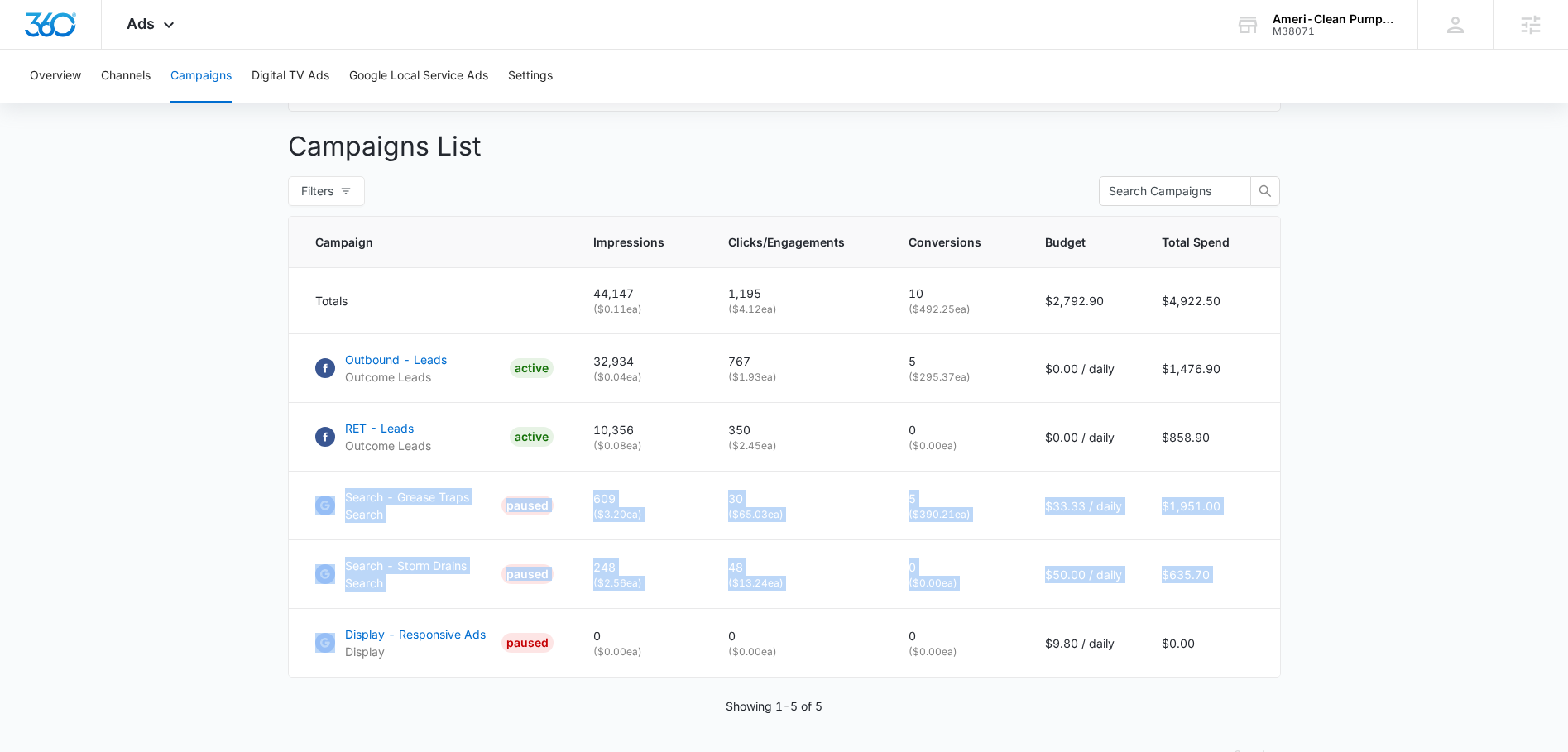 drag, startPoint x: 290, startPoint y: 502, endPoint x: 283, endPoint y: 589, distance: 87.28115 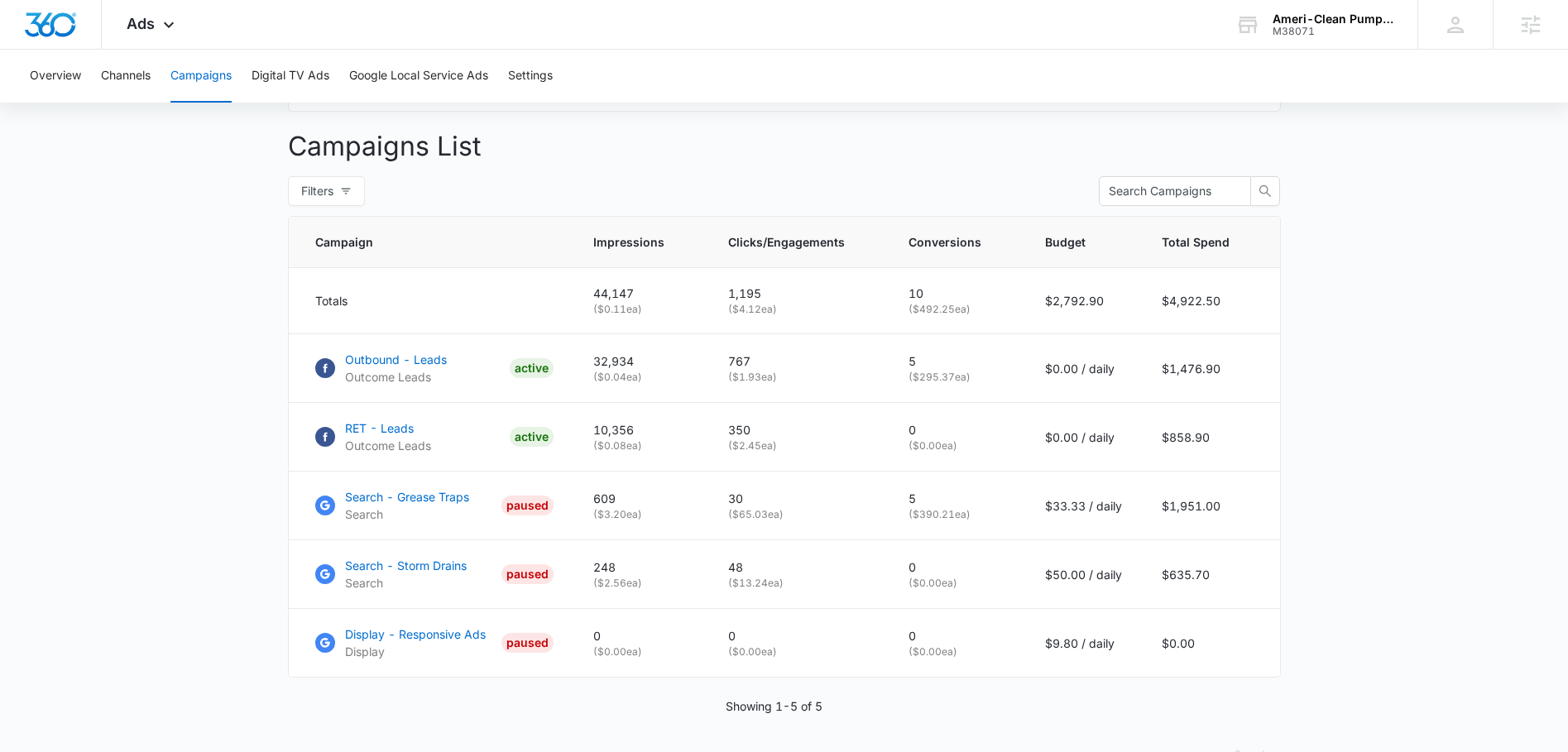 click on "Campaigns Filters [MM]/[DD]/[YEAR] [MM]/[DD]/[YEAR] Overall Results Impressions 44.1k 900.16%  4.4k previous period Clicks/Engagements 1.2k 772.26%  137 previous period Conversions 10 37.5%  16 previous period Cost Per Impression $[NUMBER].[NUMBER] 93.55%  $[NUMBER].[NUMBER] previous period Cost Per Click $[NUMBER].[NUMBER] 92.61%  $[NUMBER].[NUMBER] previous period Cost Per Conversion $[NUMBER].[NUMBER] 3.18%  $[NUMBER].[NUMBER] previous period Total Spend $[NUMBER],[NUMBER].[NUMBER] 35.51%  $[NUMBER],[NUMBER].[NUMBER] previous period Mar [NUMBER] Mar [NUMBER] Apr [NUMBER] Apr [NUMBER] May [NUMBER] May [NUMBER] Jun [NUMBER] Jun [NUMBER] Jul [NUMBER] Jul [NUMBER] Aug [NUMBER] 0 150 300 450 600 Google Facebook / Instagram Campaigns List Filters Campaign Impressions Clicks/Engagements Conversions Budget Total Spend Totals 44,147 ( $[NUMBER].[NUMBER]  ea) 1,195 ( $[NUMBER].[NUMBER]  ea) 10 ( $[NUMBER].[NUMBER]  ea) $[NUMBER].[NUMBER]   $[NUMBER],[NUMBER].[NUMBER] Outbound - Leads Outcome Leads ACTIVE 32,934 ( $[NUMBER].[NUMBER]  ea) 767 ( $[NUMBER].[NUMBER]  ea) 5 ( $[NUMBER].[NUMBER]  ea) $[NUMBER].[NUMBER]    / daily $[NUMBER],[NUMBER].[NUMBER] RET - Leads Outcome Leads ACTIVE 10,356 ( $[NUMBER].[NUMBER]  ea) 350 ( $[NUMBER].[NUMBER]  ea) 0 ( $[NUMBER].[NUMBER]  ea) $[NUMBER].[NUMBER]    / daily $[NUMBER].[NUMBER] Search - Grease Traps Search PAUSED 609 ( $[NUMBER].[NUMBER]  ea) 30 ( $[NUMBER].[NUMBER]  ea) 5" at bounding box center [784, 179] 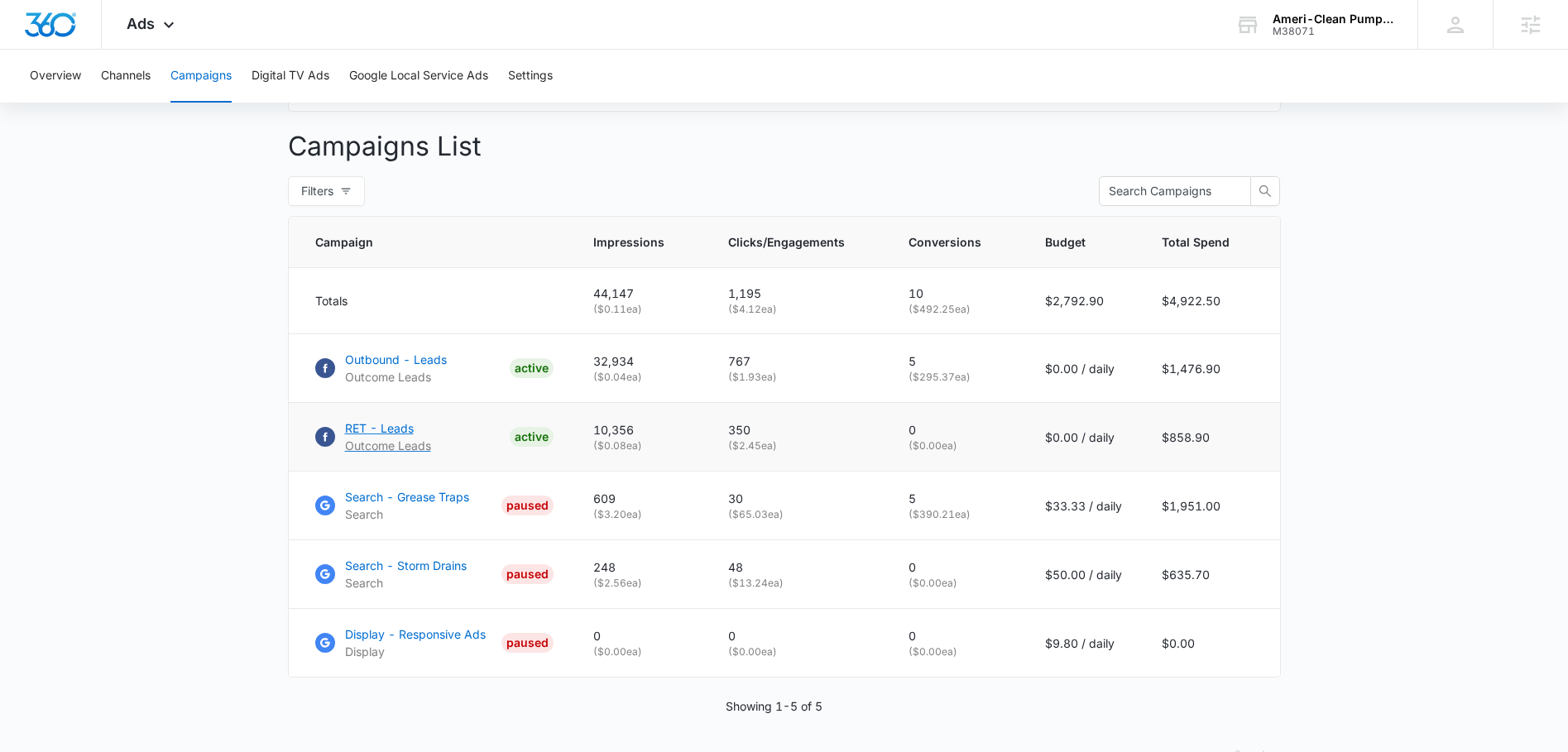 click on "RET - Leads" at bounding box center [388, 428] 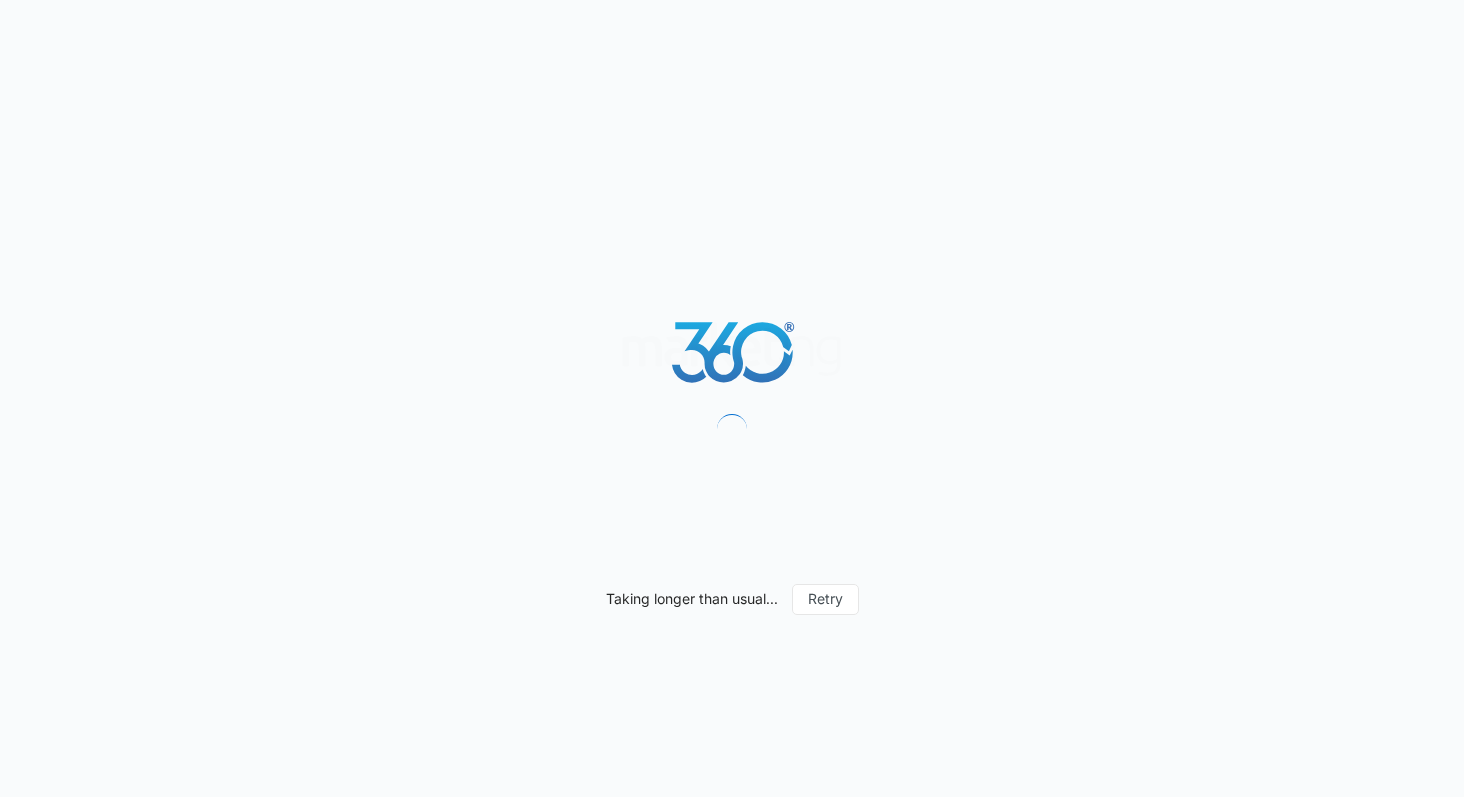scroll, scrollTop: 0, scrollLeft: 0, axis: both 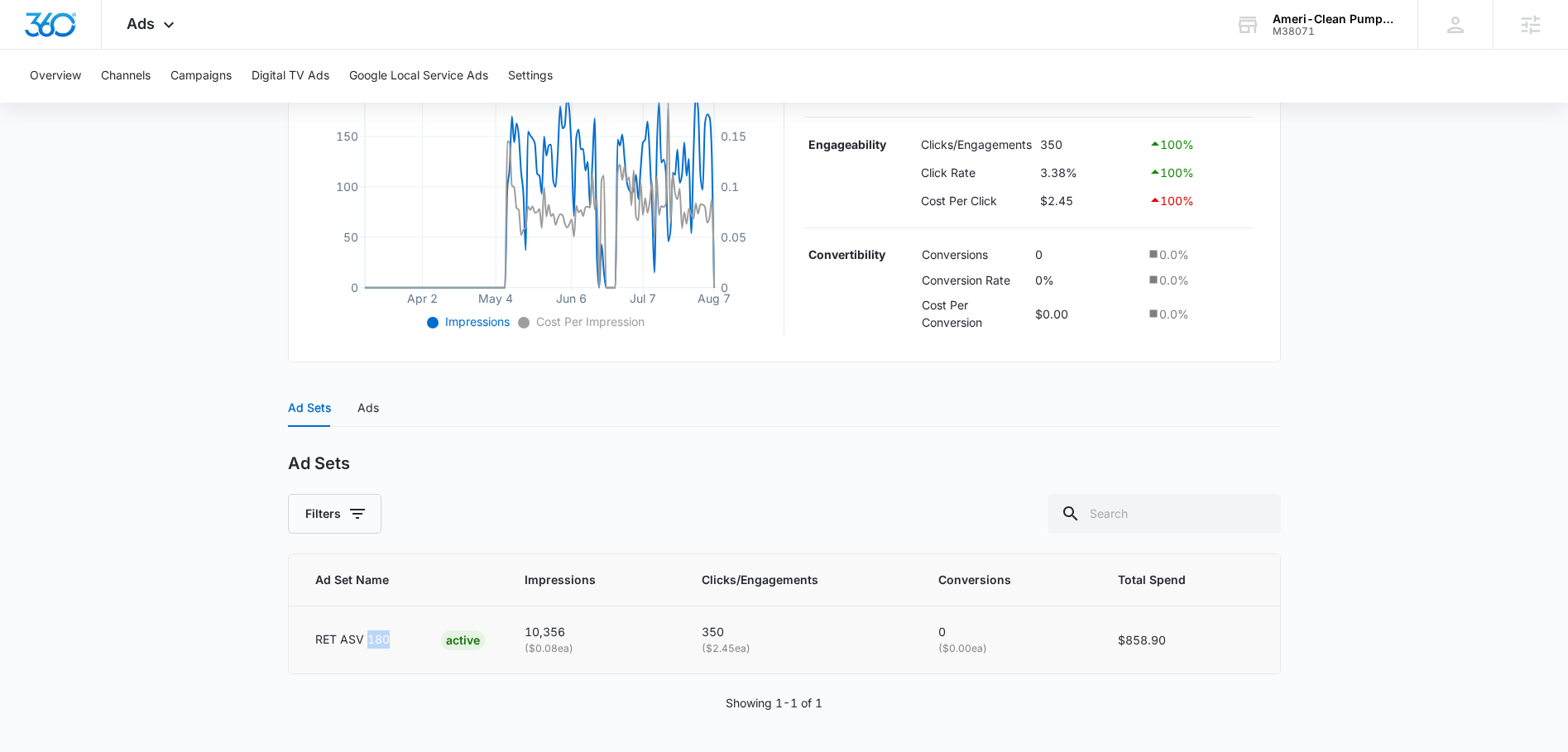 drag, startPoint x: 393, startPoint y: 639, endPoint x: 354, endPoint y: 639, distance: 39 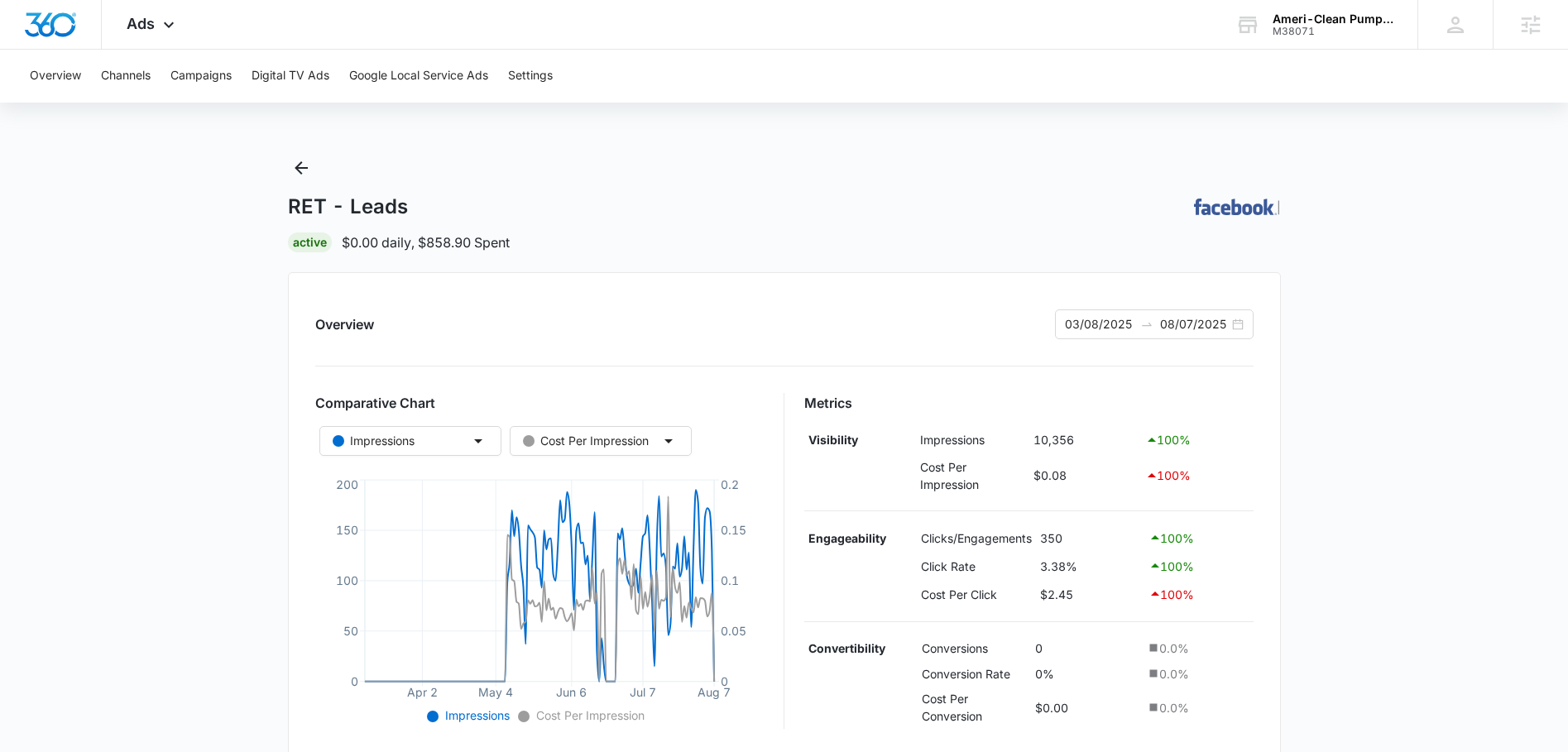 scroll, scrollTop: 0, scrollLeft: 0, axis: both 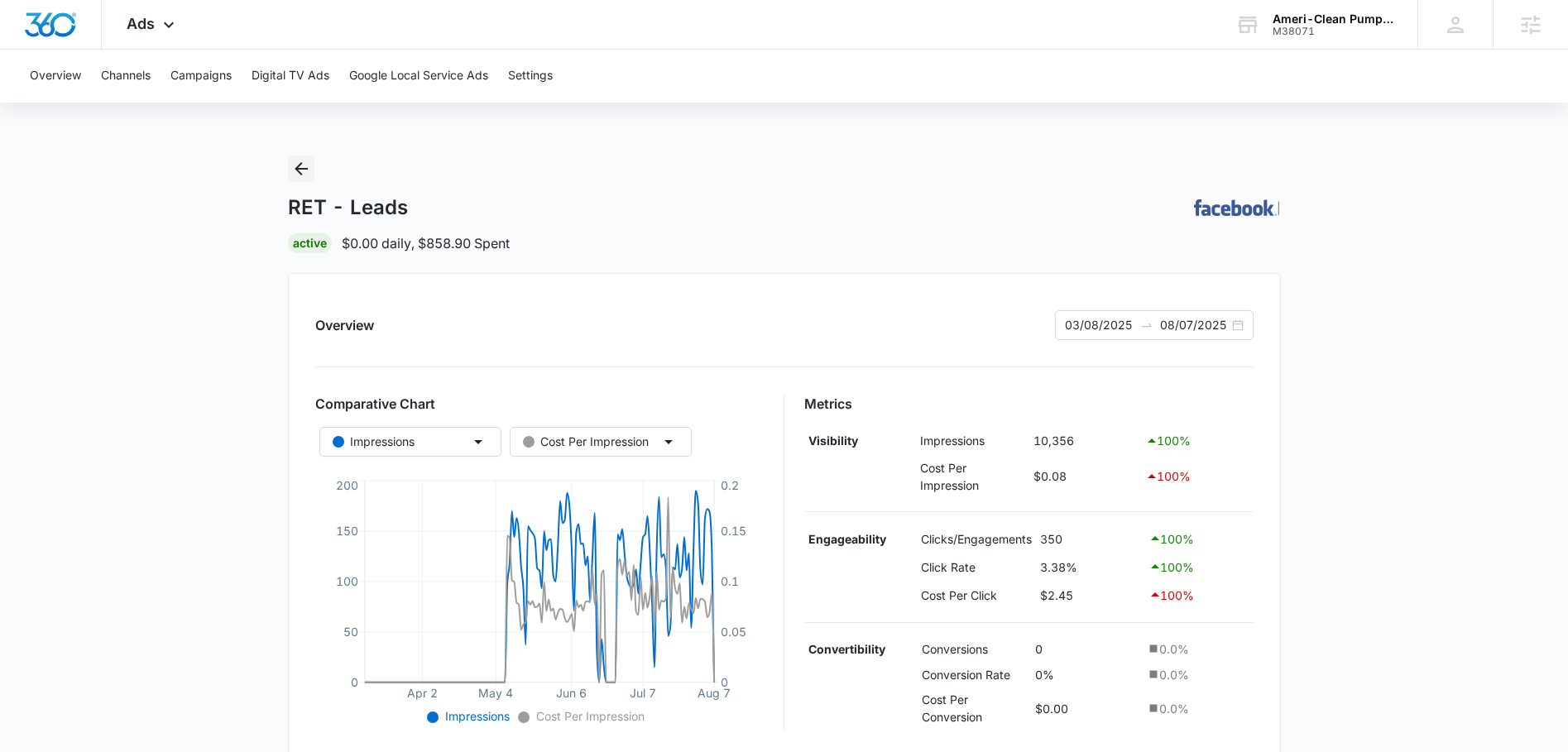click 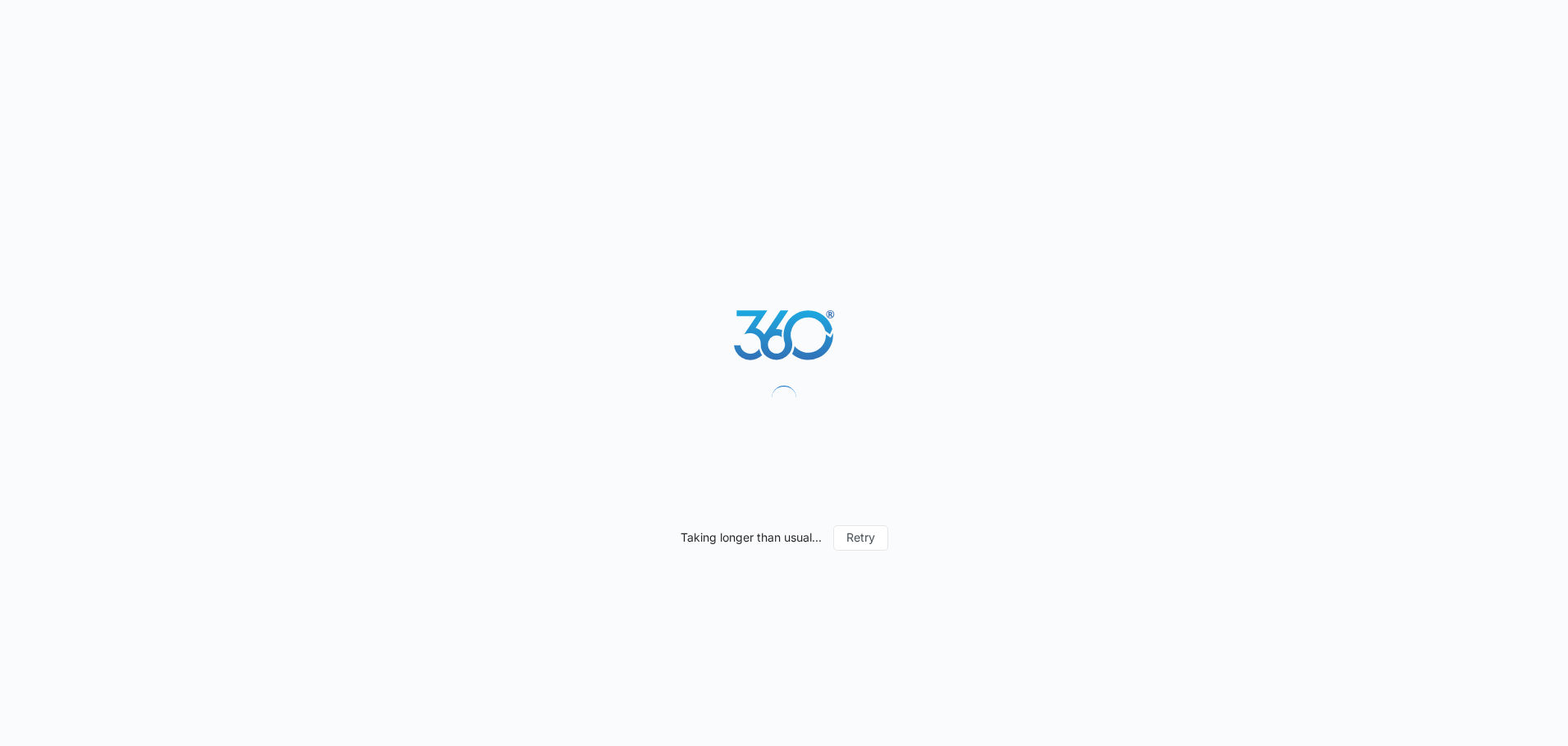 scroll, scrollTop: 0, scrollLeft: 0, axis: both 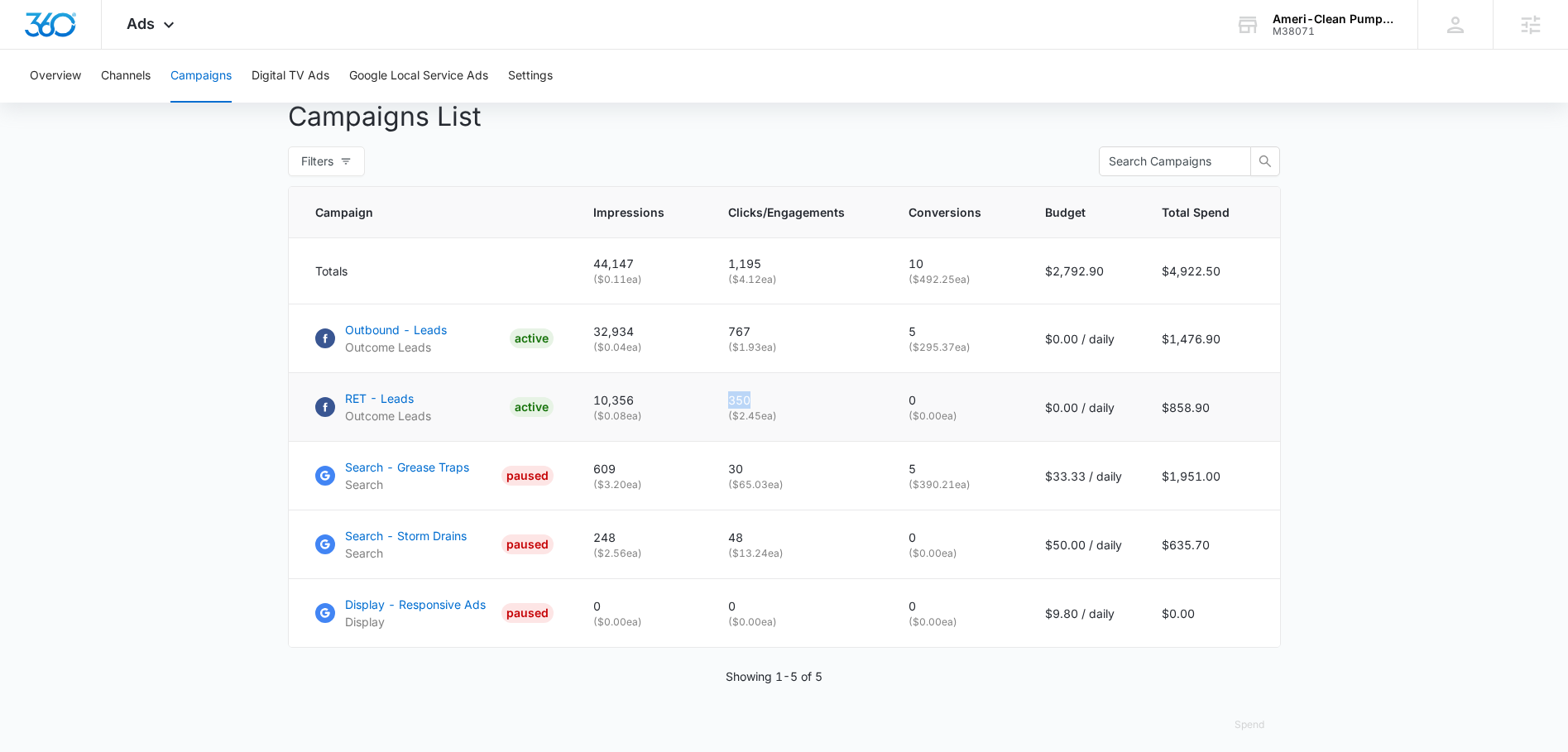 drag, startPoint x: 760, startPoint y: 410, endPoint x: 715, endPoint y: 419, distance: 45.89118 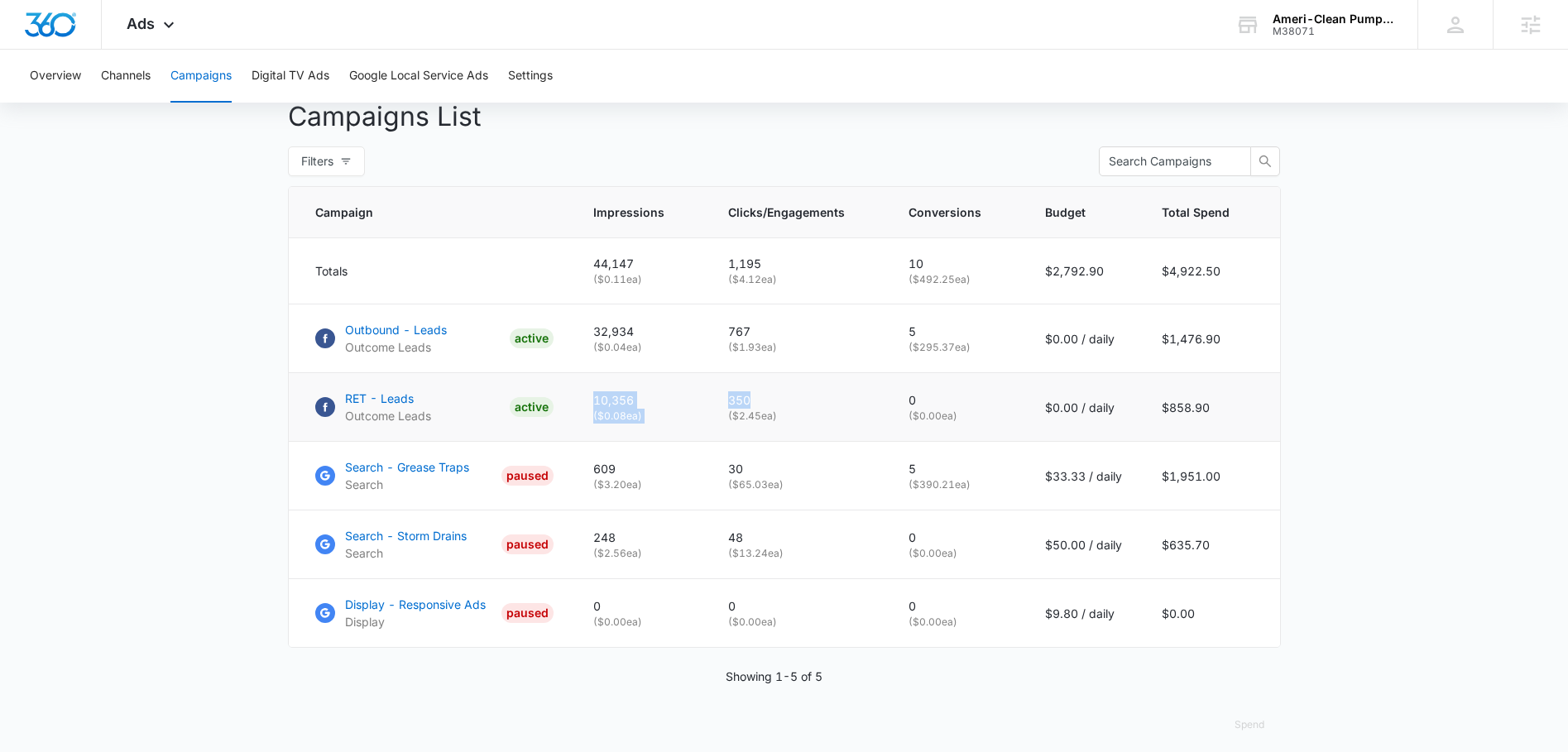 drag, startPoint x: 595, startPoint y: 413, endPoint x: 790, endPoint y: 406, distance: 195.1256 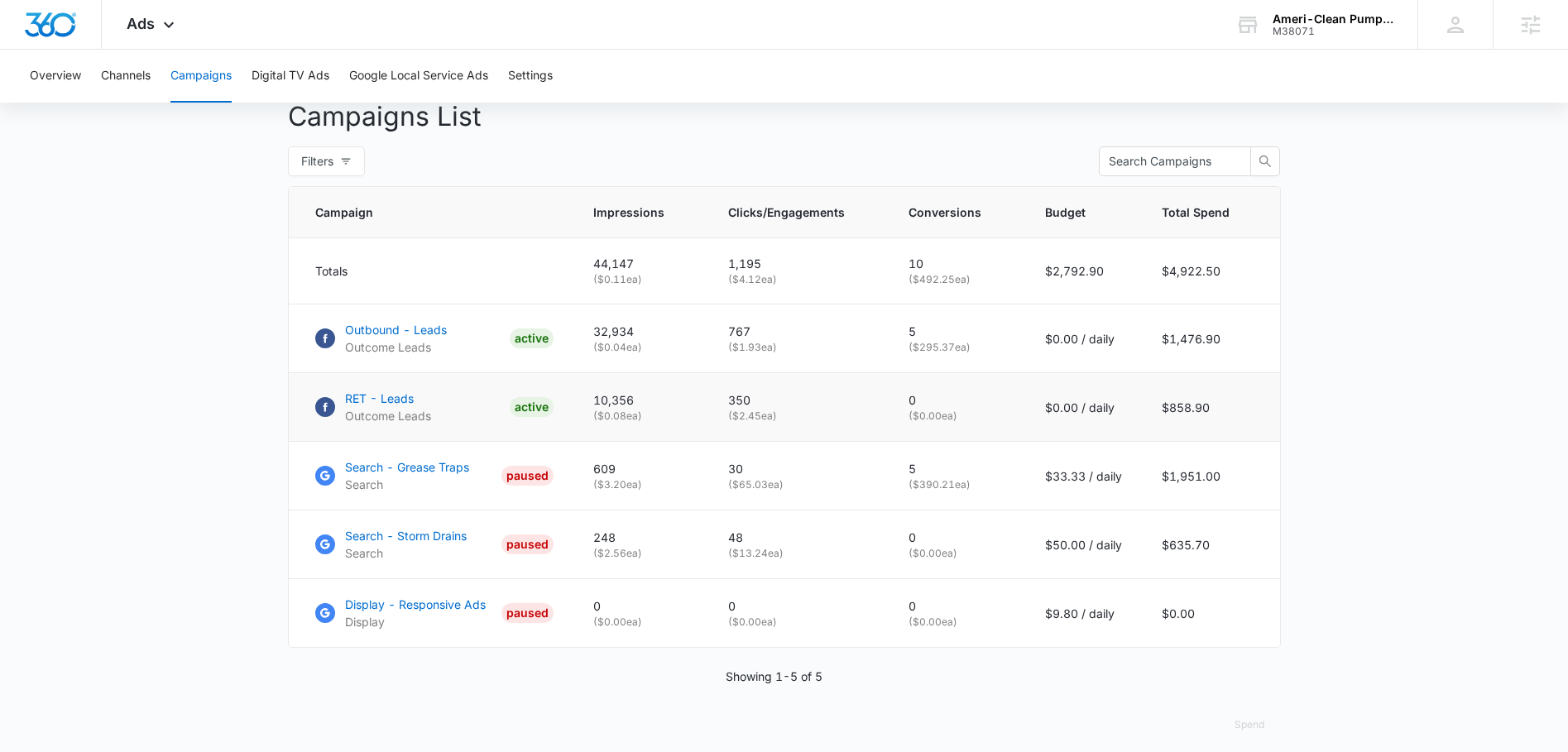 click on "350" at bounding box center [798, 400] 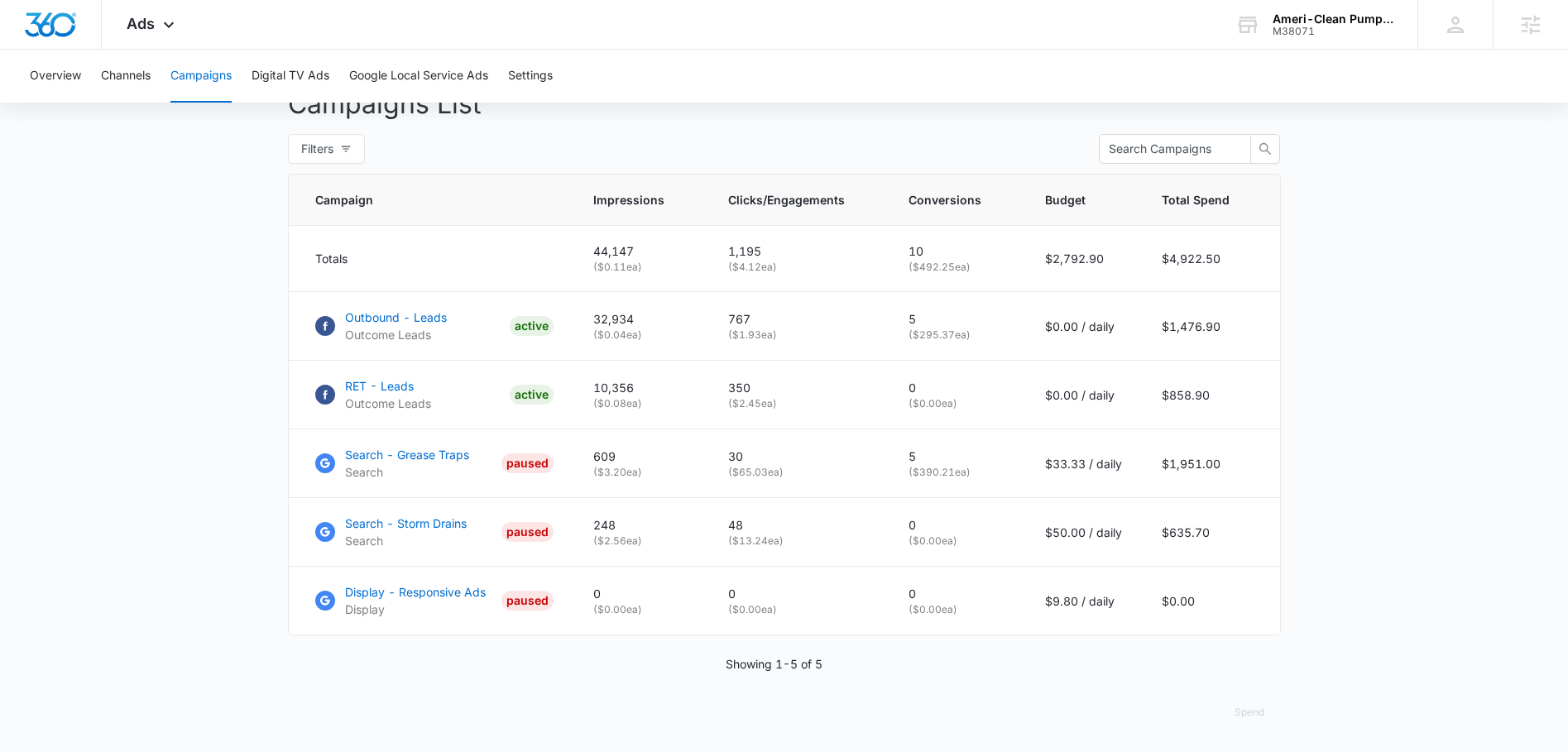 scroll, scrollTop: 646, scrollLeft: 0, axis: vertical 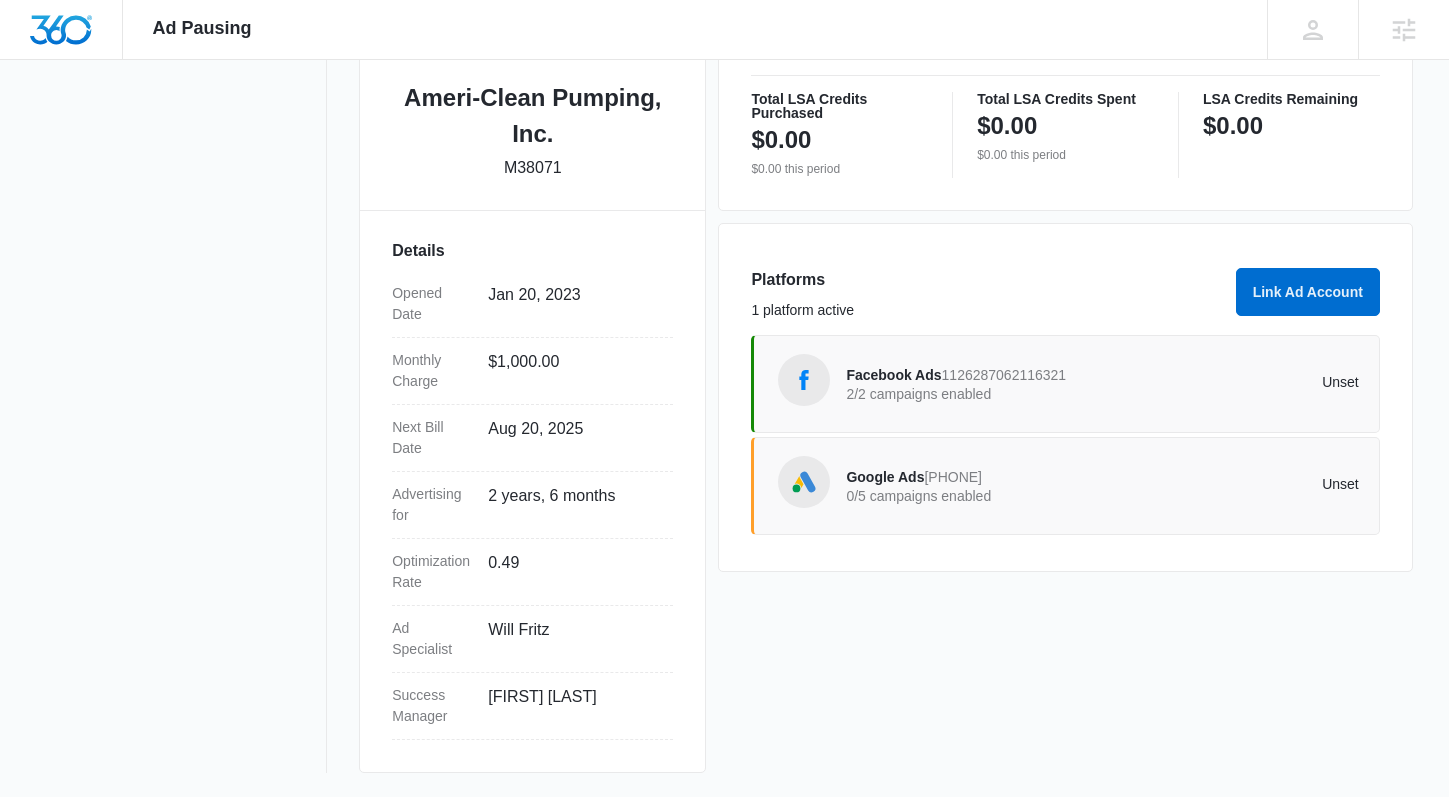 click on "1126287062116321" at bounding box center (1004, 375) 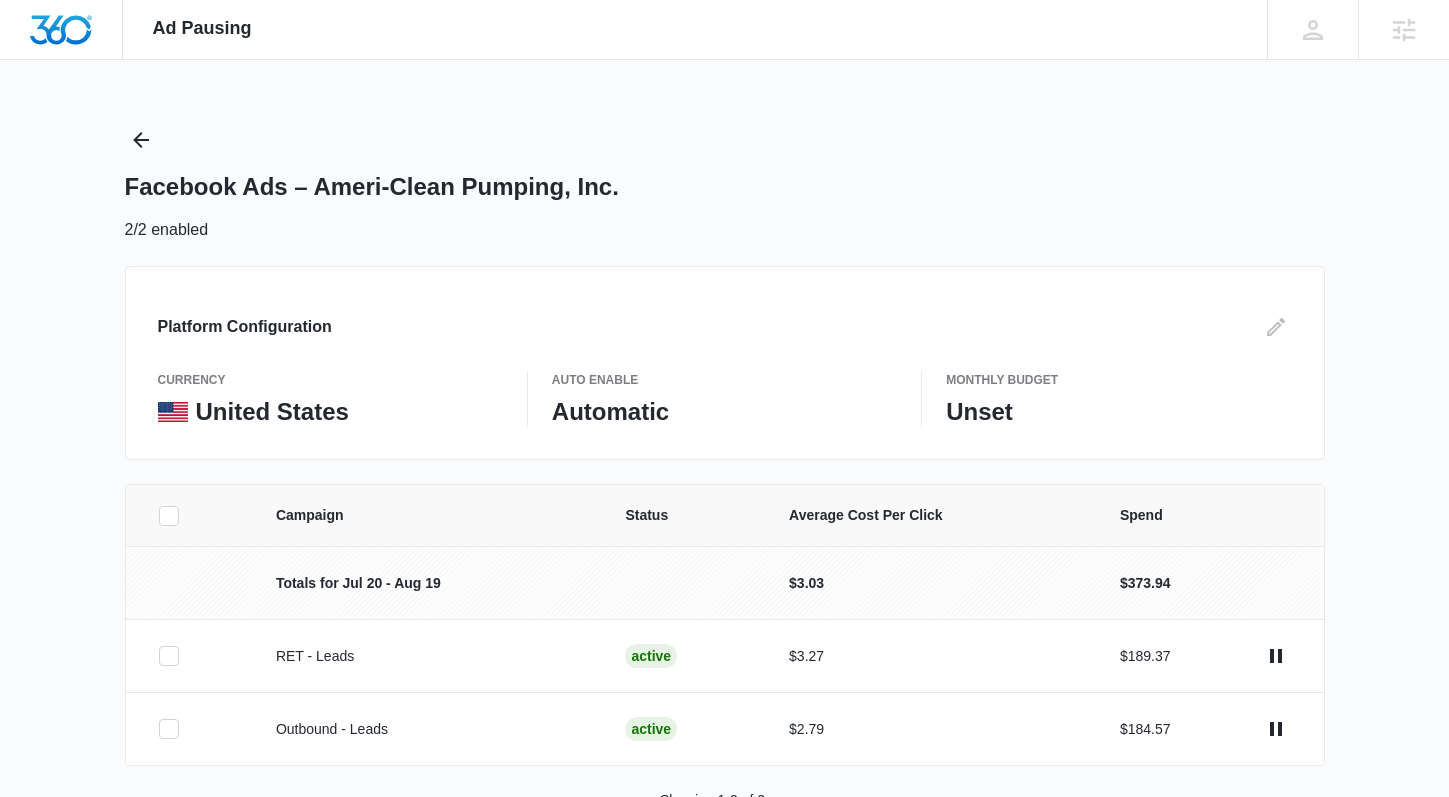 click 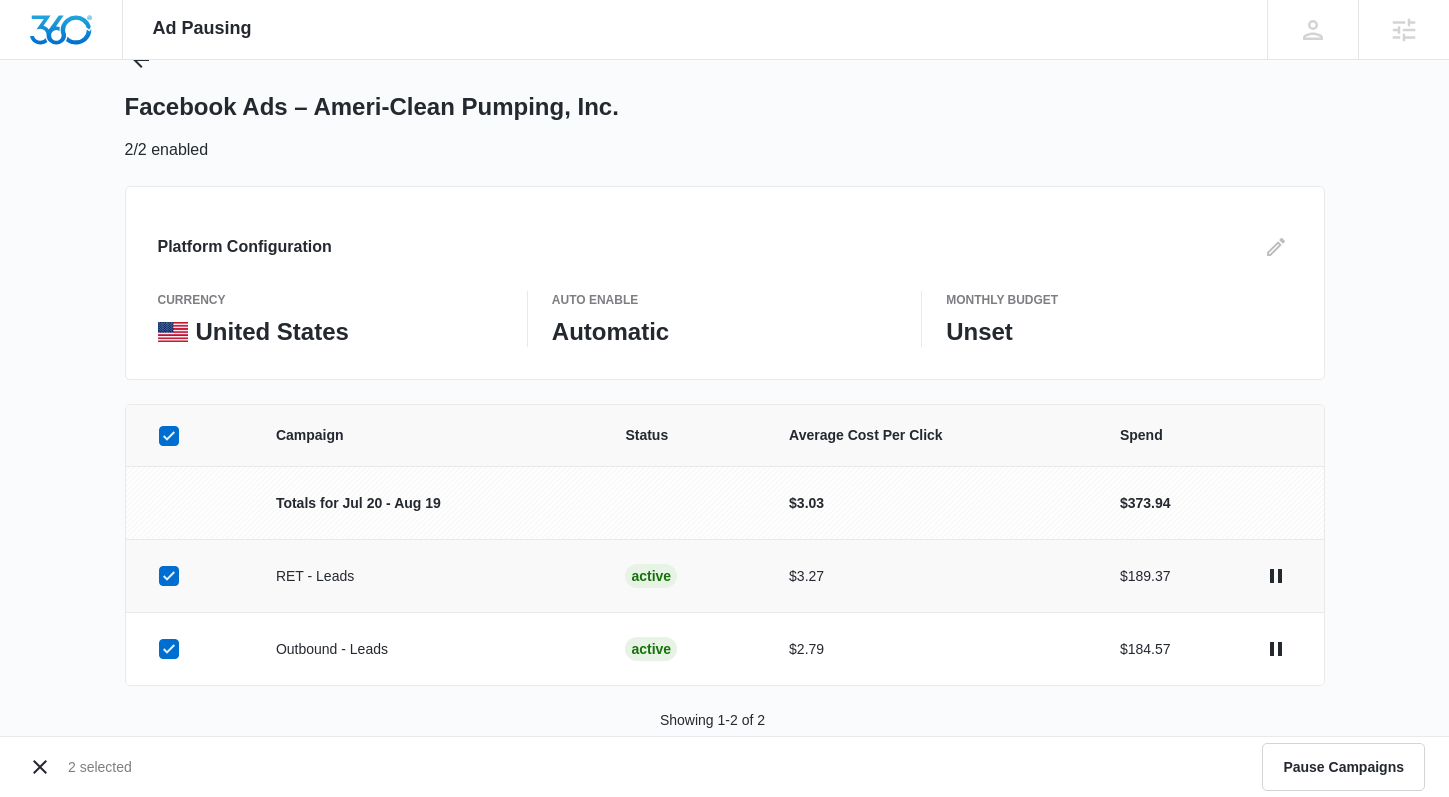 scroll, scrollTop: 123, scrollLeft: 0, axis: vertical 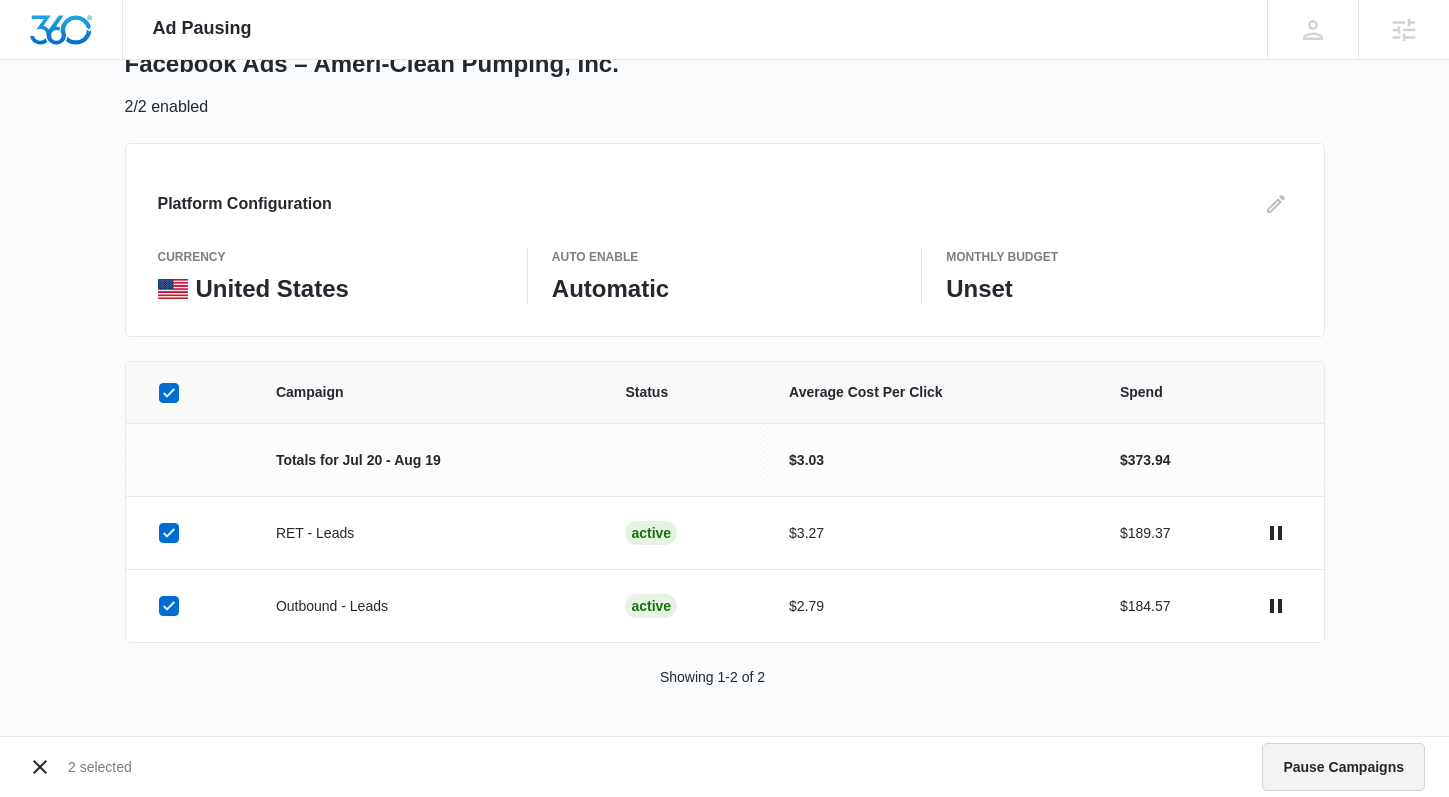 click on "Pause Campaigns" at bounding box center (1343, 767) 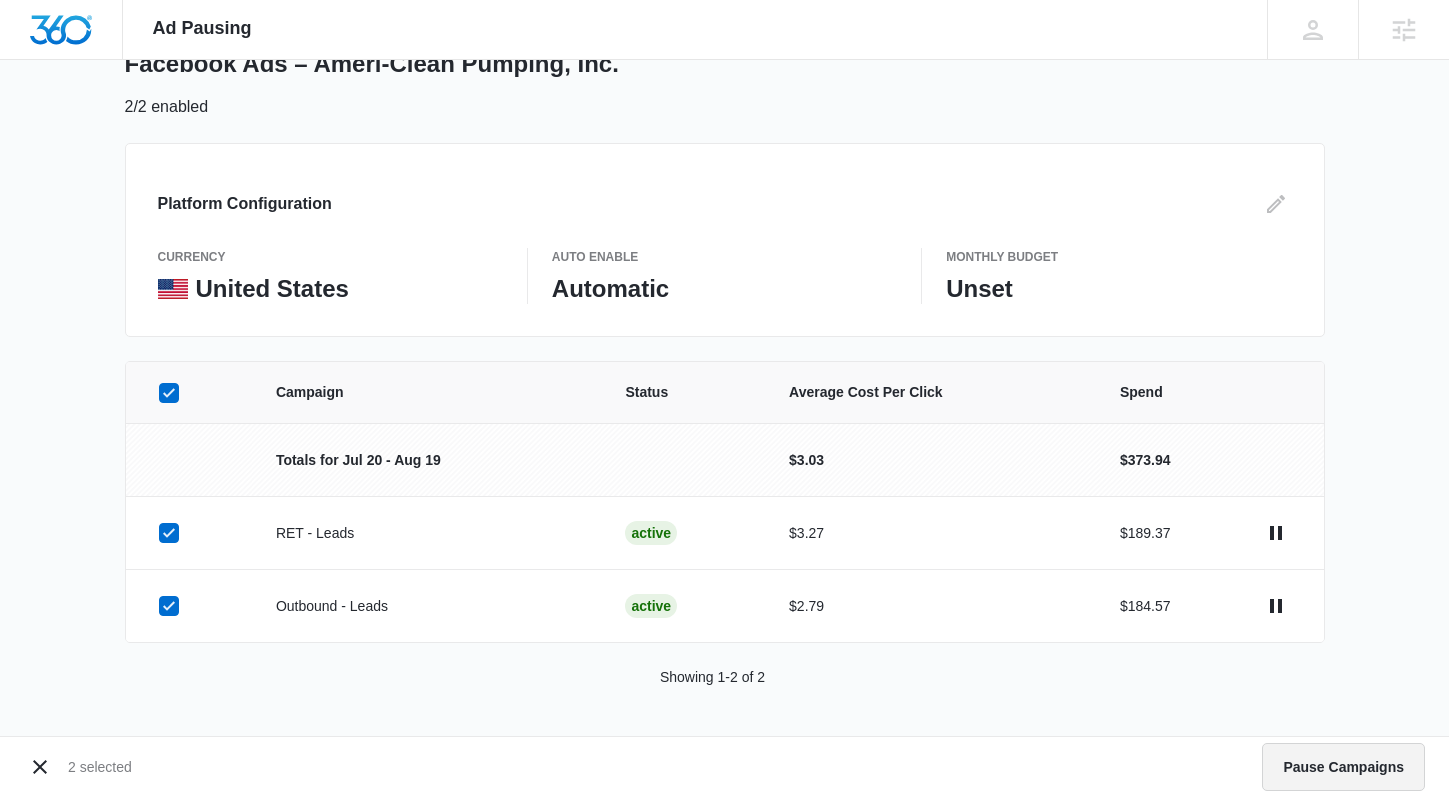 scroll, scrollTop: 0, scrollLeft: 0, axis: both 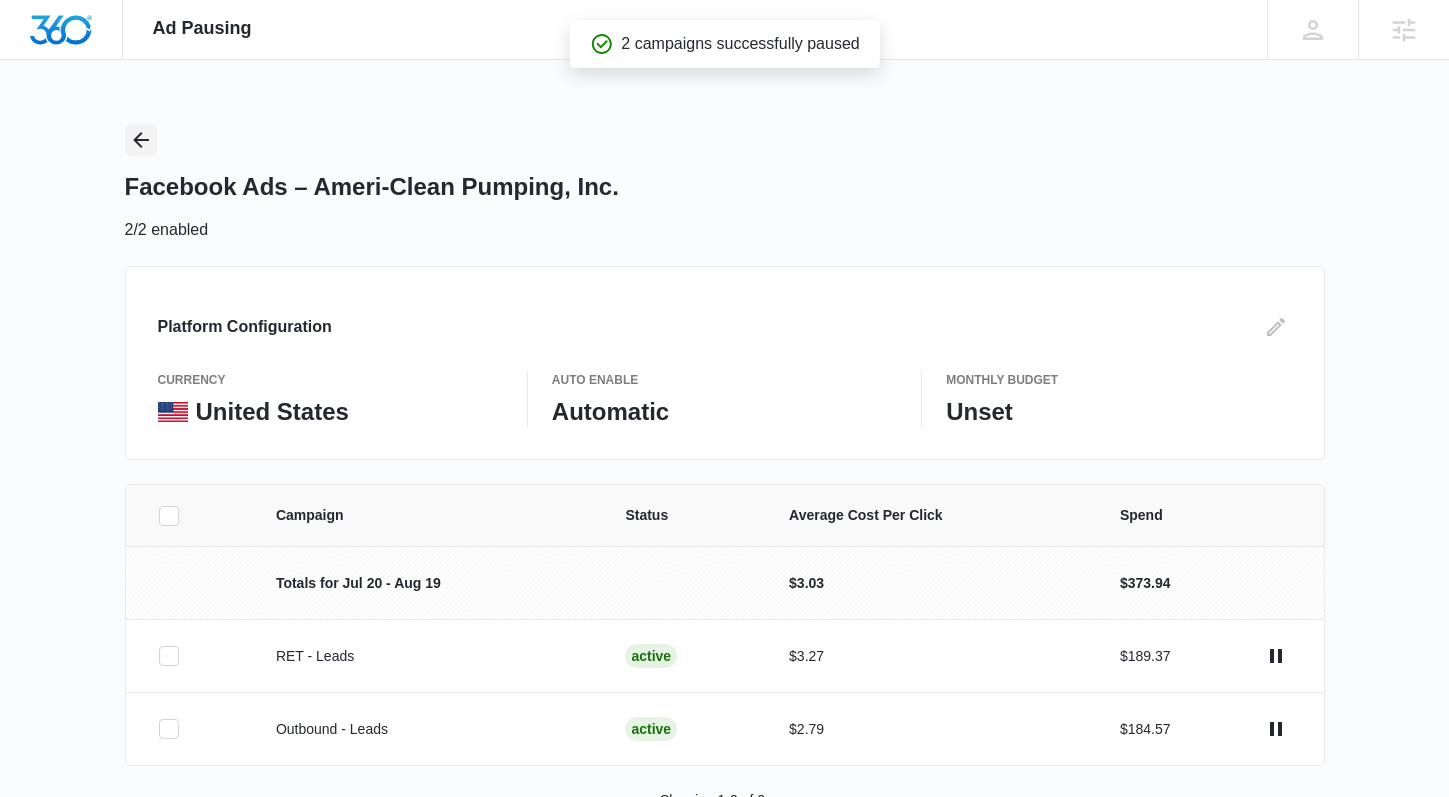 click 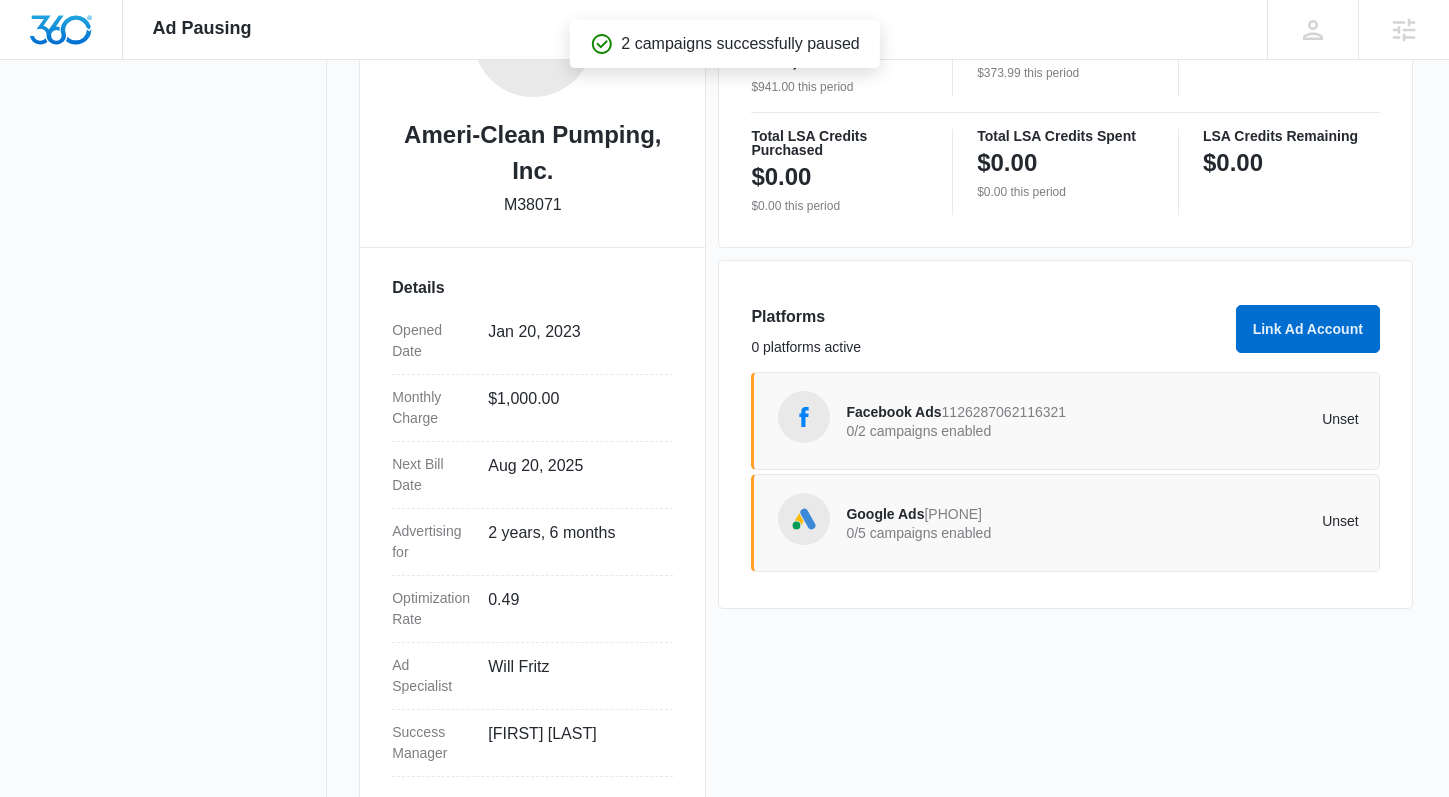 scroll, scrollTop: 443, scrollLeft: 0, axis: vertical 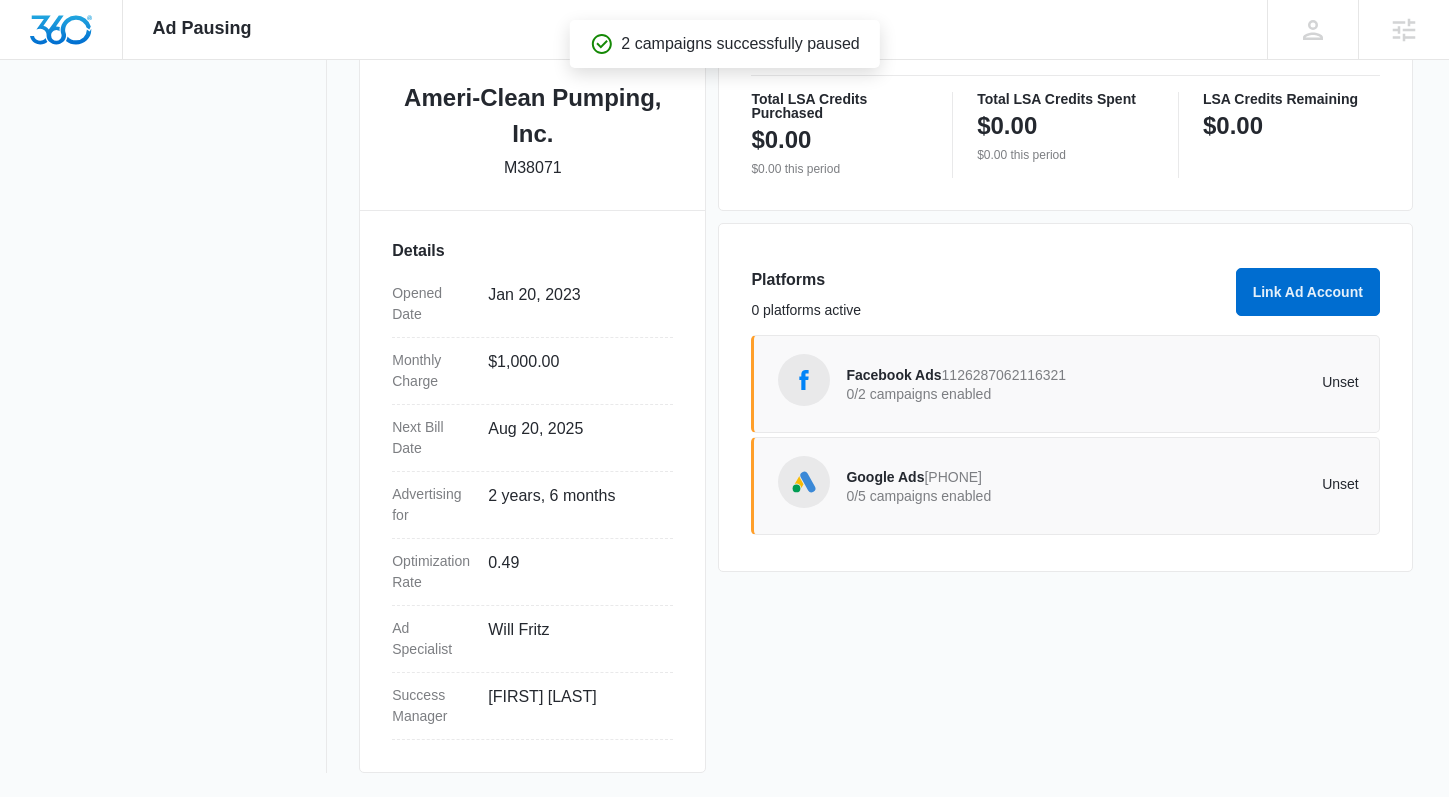 click on "Google Ads  432-469-5343 0/5 campaigns enabled" at bounding box center [974, 486] 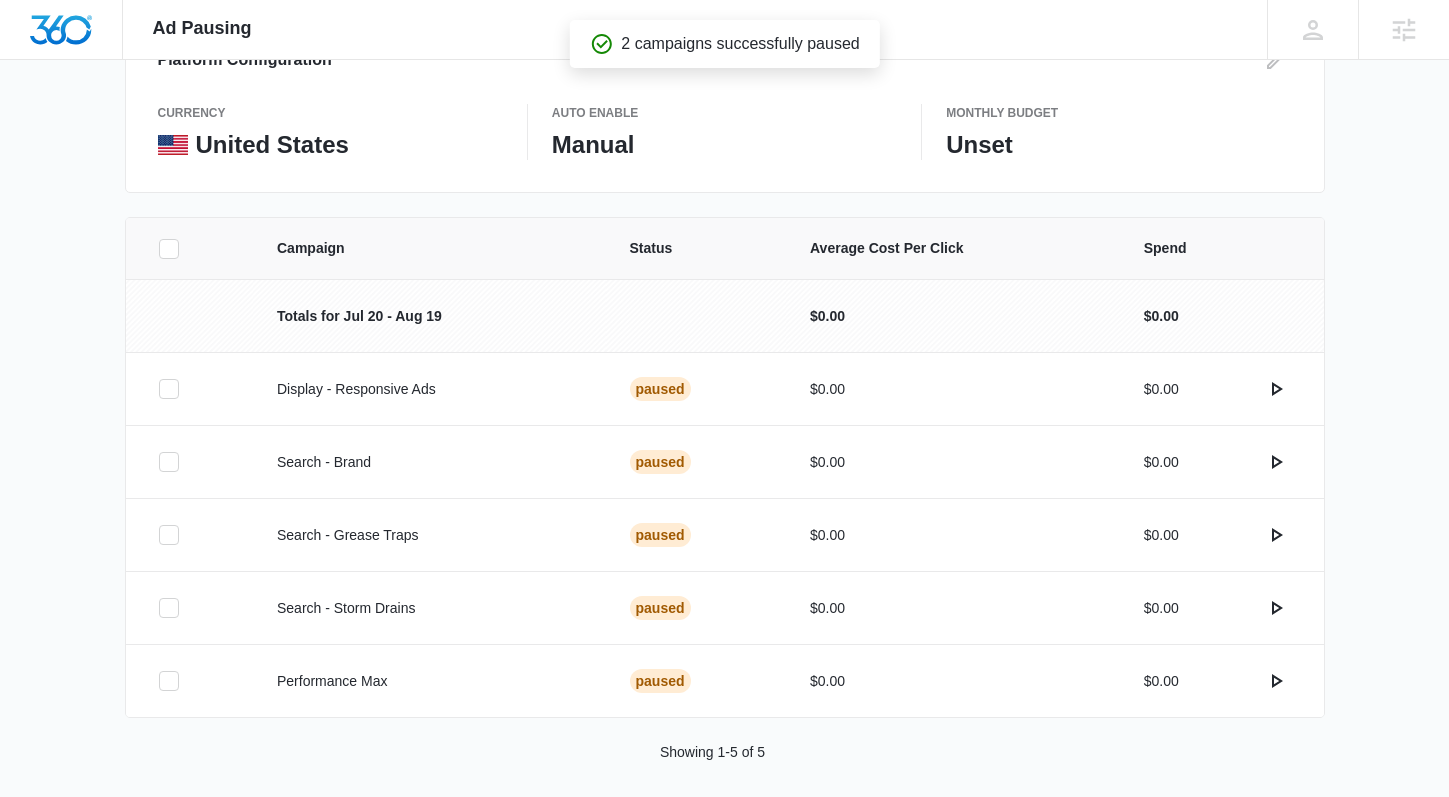 scroll, scrollTop: 271, scrollLeft: 0, axis: vertical 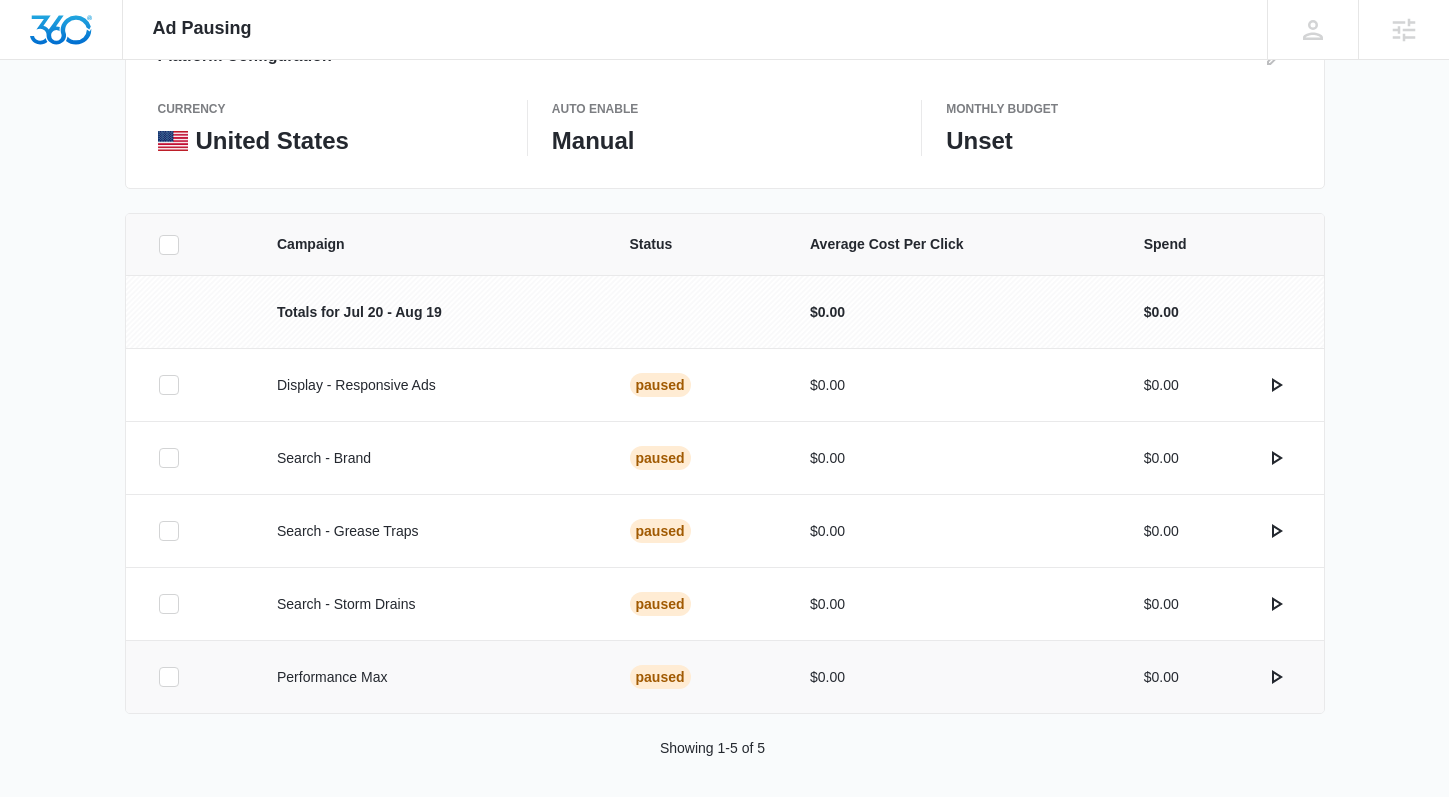 click 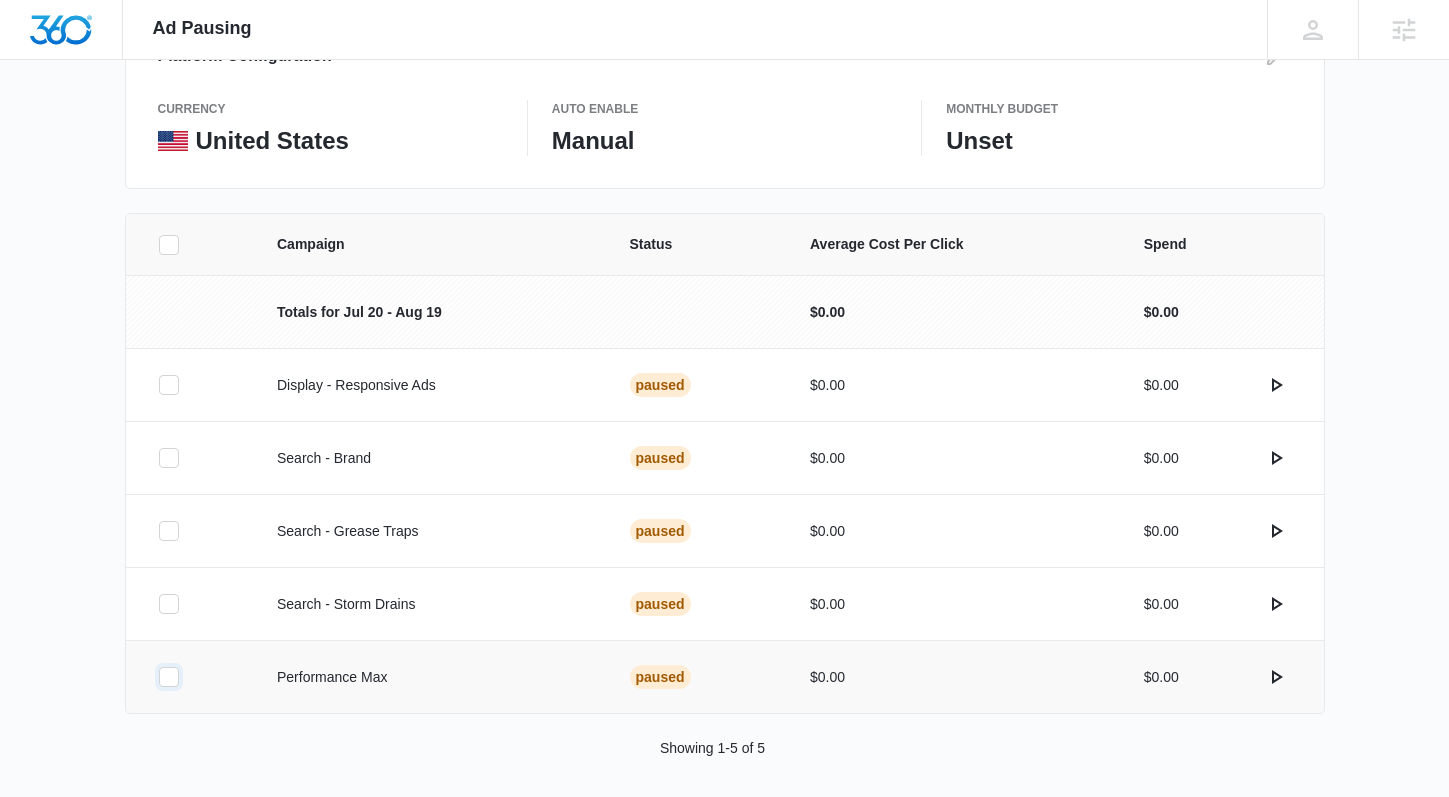 click at bounding box center (158, 677) 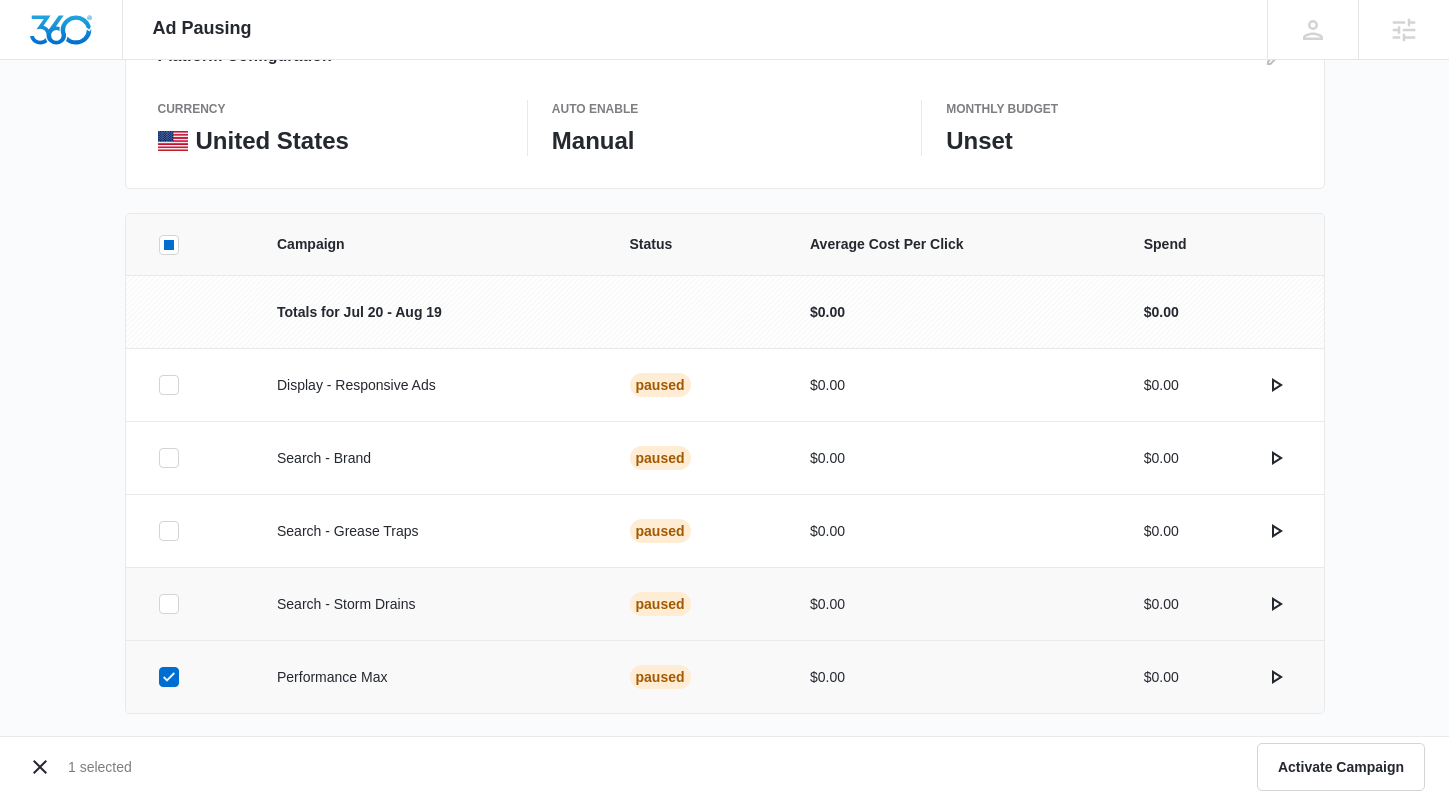click 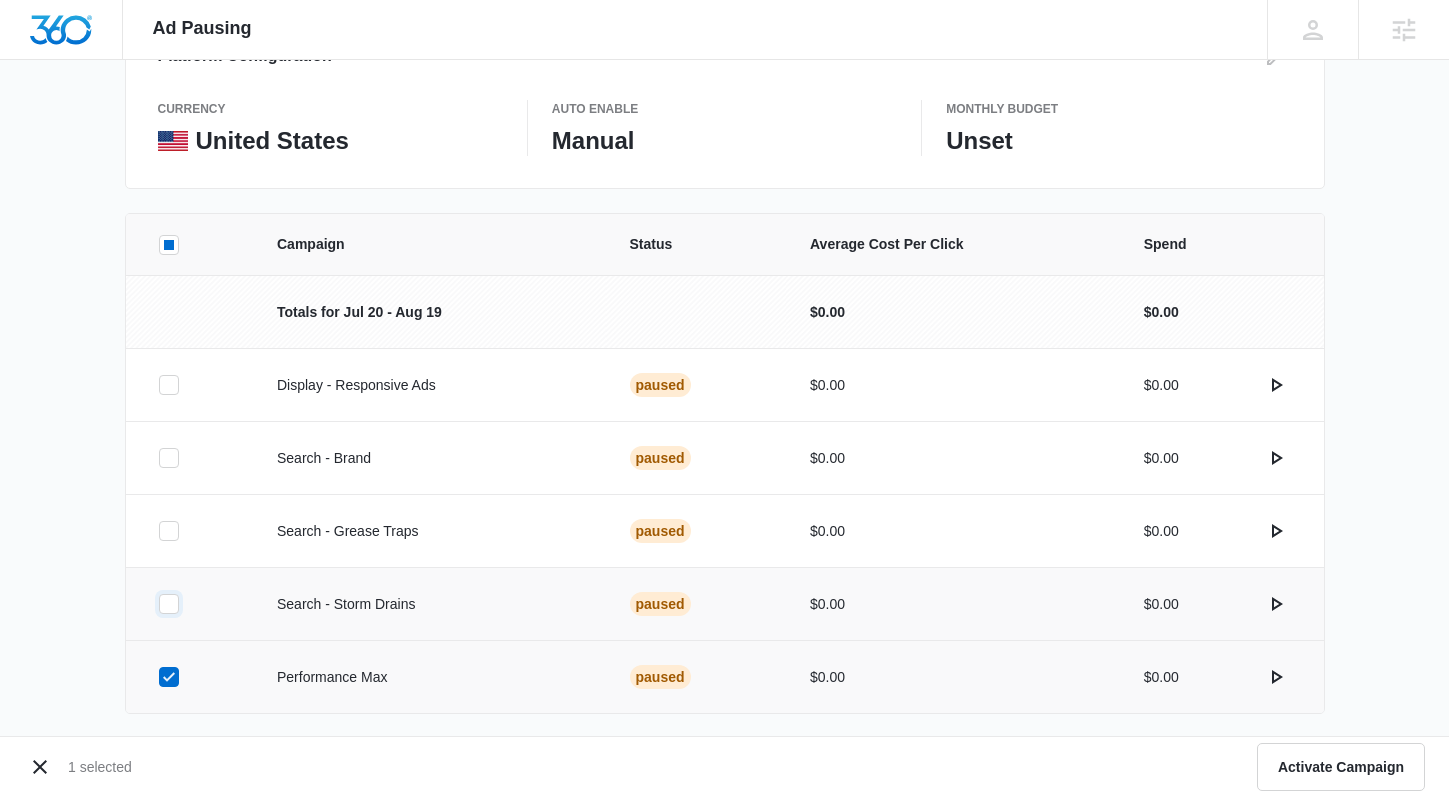 click at bounding box center [158, 604] 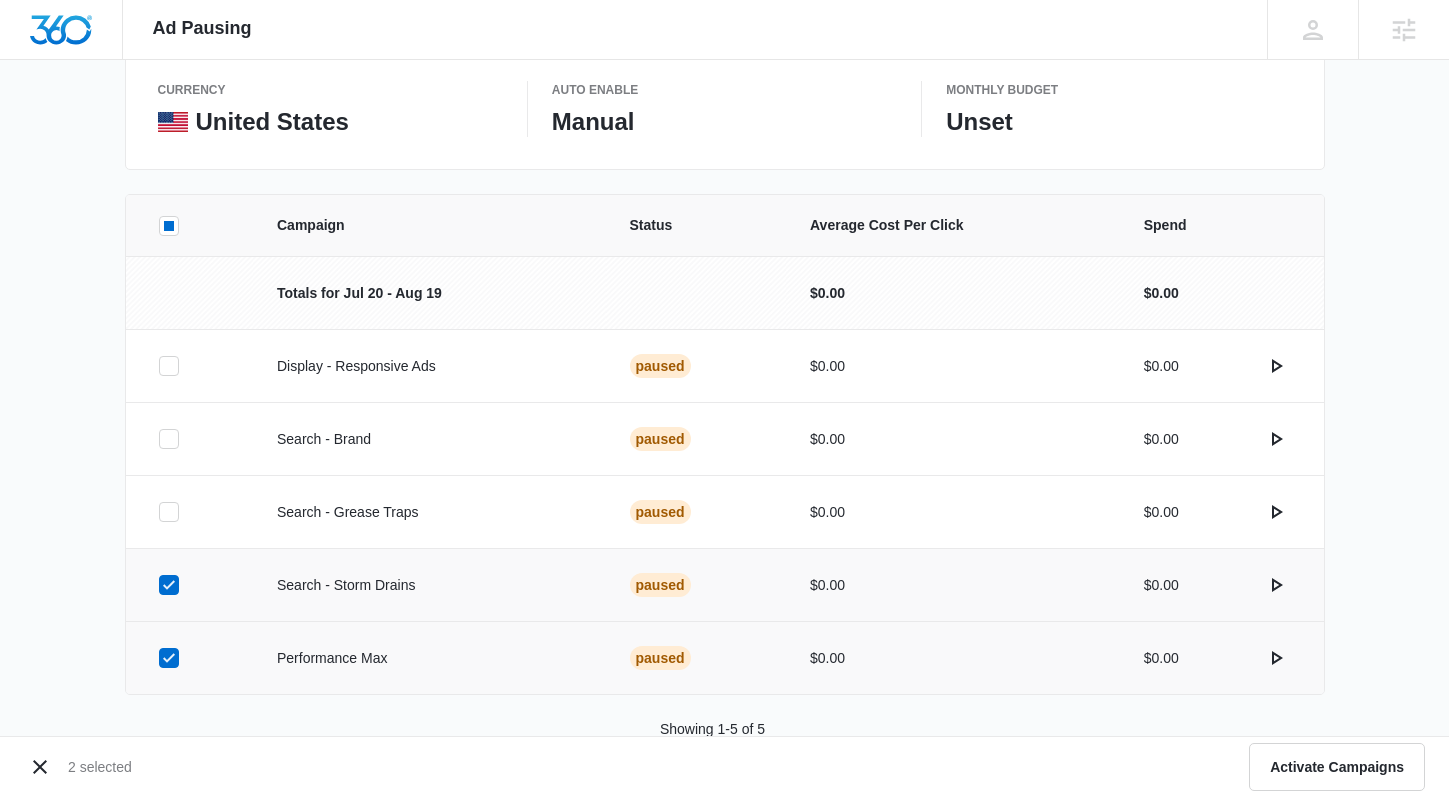 scroll, scrollTop: 342, scrollLeft: 0, axis: vertical 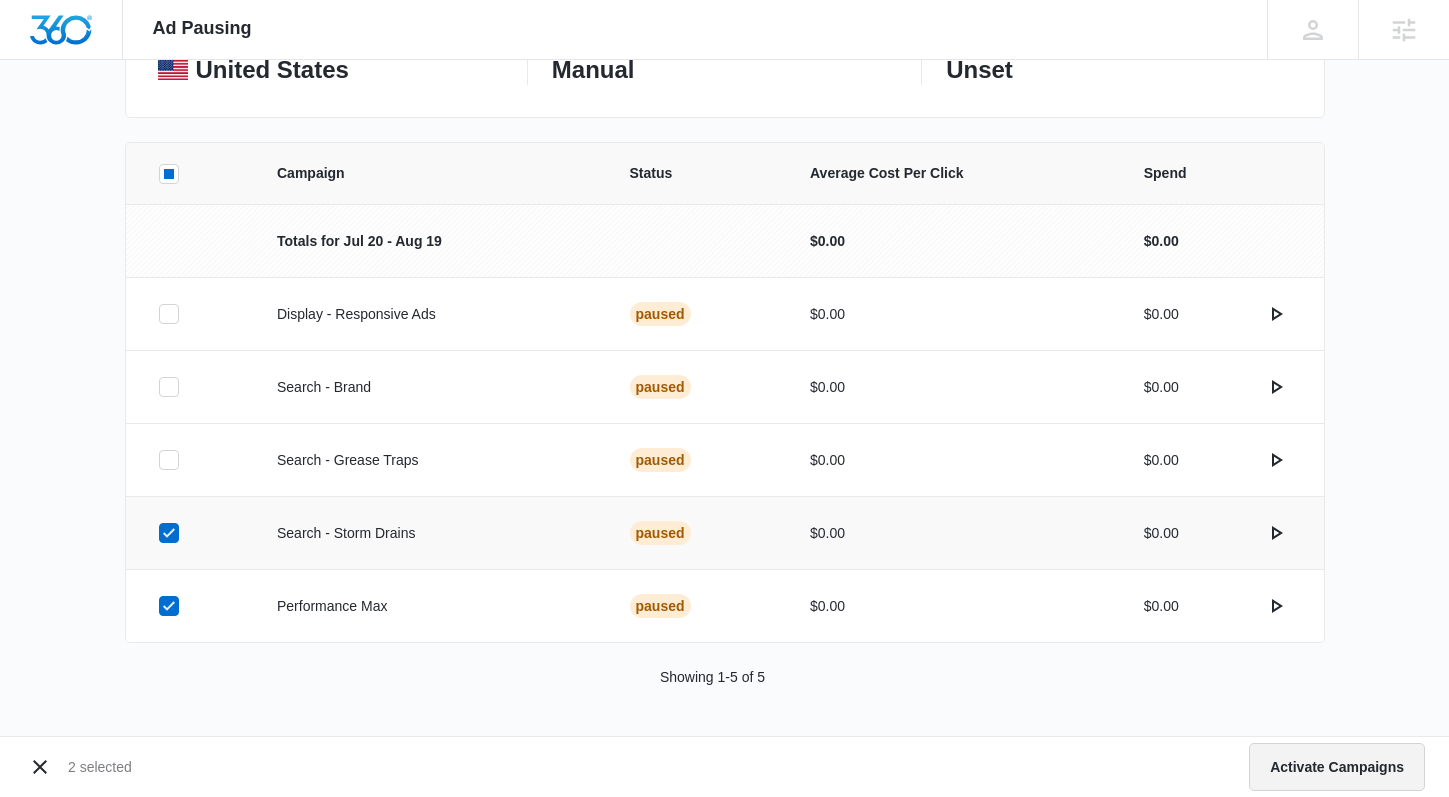 click on "Activate Campaigns" at bounding box center [1337, 767] 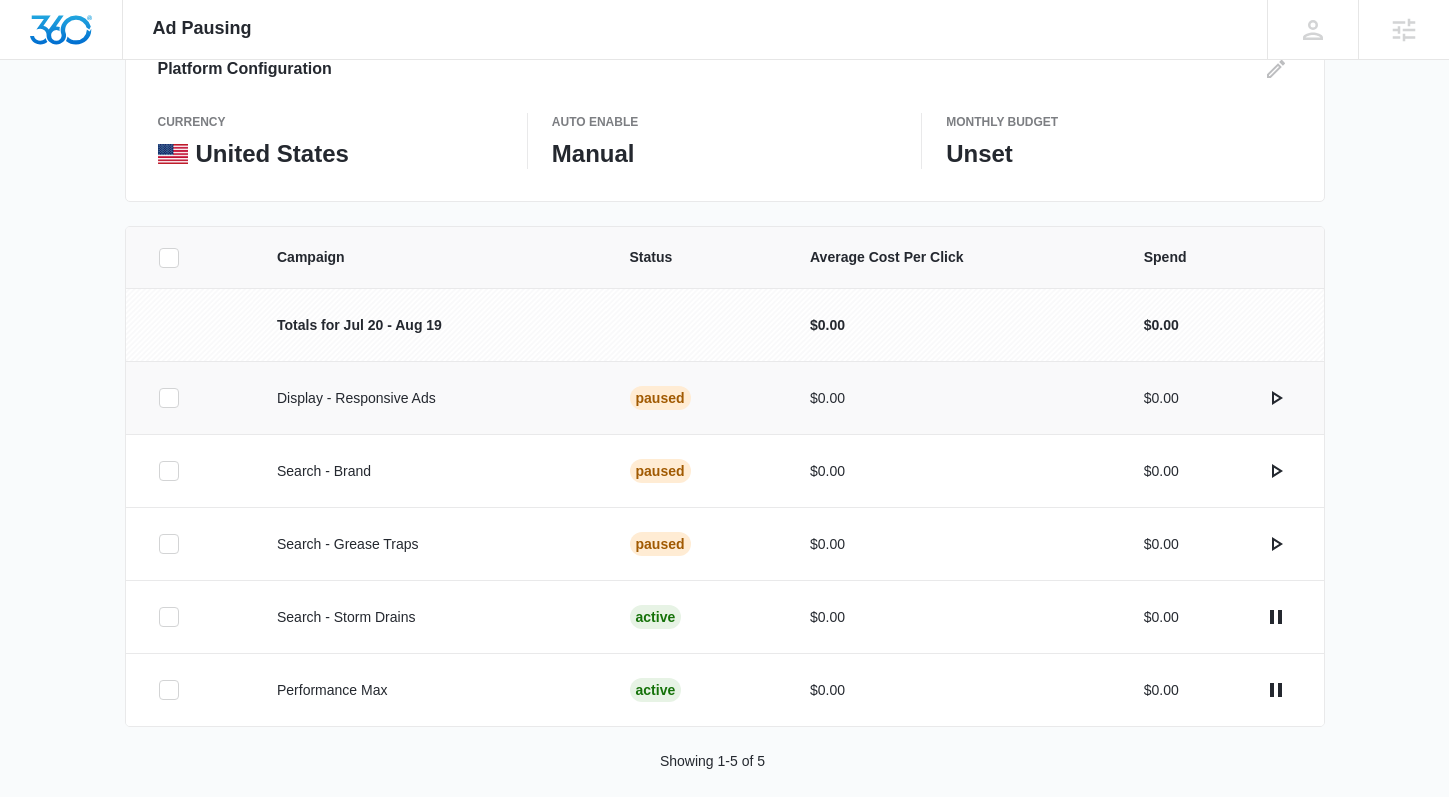 scroll, scrollTop: 281, scrollLeft: 0, axis: vertical 